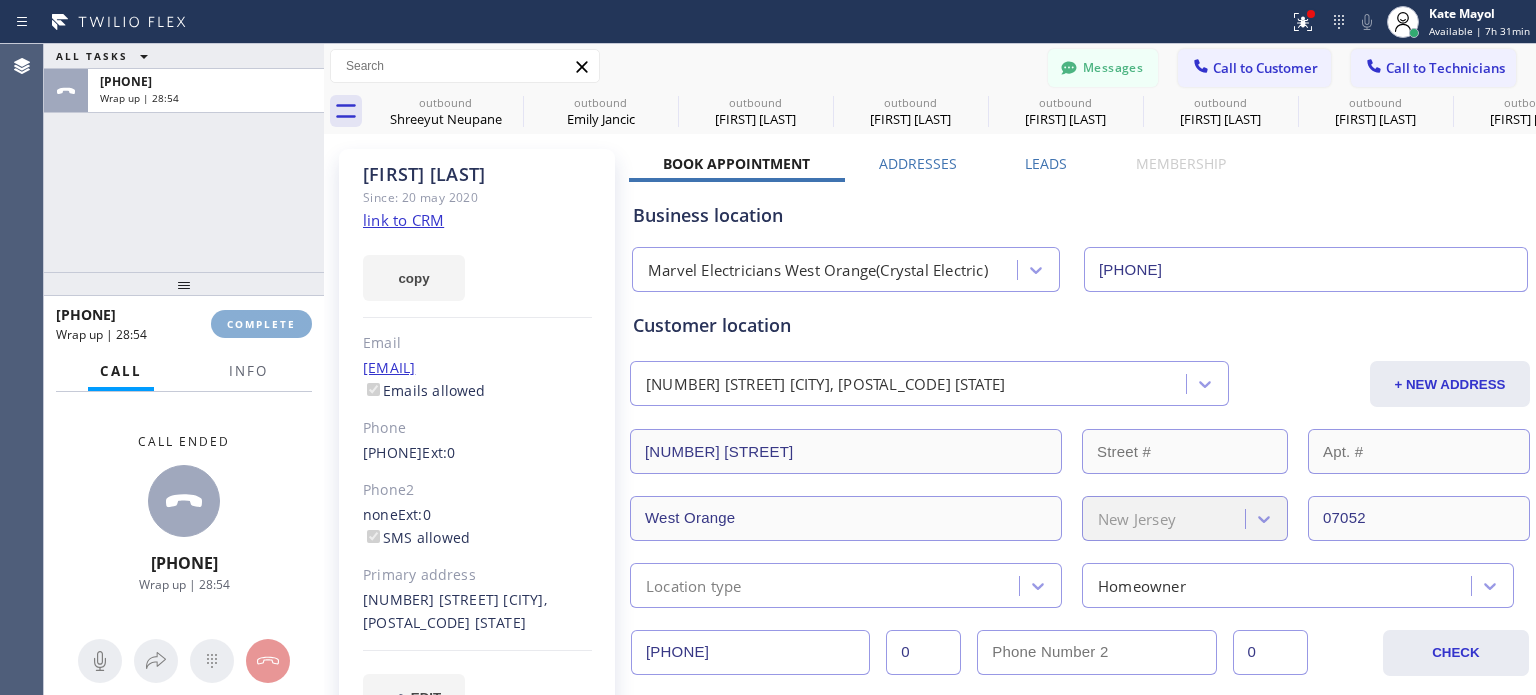 scroll, scrollTop: 0, scrollLeft: 0, axis: both 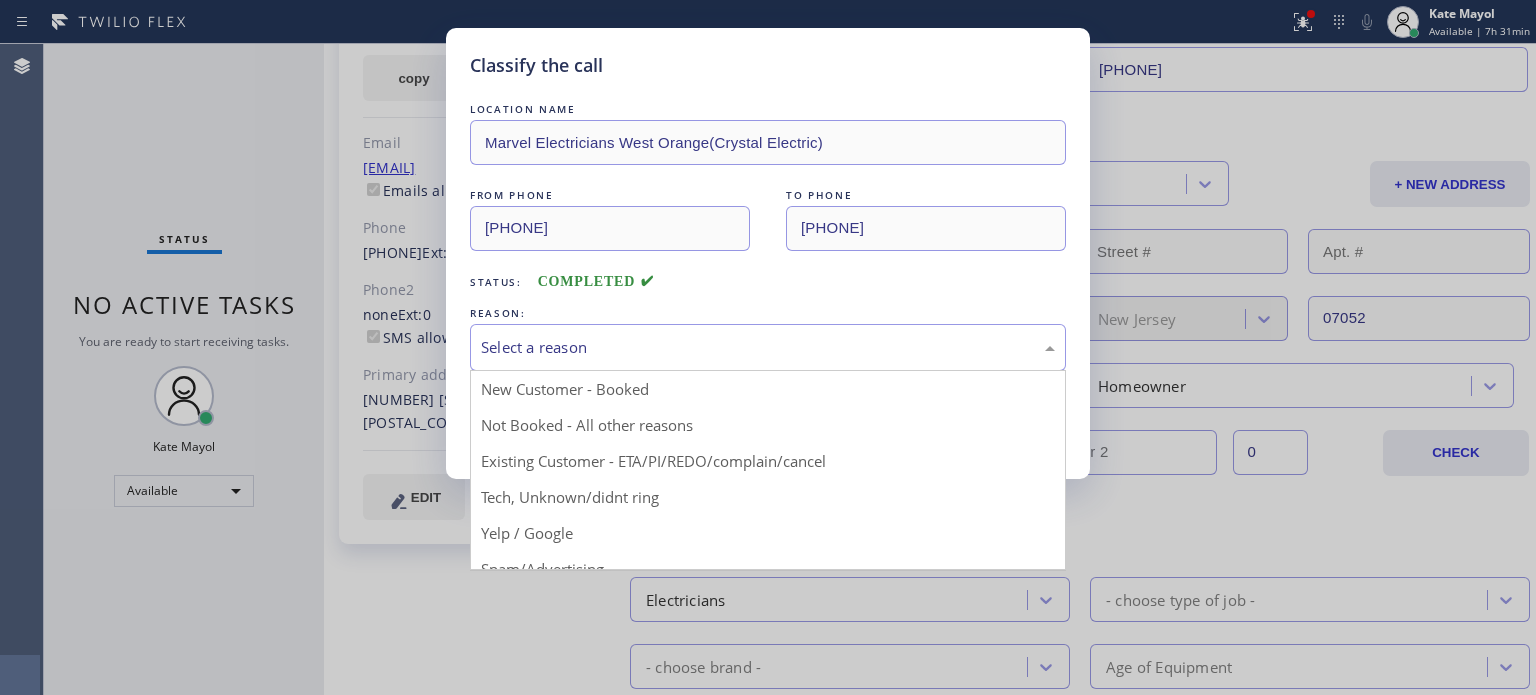 click on "Select a reason" at bounding box center (768, 347) 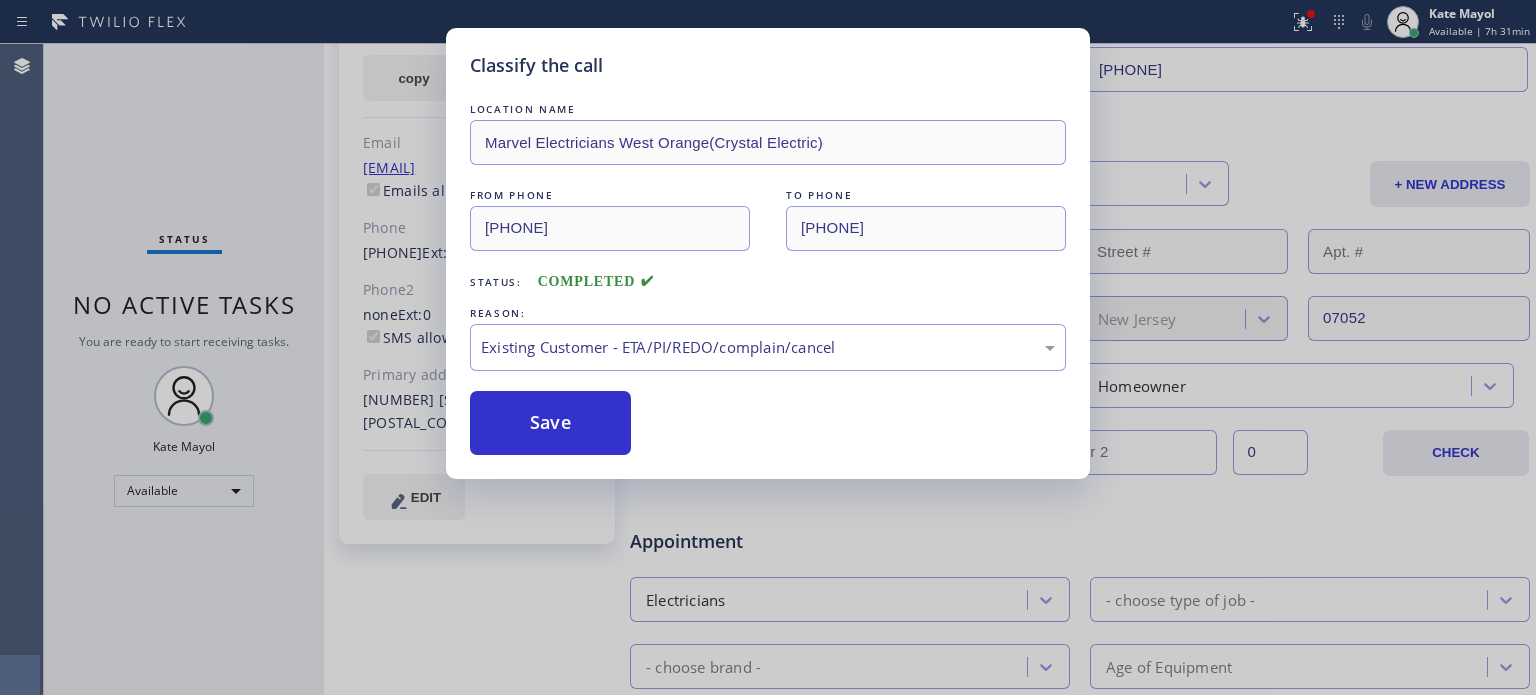 drag, startPoint x: 632, startPoint y: 467, endPoint x: 571, endPoint y: 443, distance: 65.551506 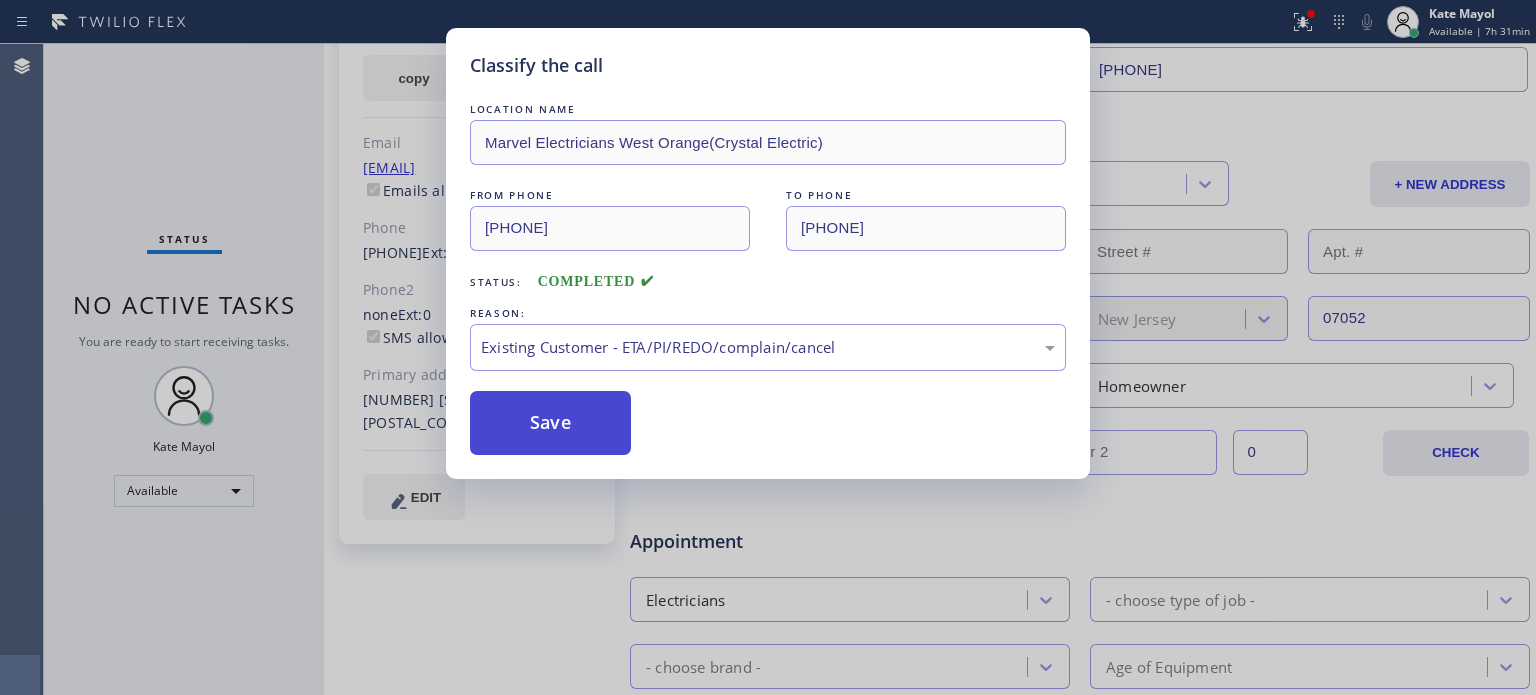 drag, startPoint x: 549, startPoint y: 430, endPoint x: 562, endPoint y: 433, distance: 13.341664 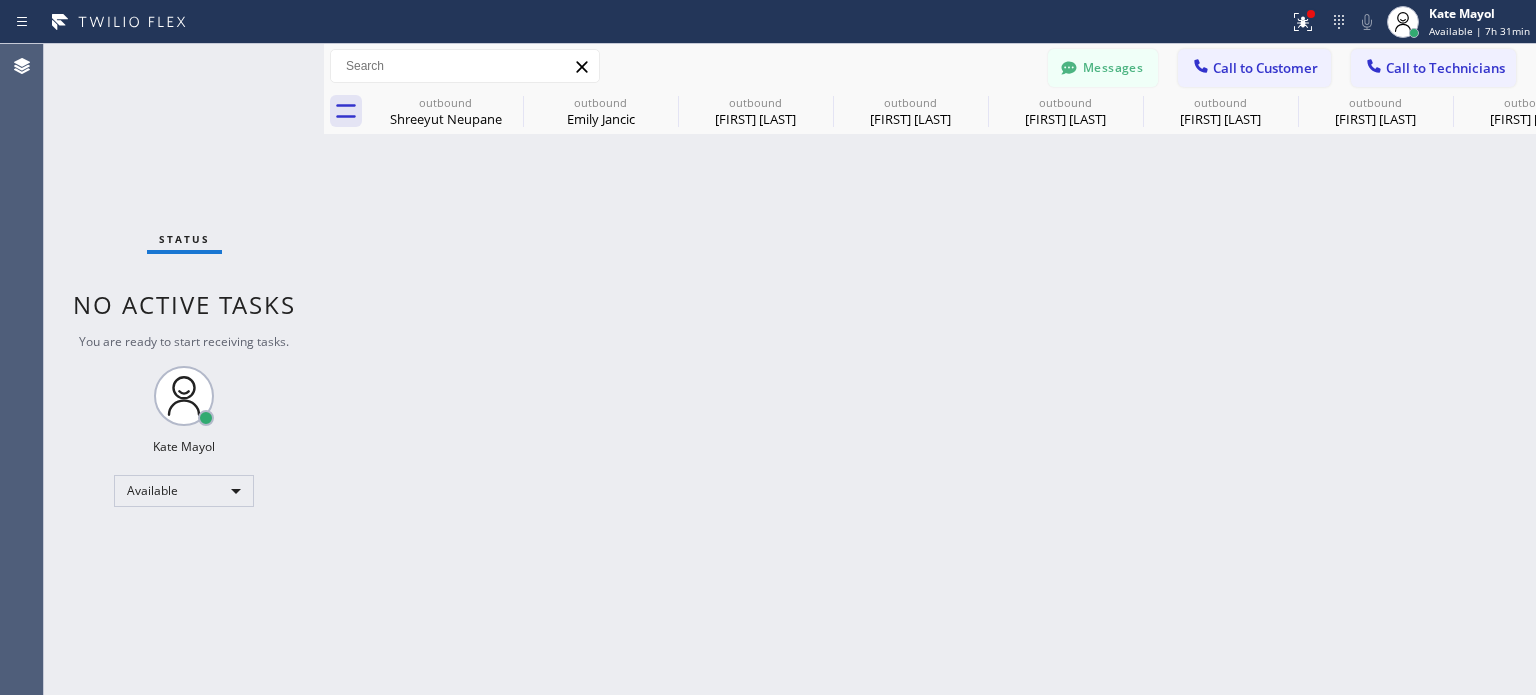 scroll, scrollTop: 0, scrollLeft: 0, axis: both 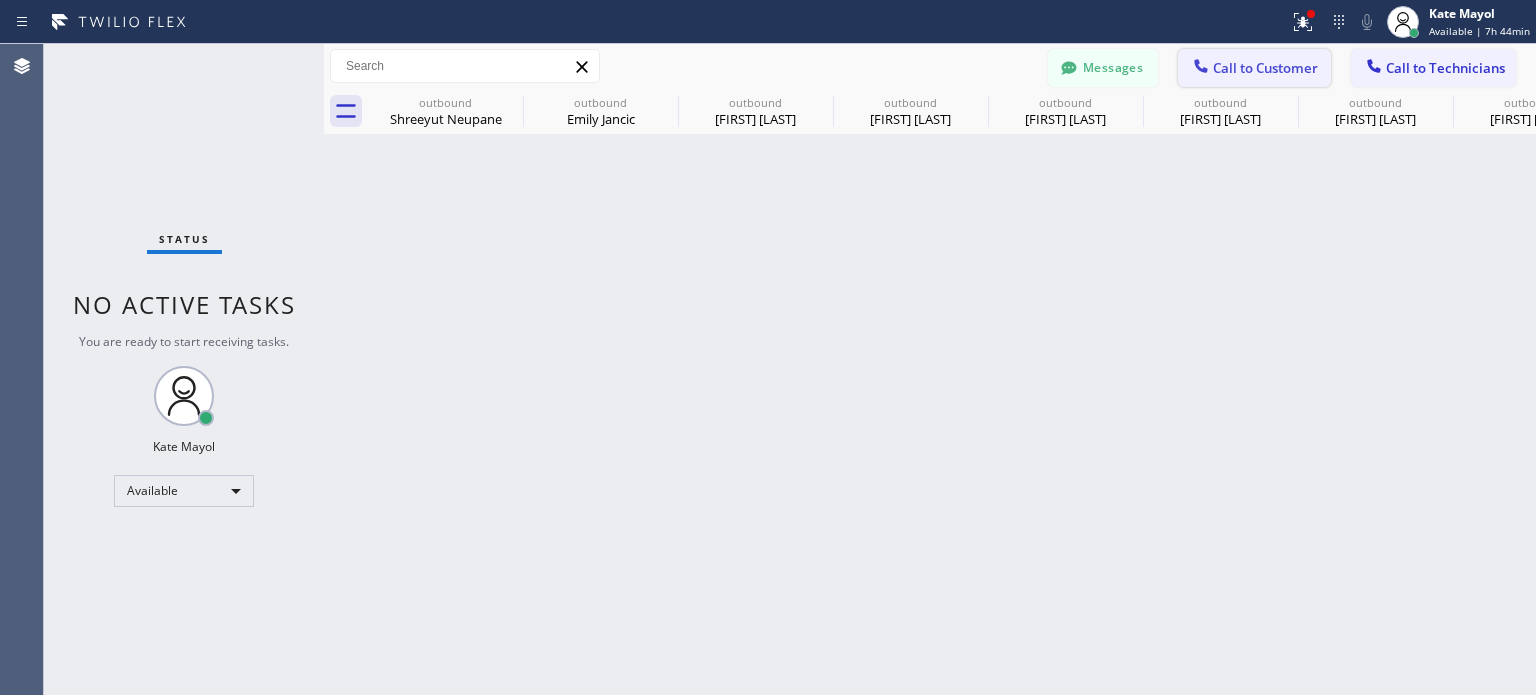 click on "Call to Customer" at bounding box center (1265, 68) 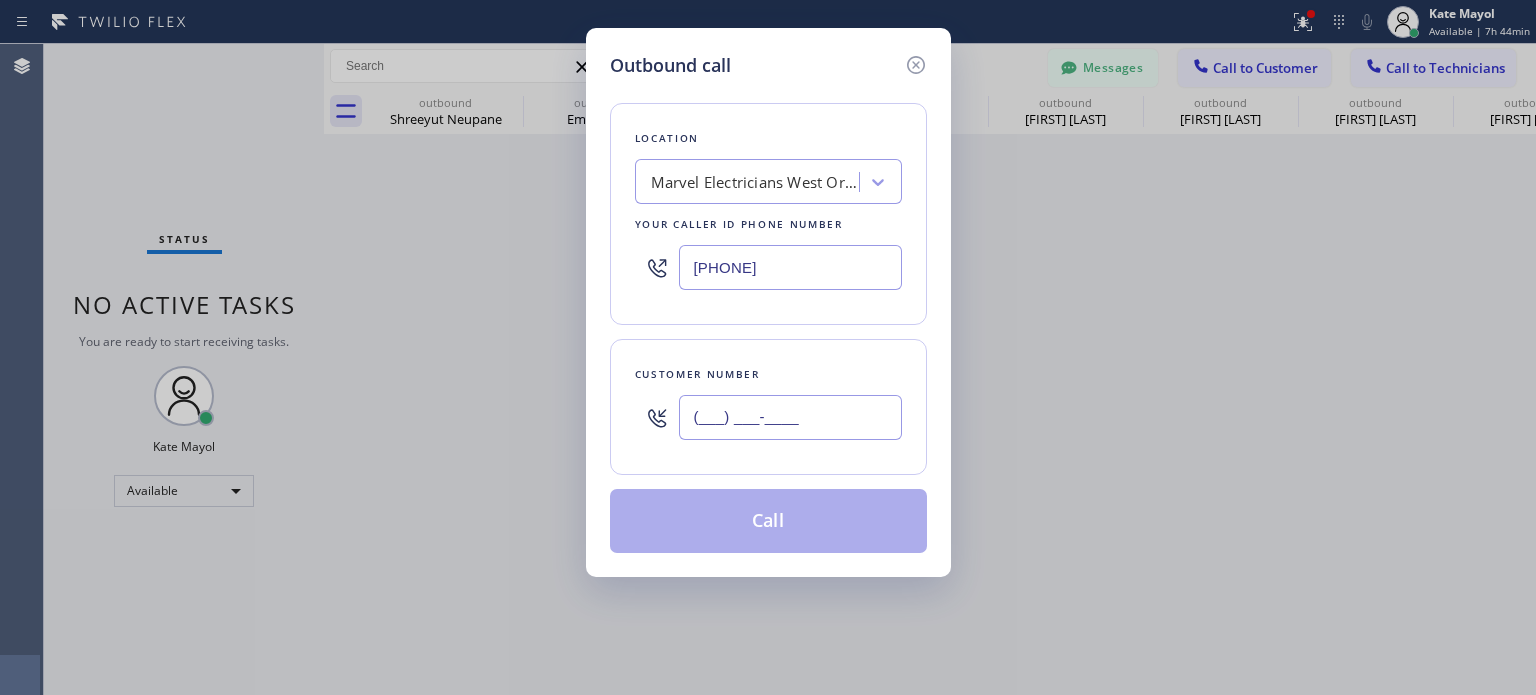 drag, startPoint x: 798, startPoint y: 425, endPoint x: 800, endPoint y: 411, distance: 14.142136 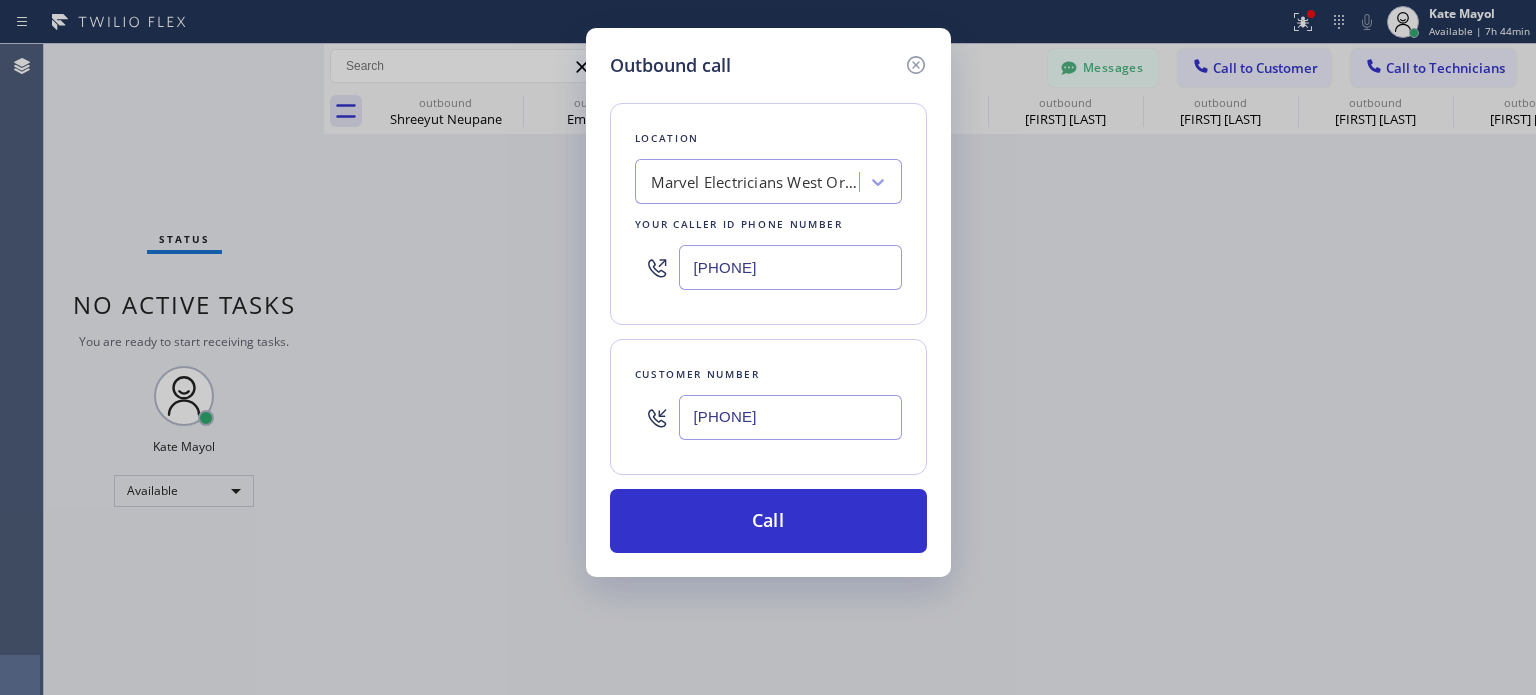 type on "[PHONE]" 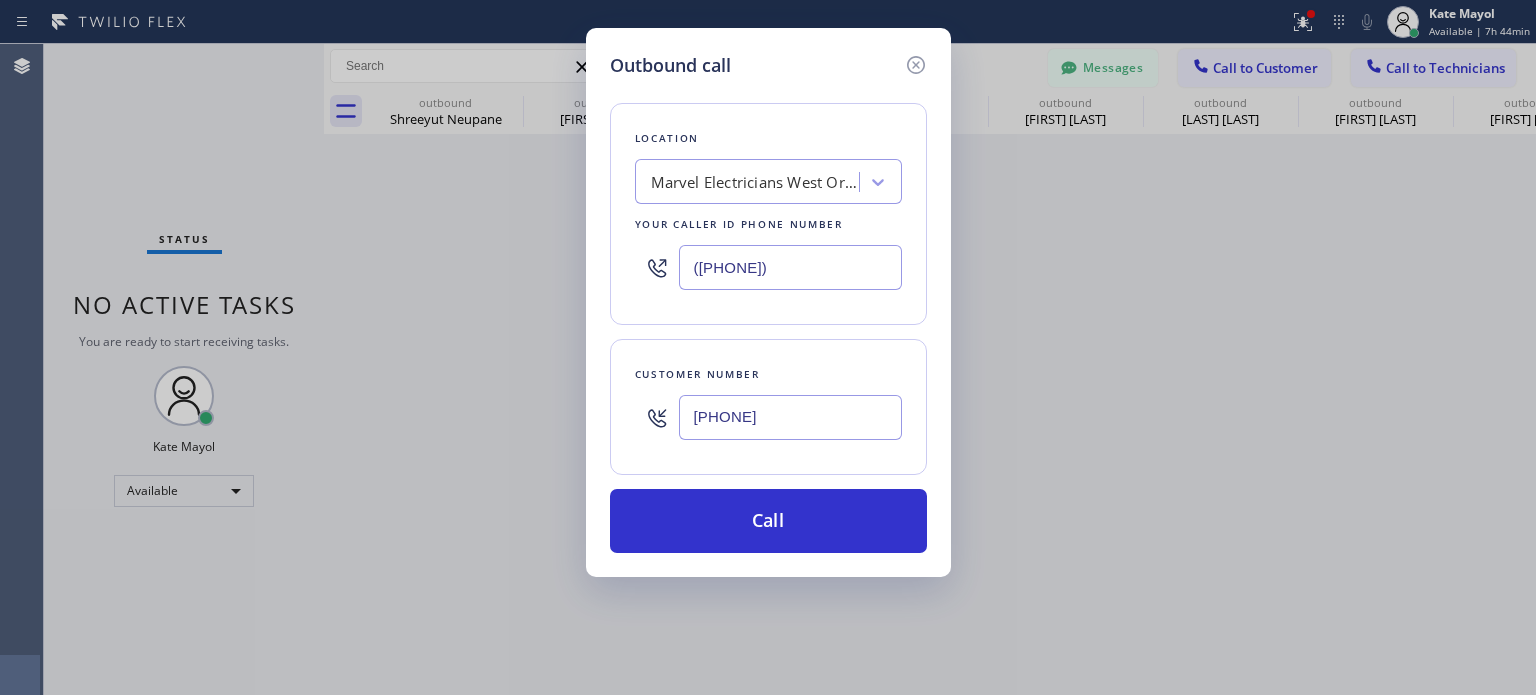 click on "([PHONE])" at bounding box center (790, 267) 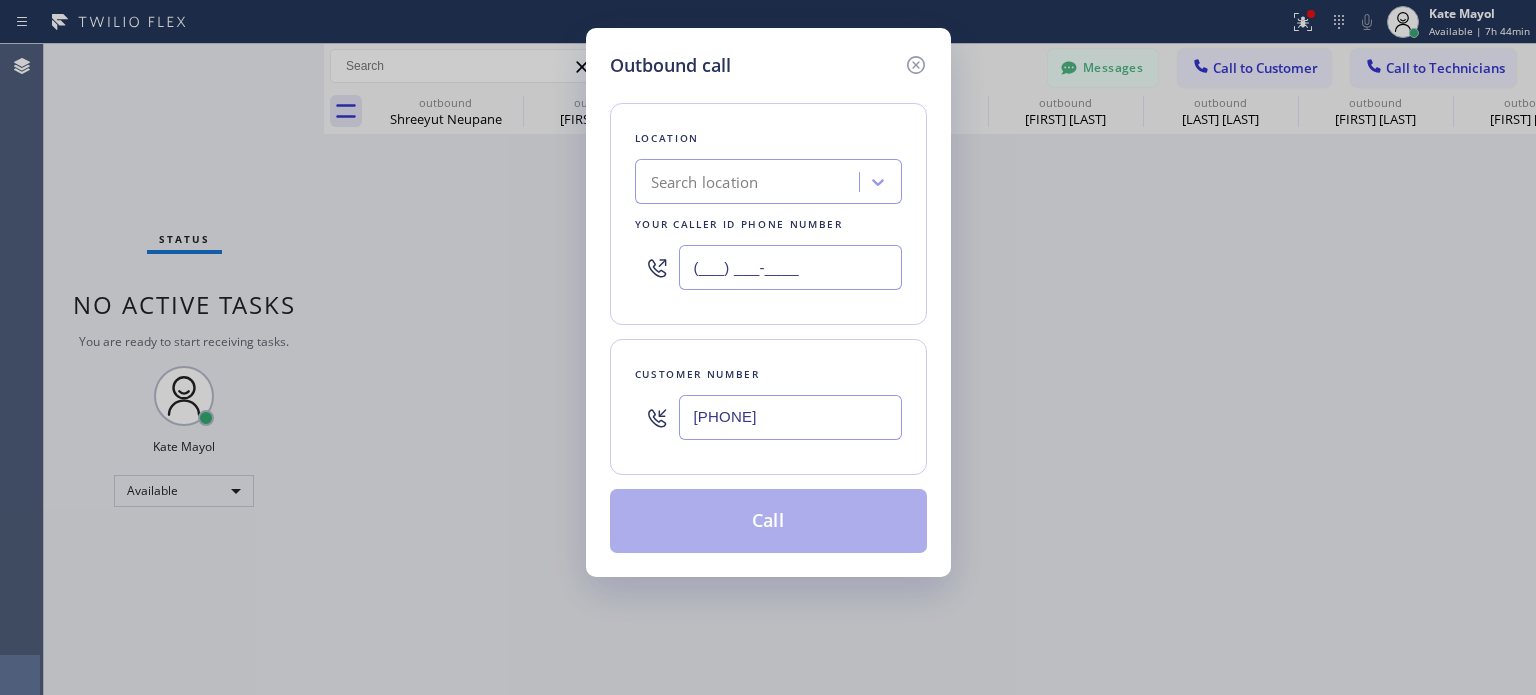 type on "(___) ___-____" 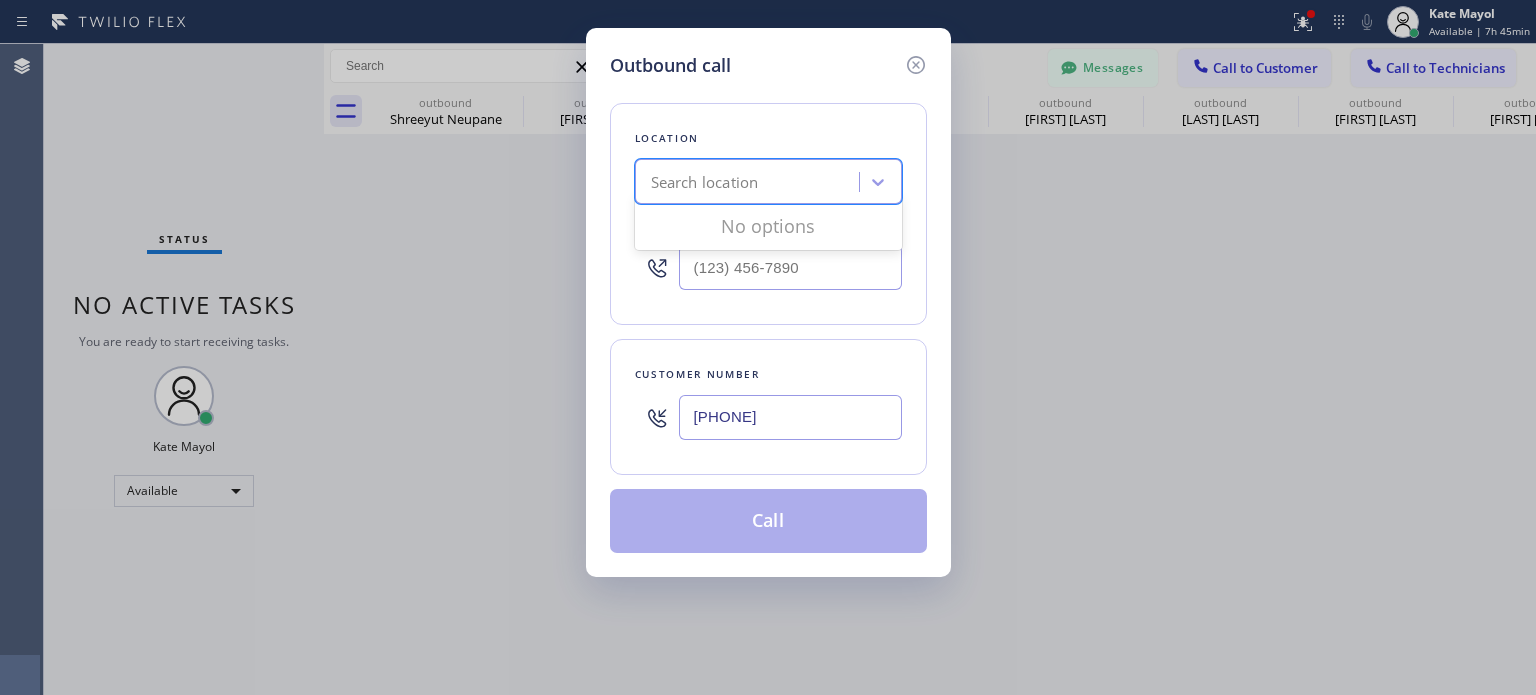 click on "Search location" at bounding box center (705, 182) 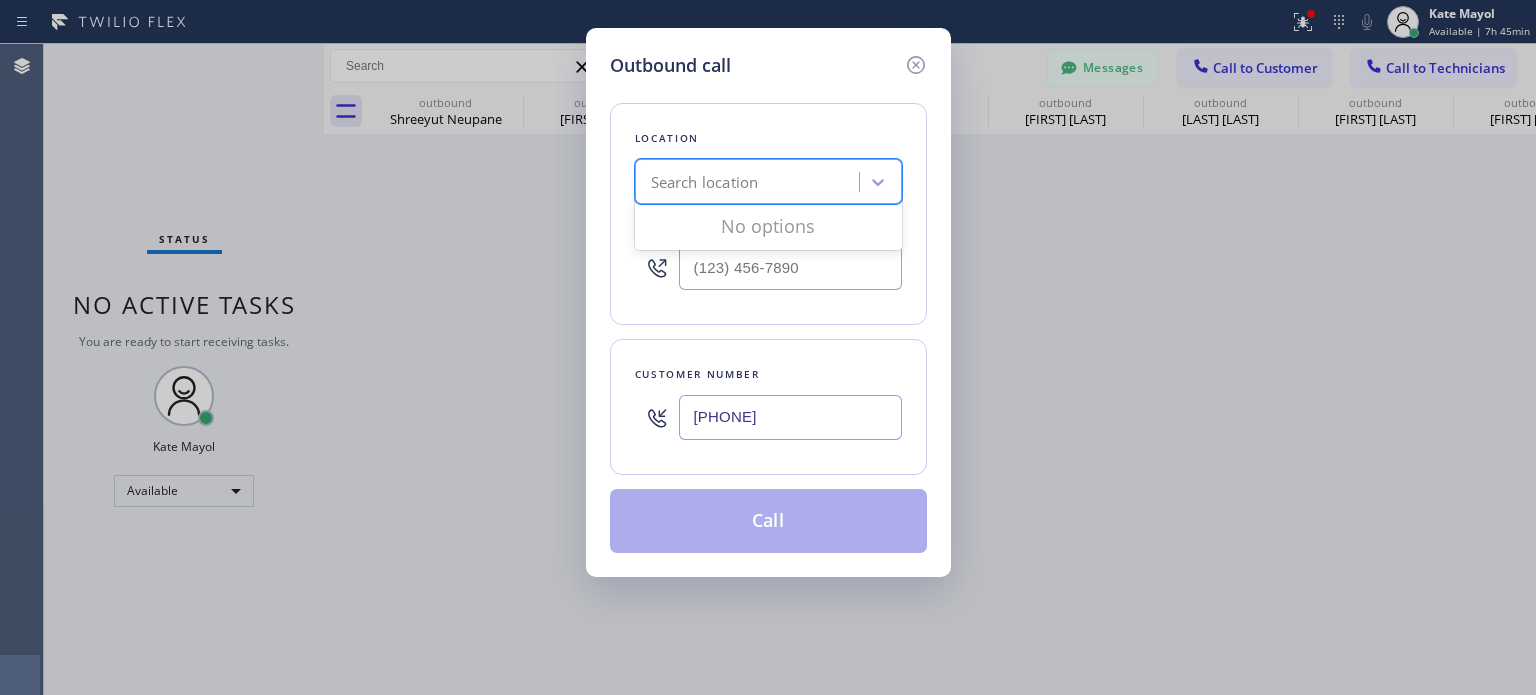 paste on "Top Brooklyn HVAC Repair" 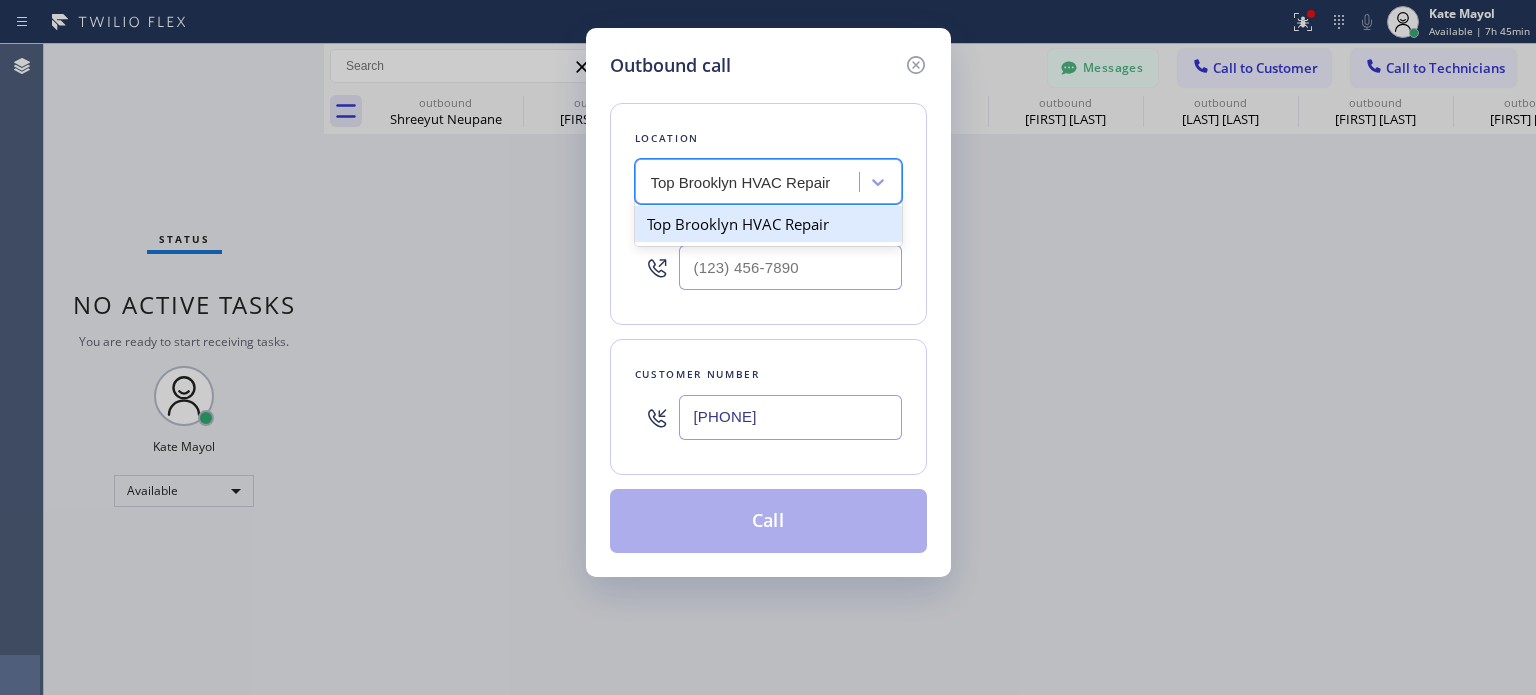 scroll, scrollTop: 0, scrollLeft: 0, axis: both 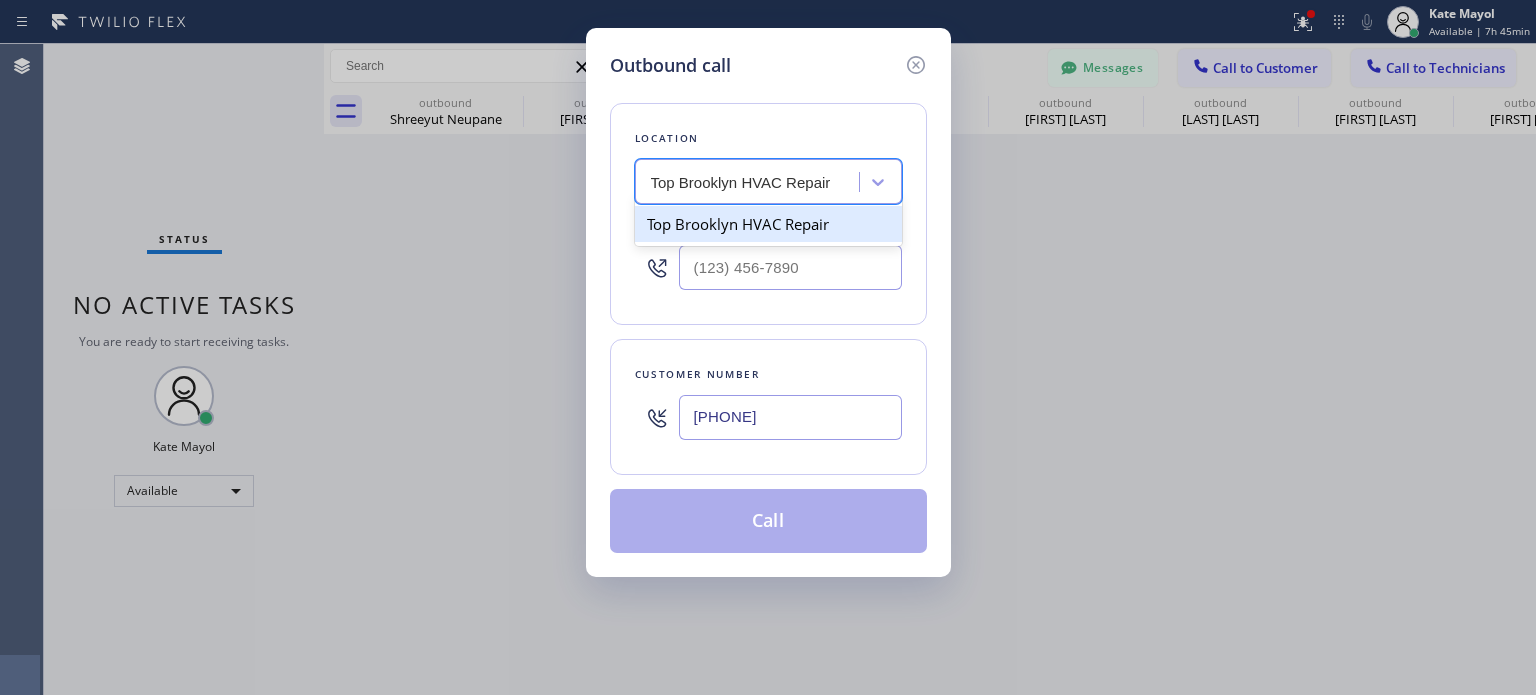 click on "Top Brooklyn HVAC Repair" at bounding box center (768, 224) 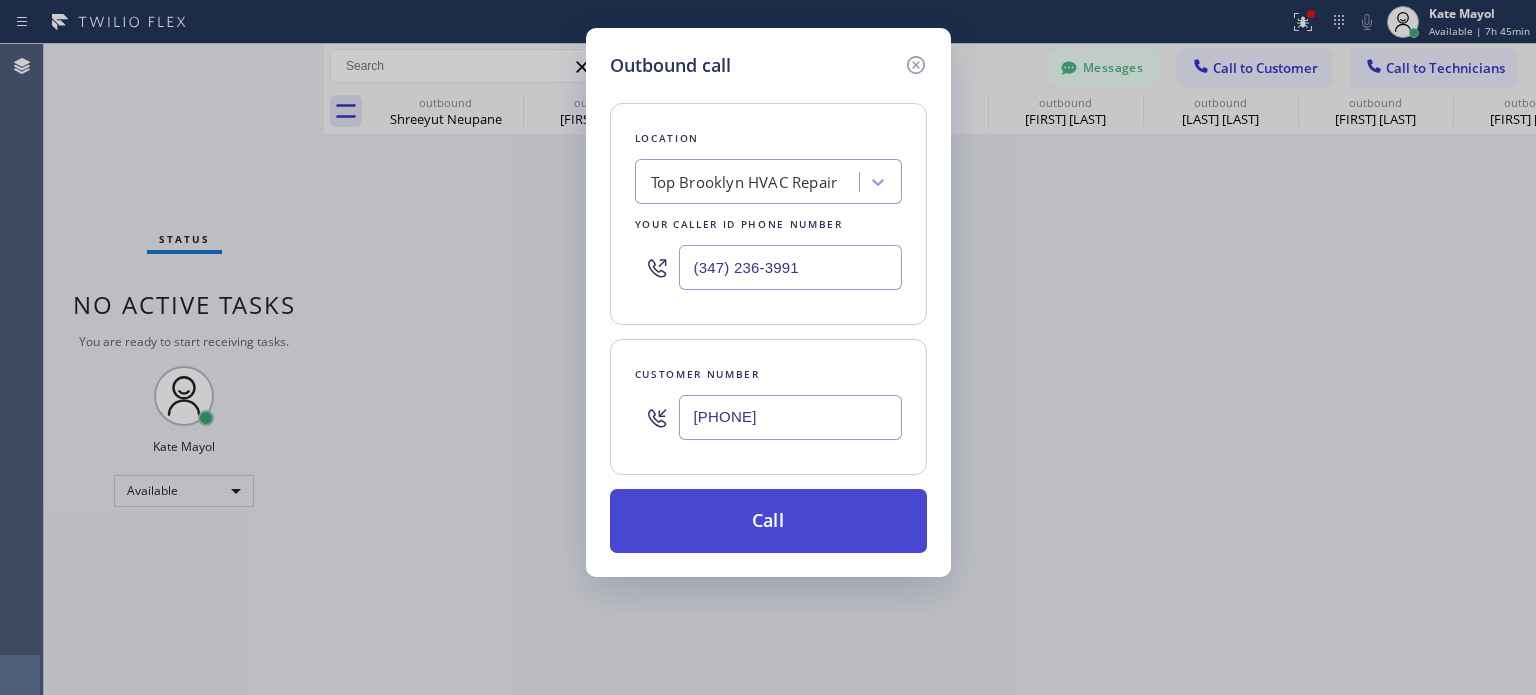 click on "Call" at bounding box center [768, 521] 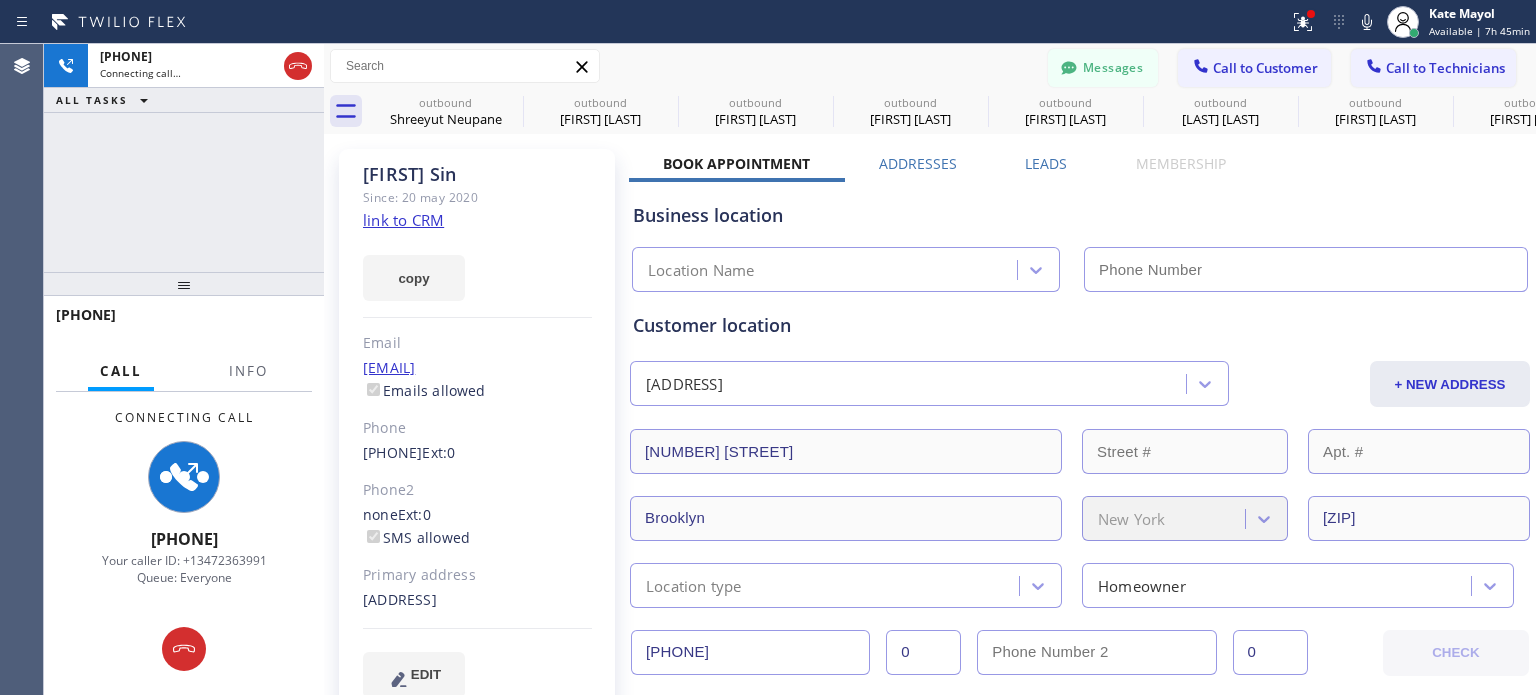 type on "(347) 236-3991" 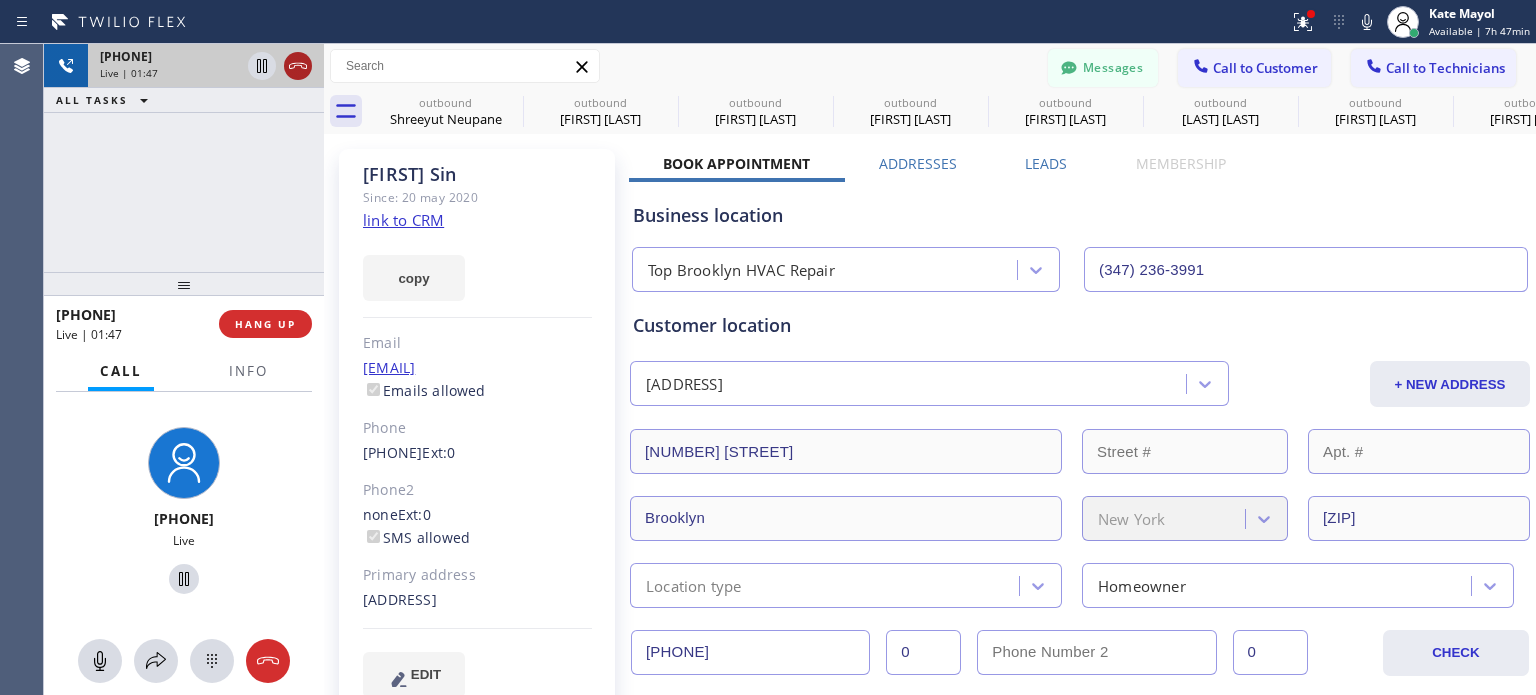 click 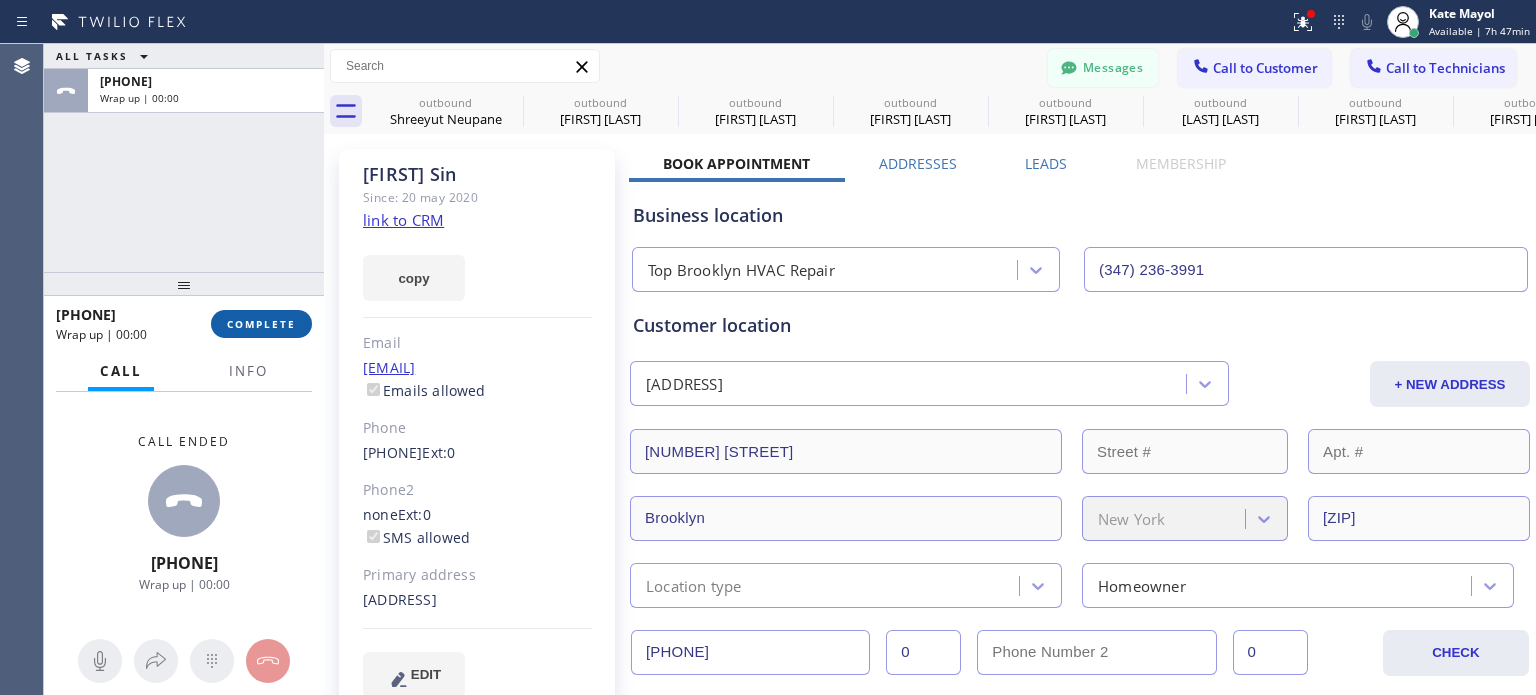 click on "COMPLETE" at bounding box center [261, 324] 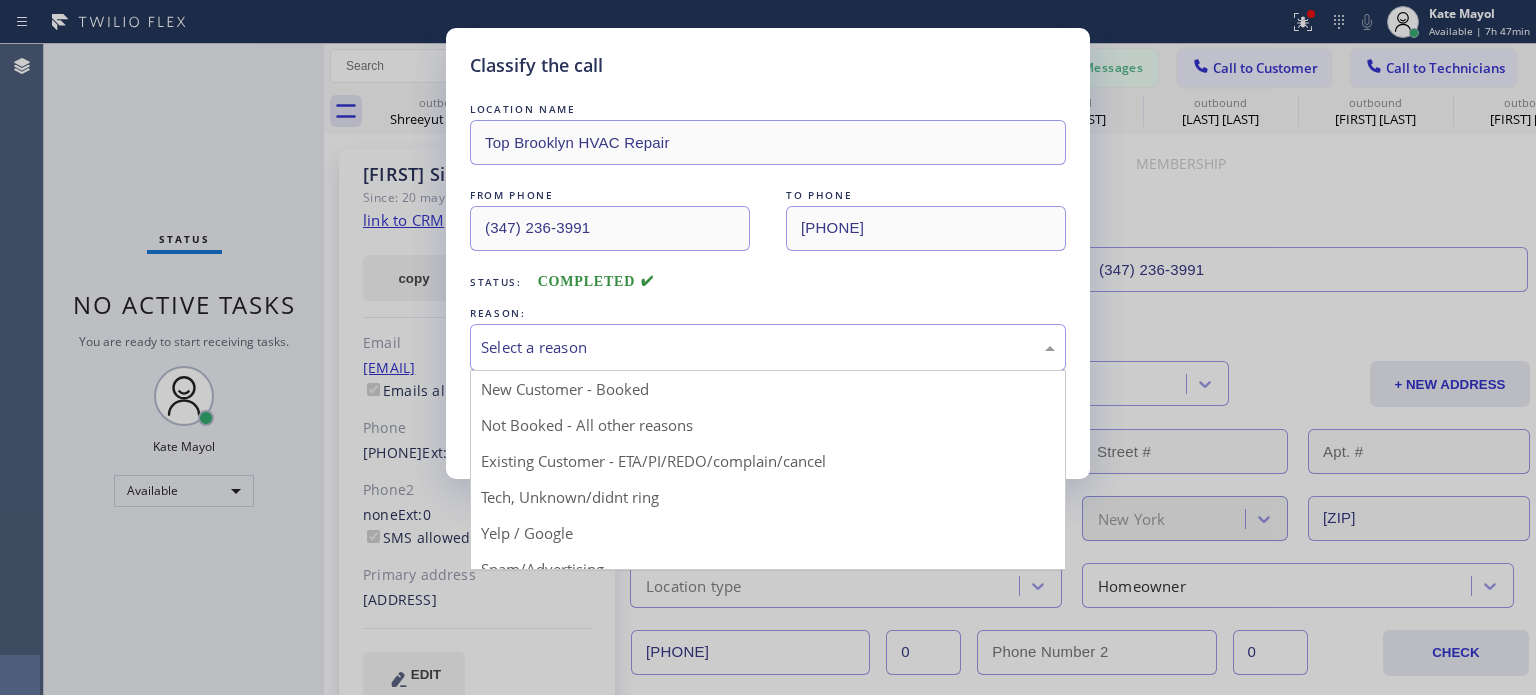 click on "Select a reason" at bounding box center (768, 347) 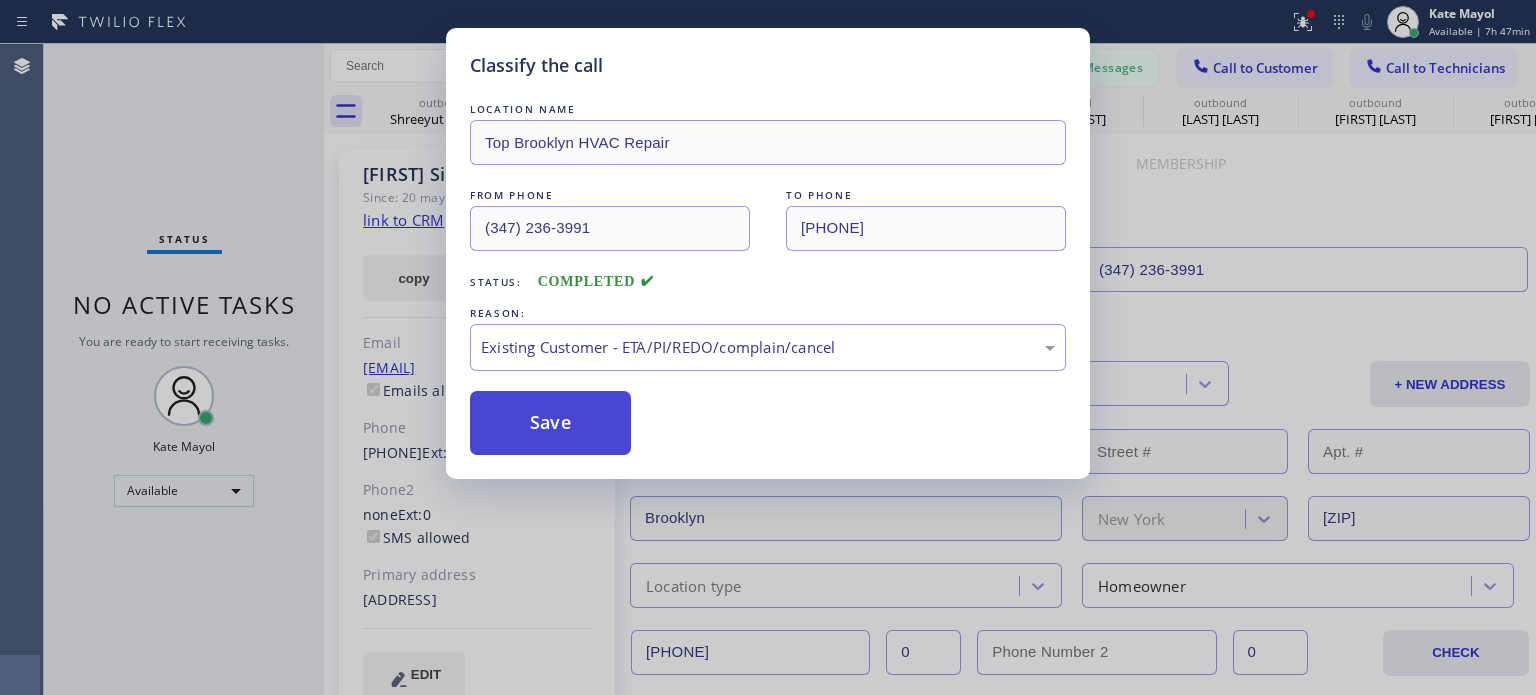 click on "Save" at bounding box center [550, 423] 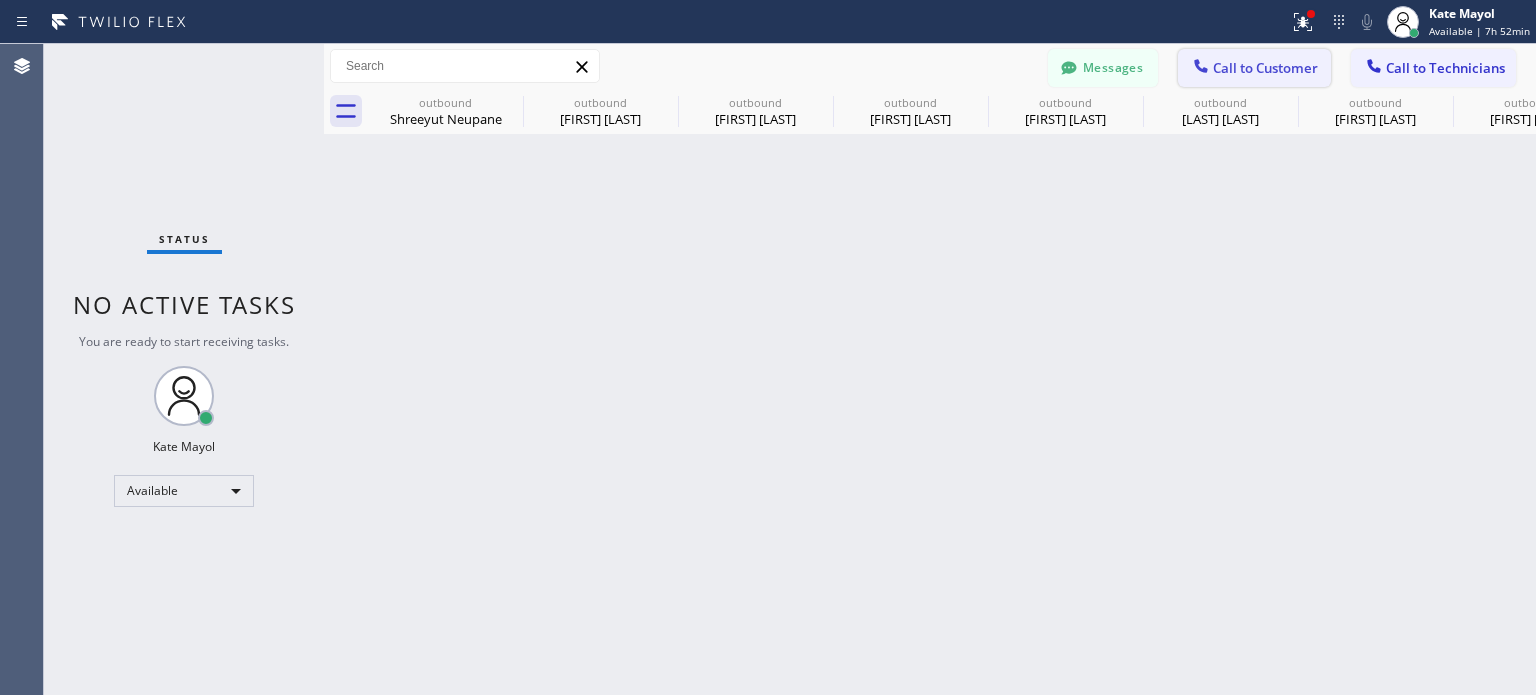 click 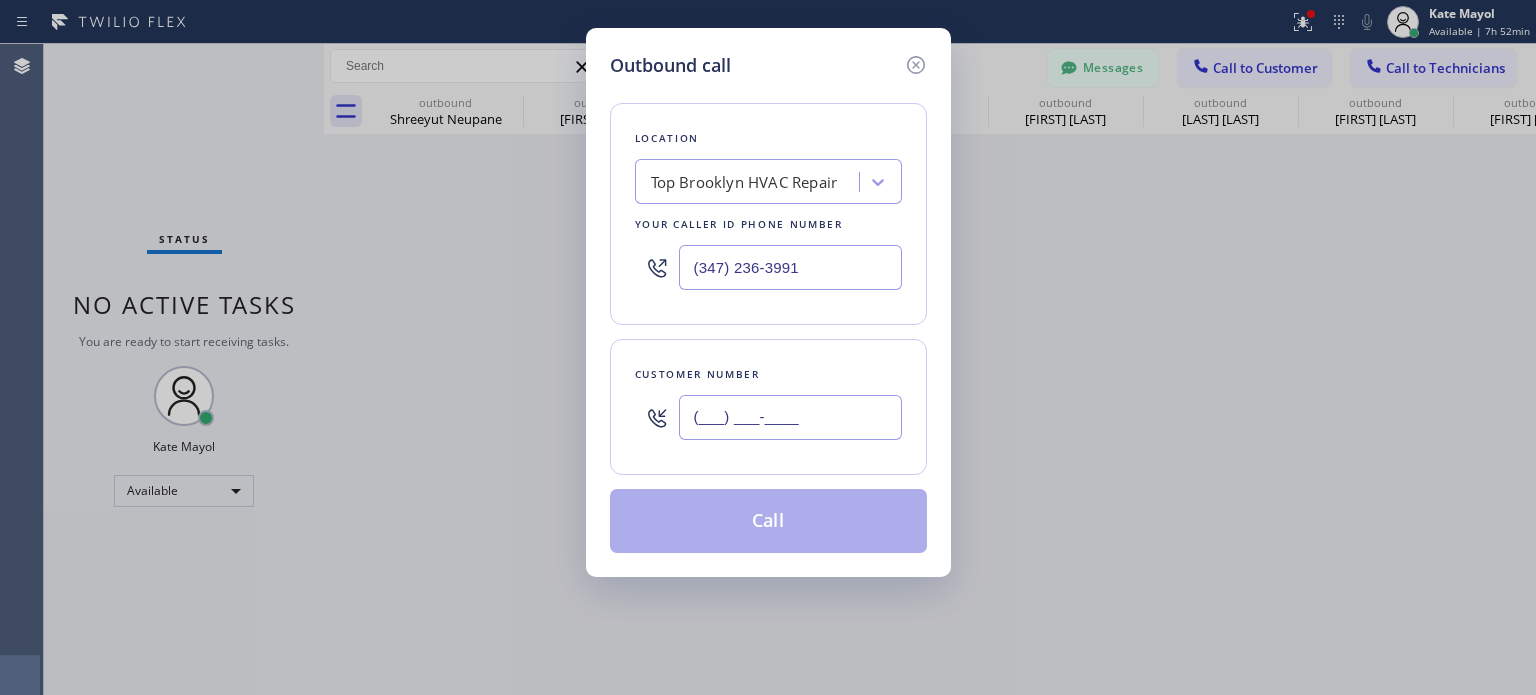 click on "(___) ___-____" at bounding box center (790, 417) 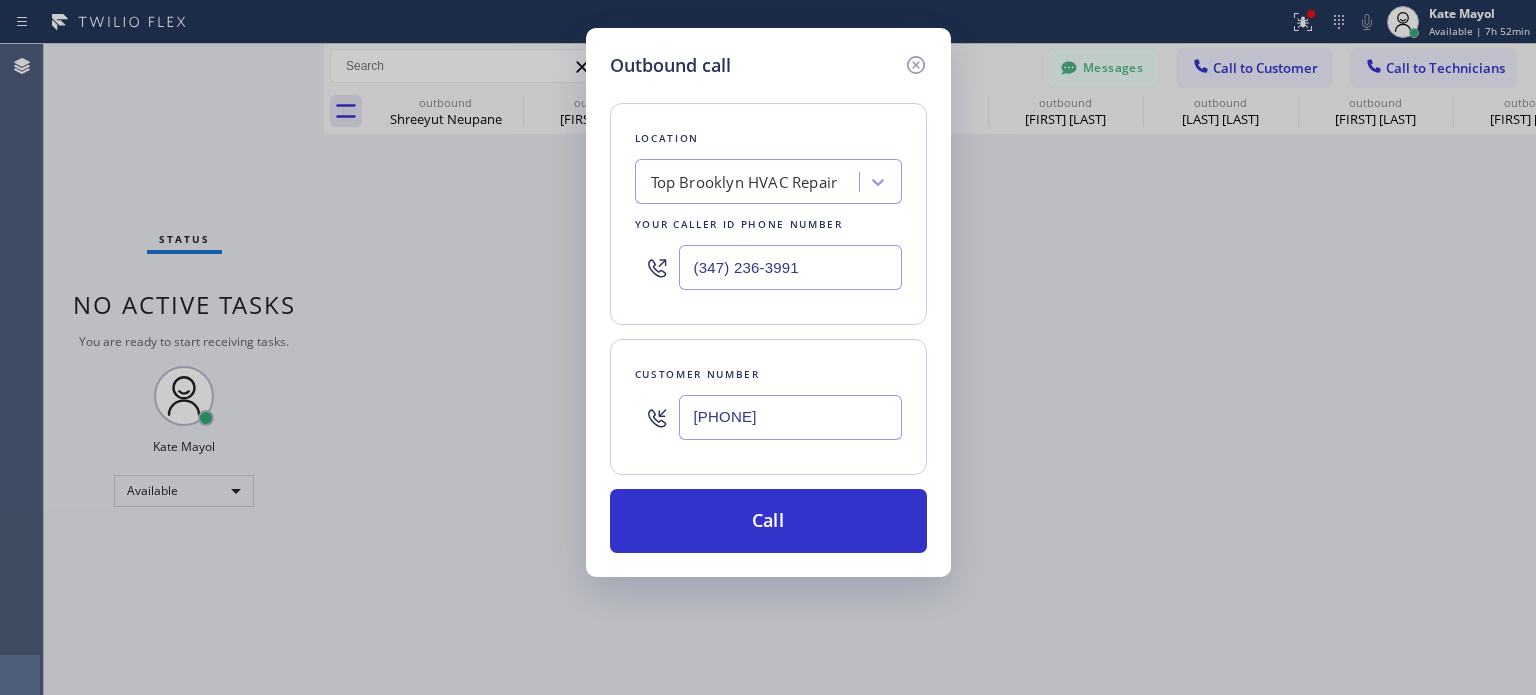 type on "[PHONE]" 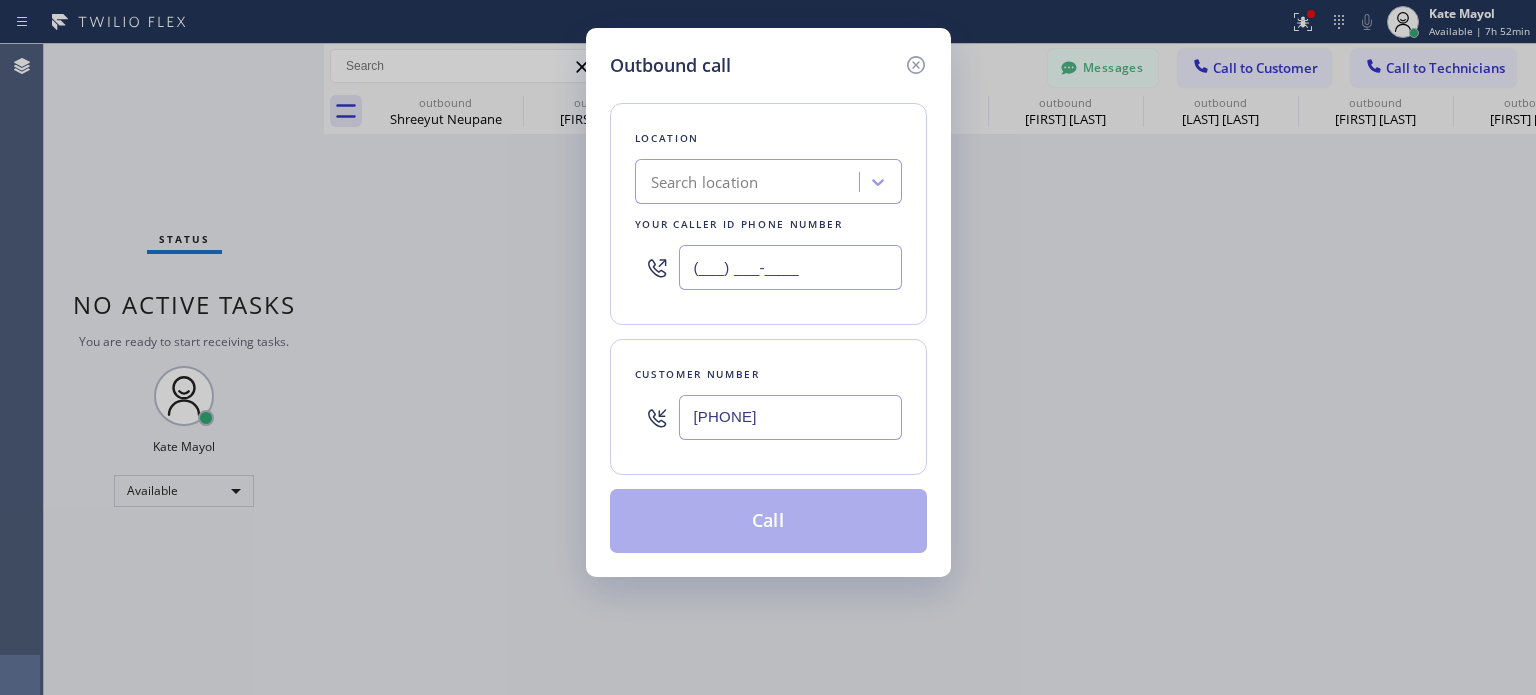 type on "(___) ___-____" 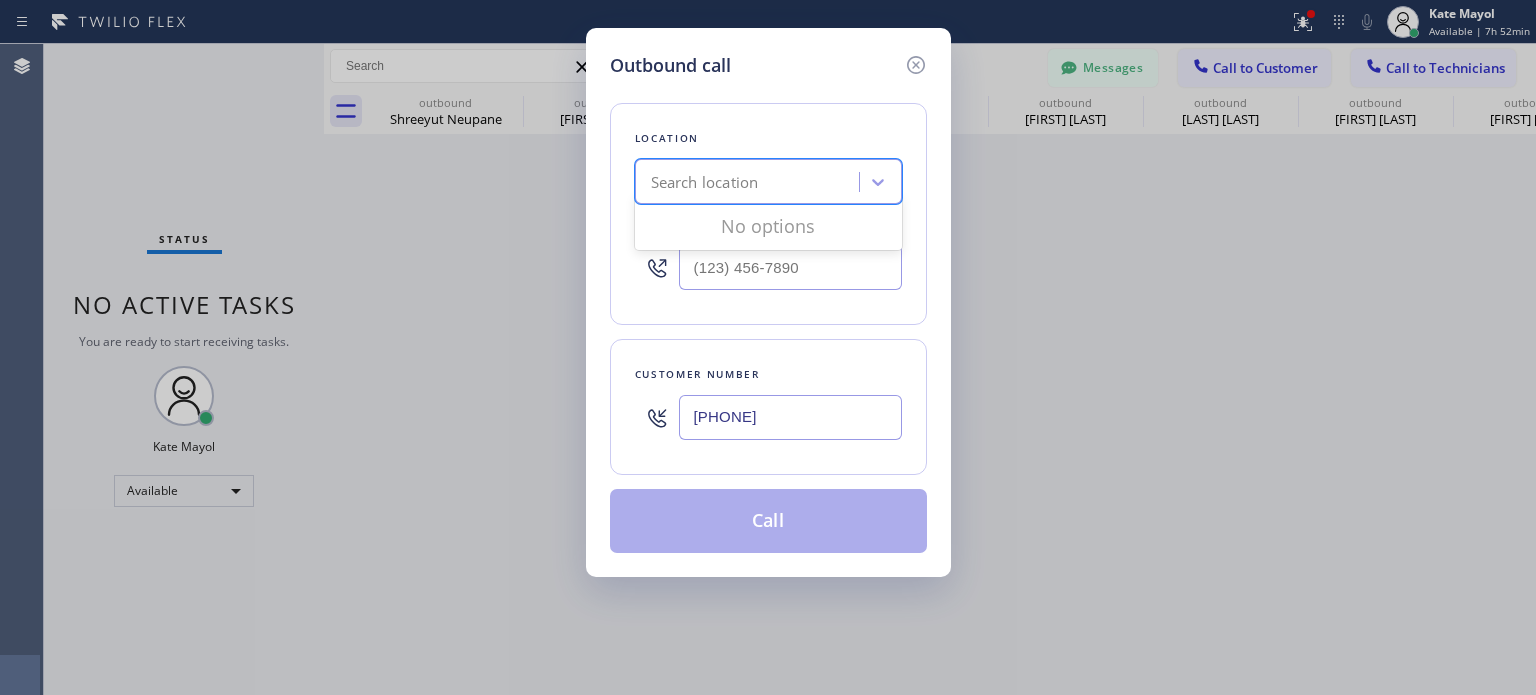 click on "Search location" at bounding box center (705, 182) 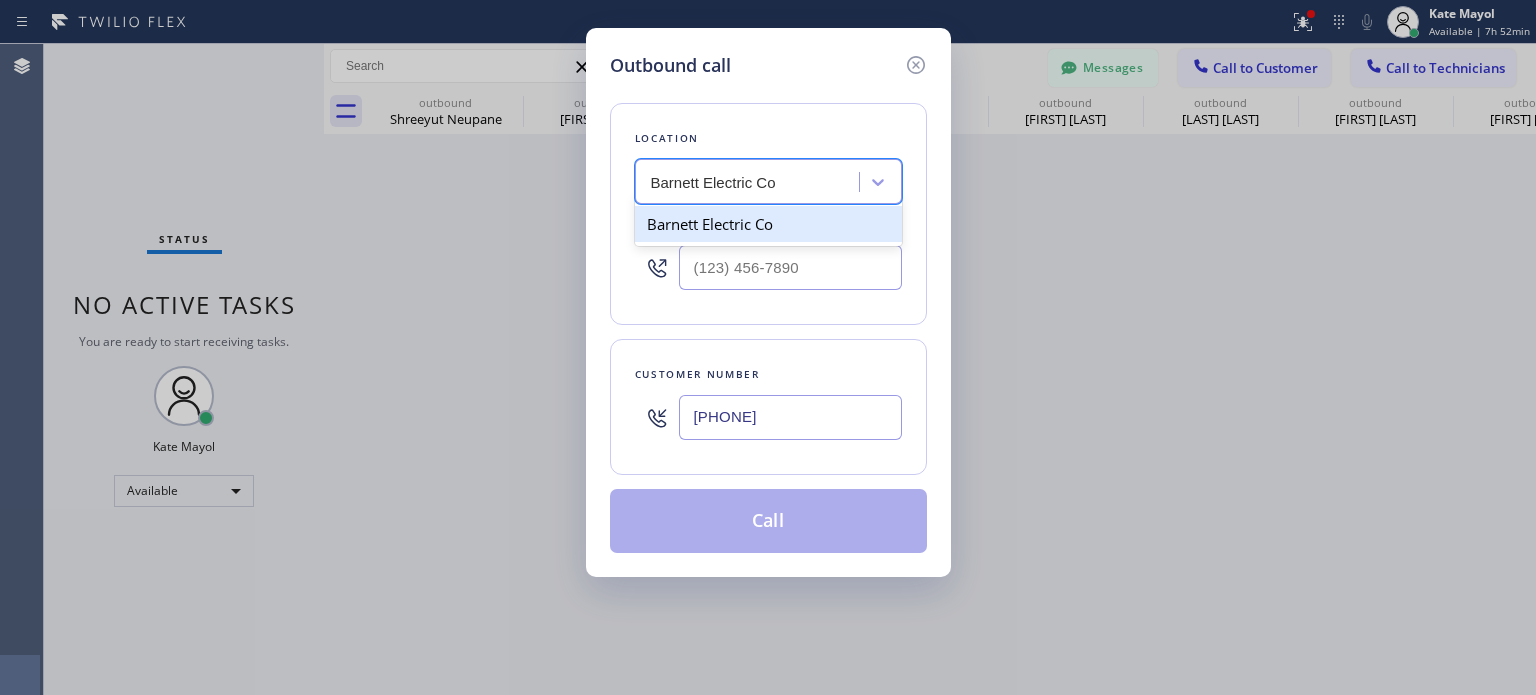 click on "Barnett Electric Co" at bounding box center (768, 224) 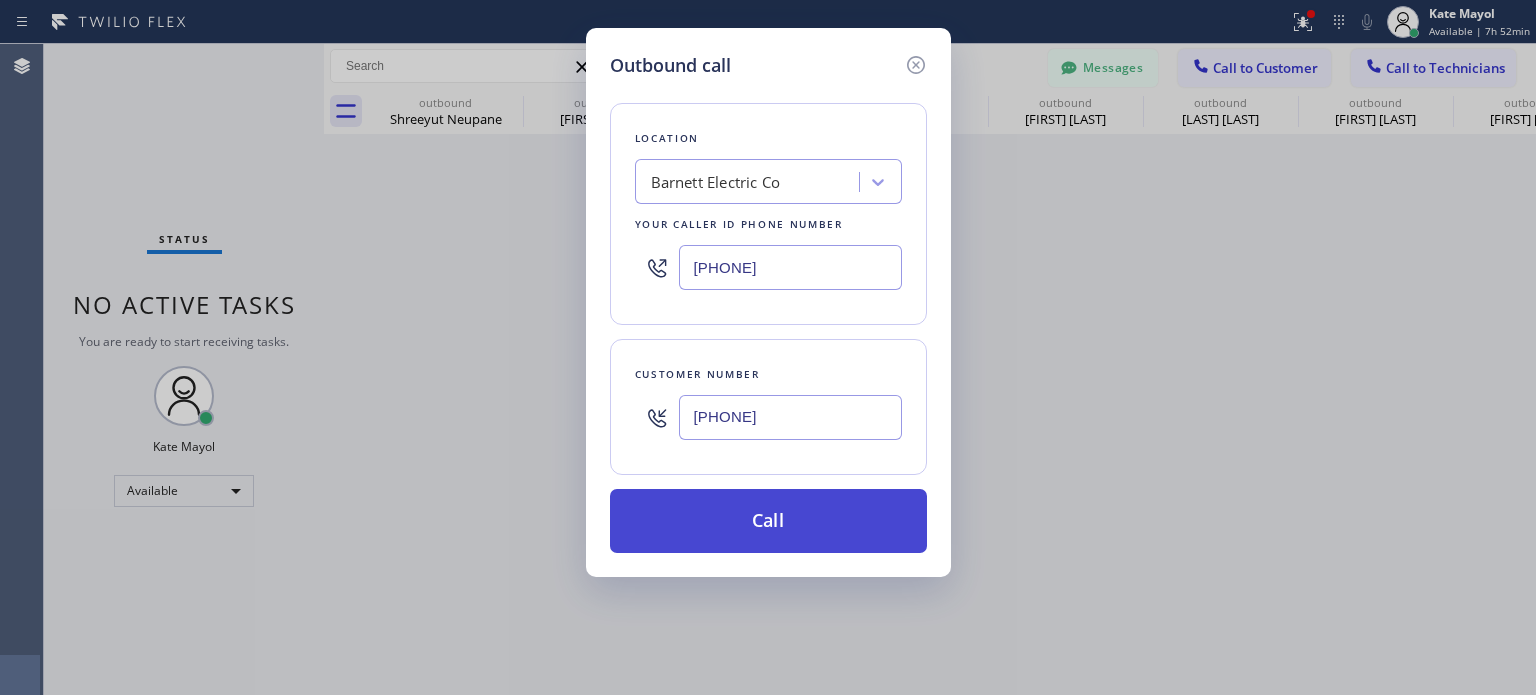 click on "Call" at bounding box center [768, 521] 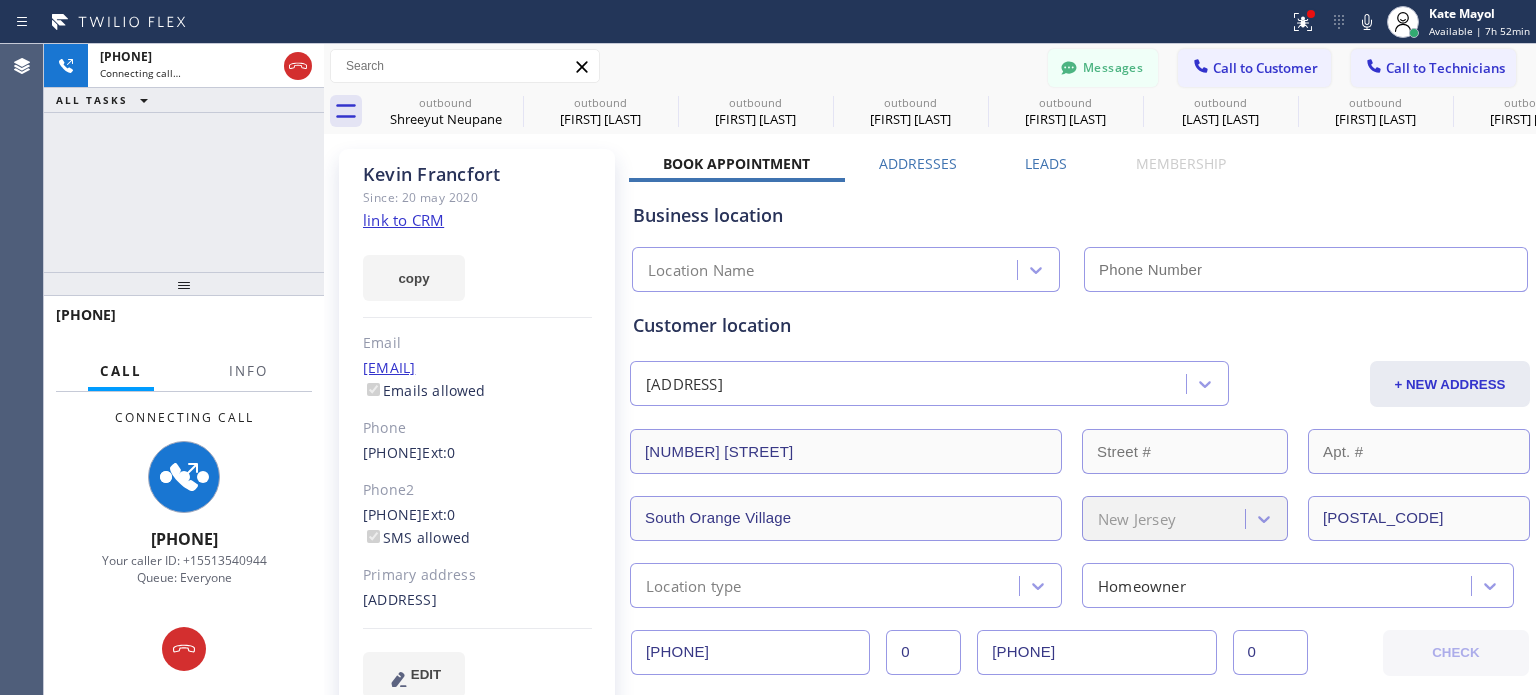 type on "[PHONE]" 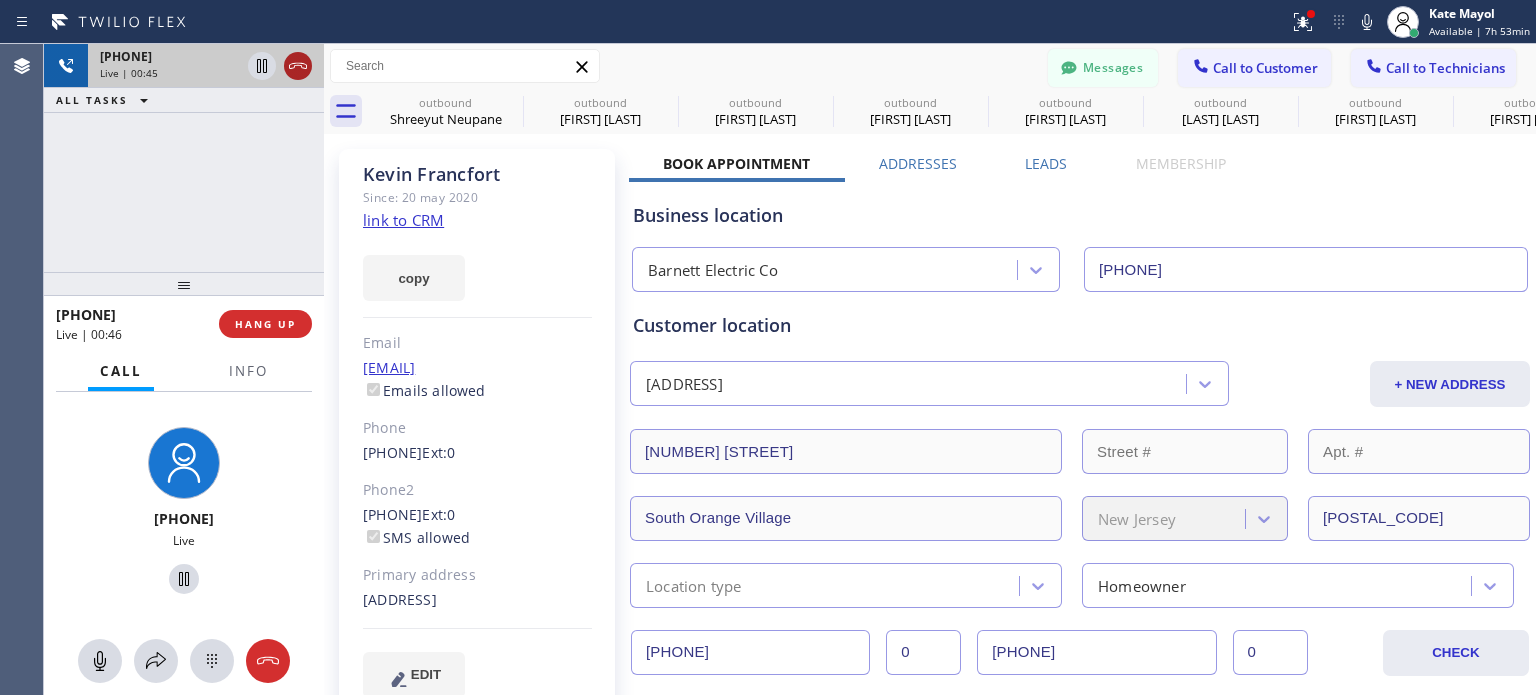 click 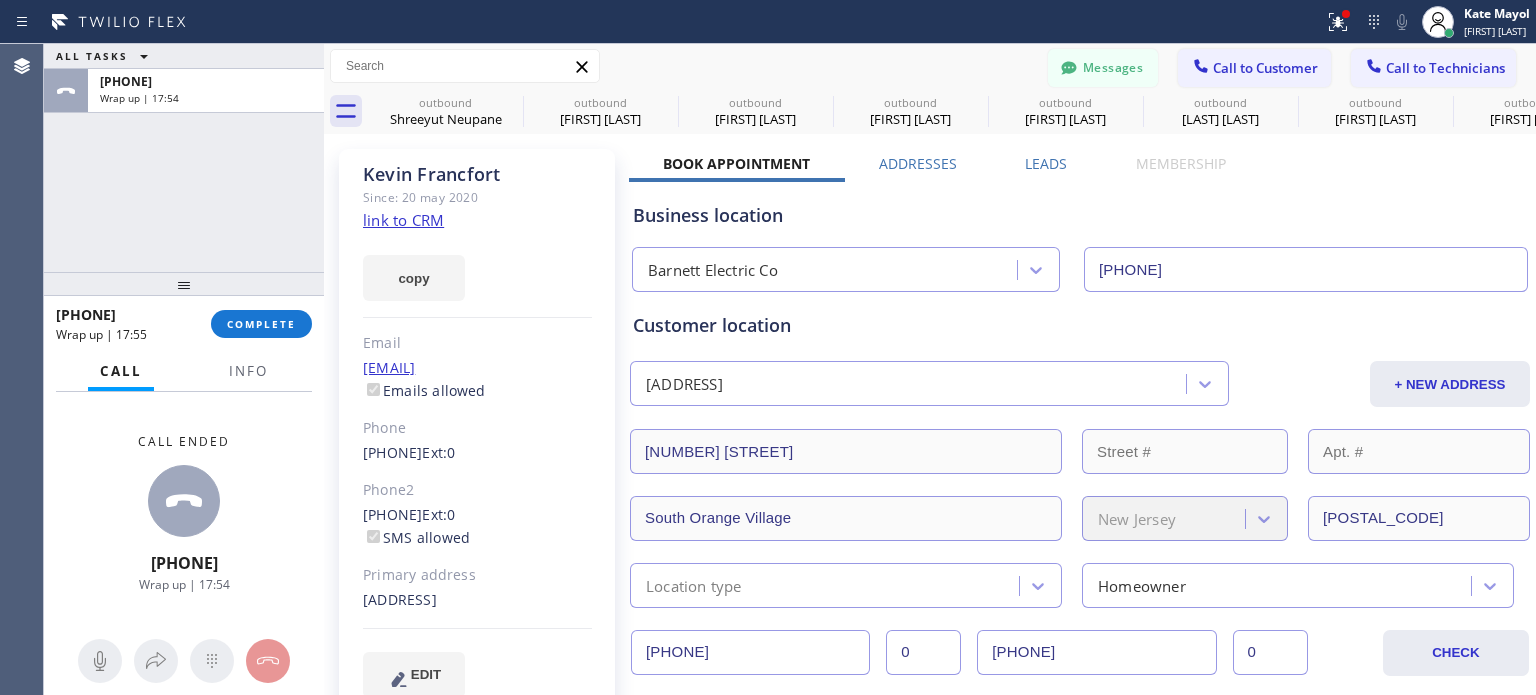 click on "[DATE] [TIME] COMPLETE" at bounding box center [184, 324] 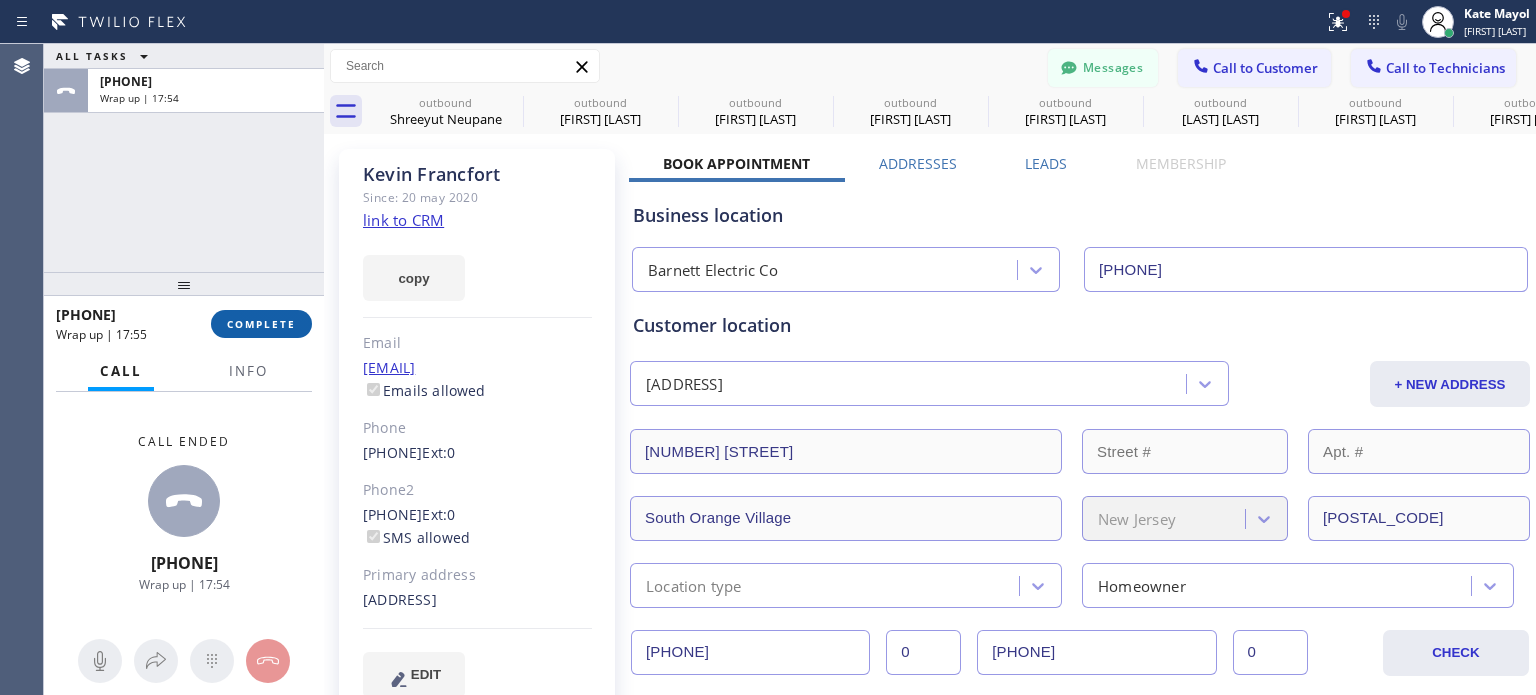 click on "COMPLETE" at bounding box center [261, 324] 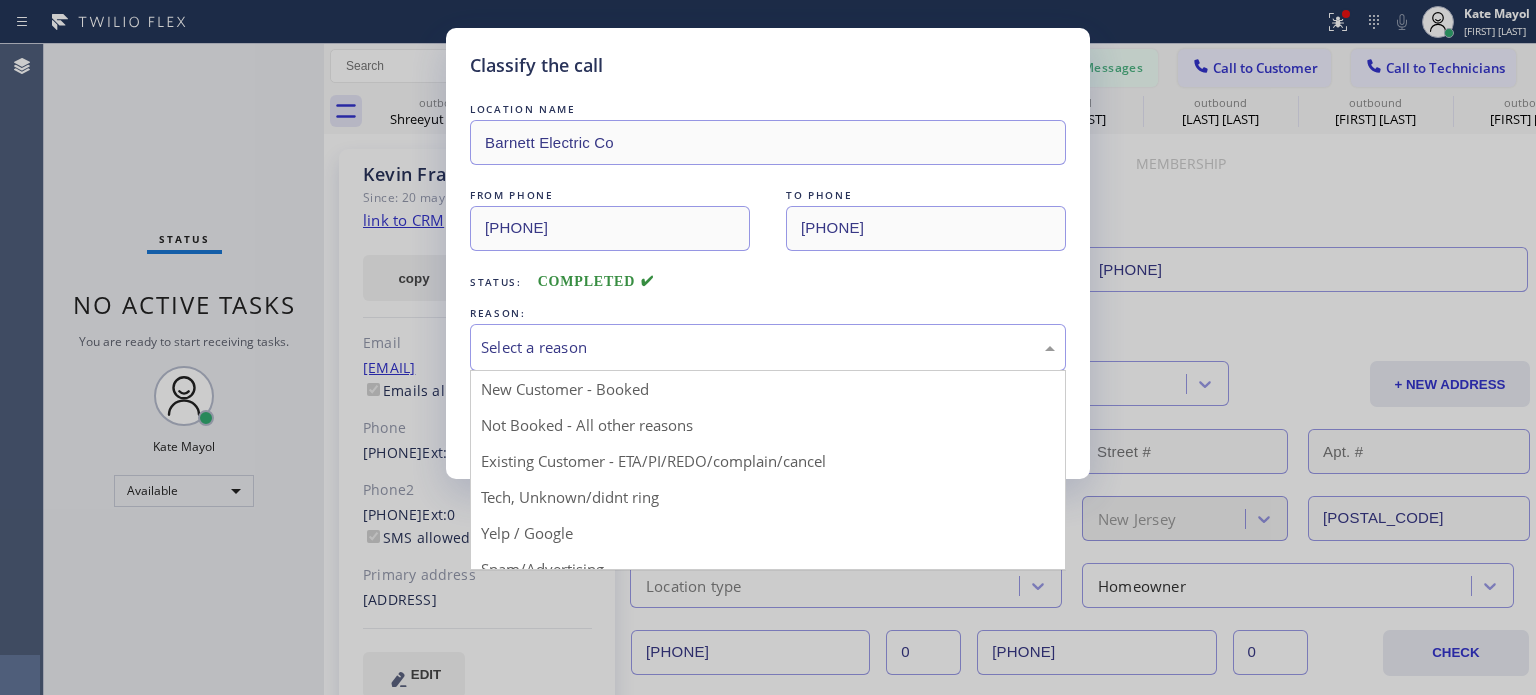 click on "Select a reason" at bounding box center (768, 347) 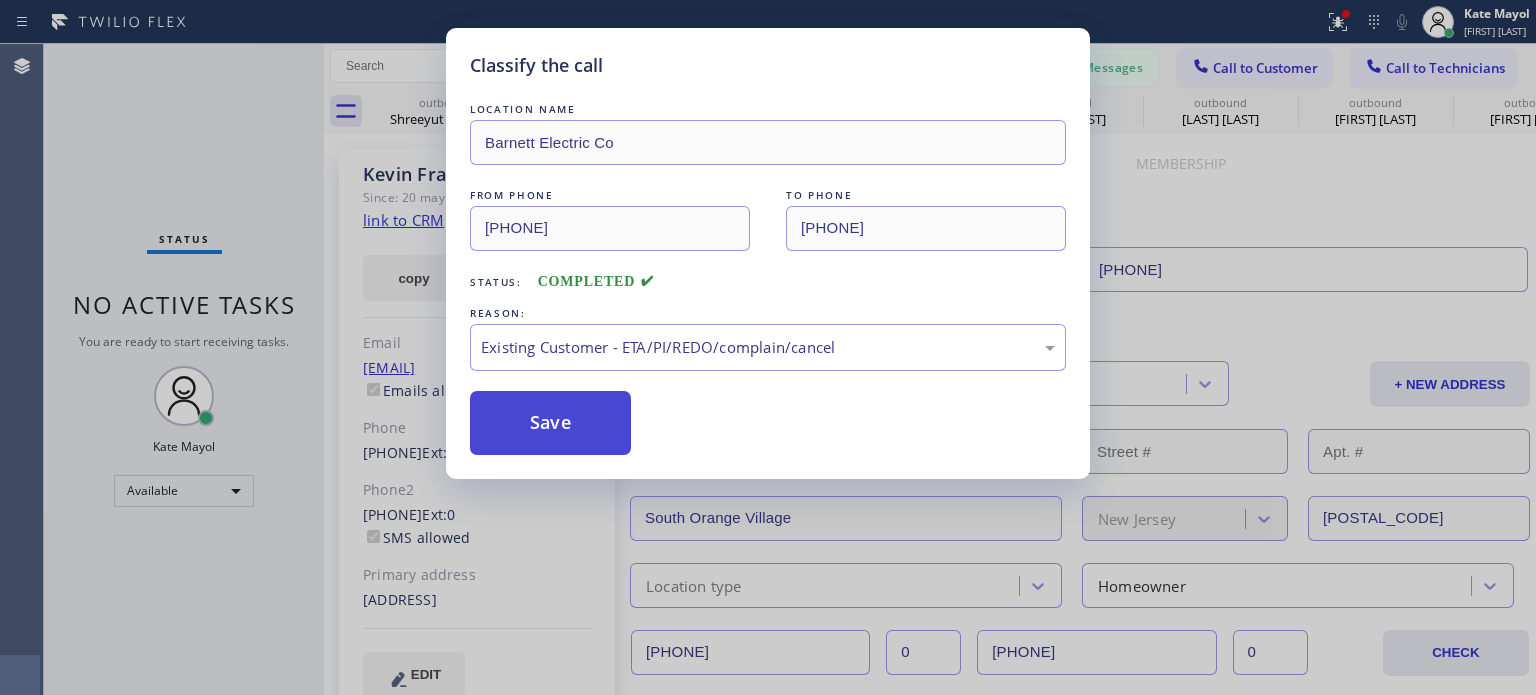 click on "Save" at bounding box center [550, 423] 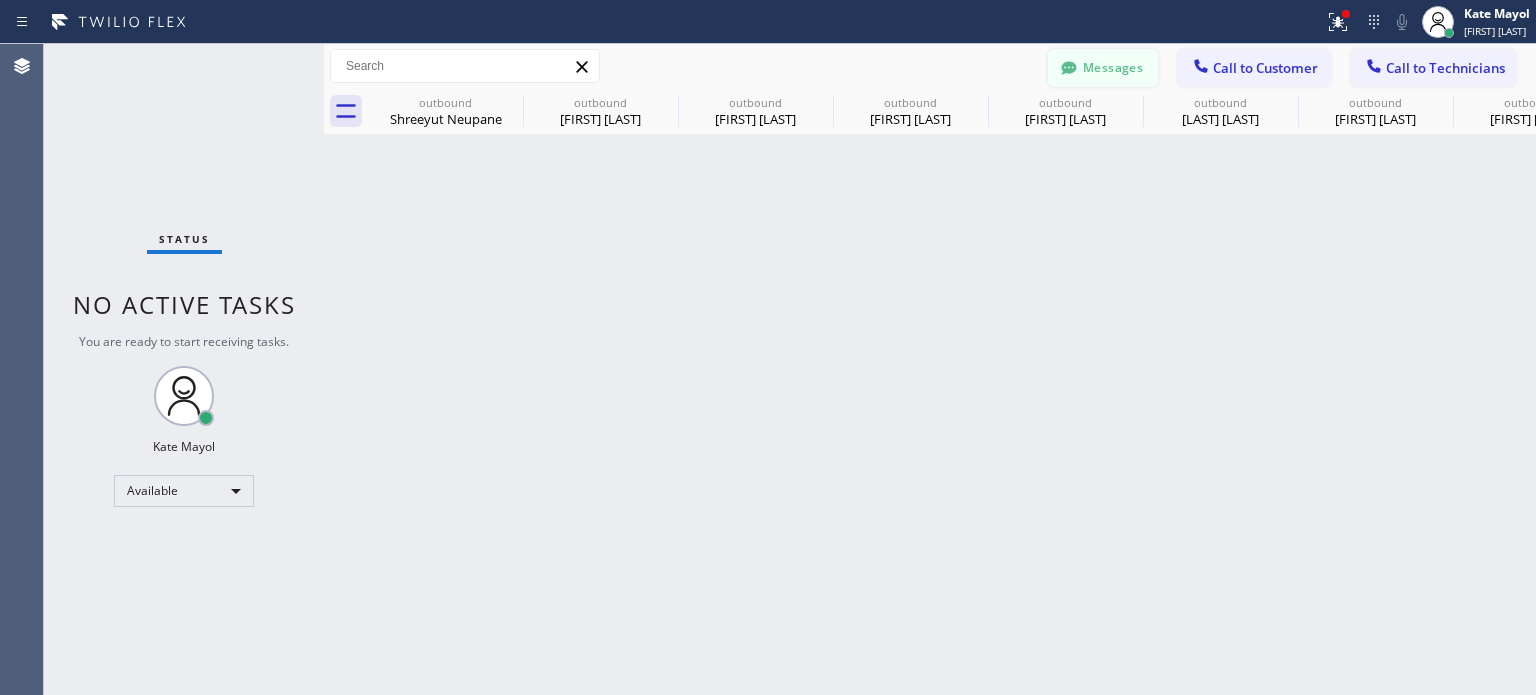 click on "Messages" at bounding box center [1103, 68] 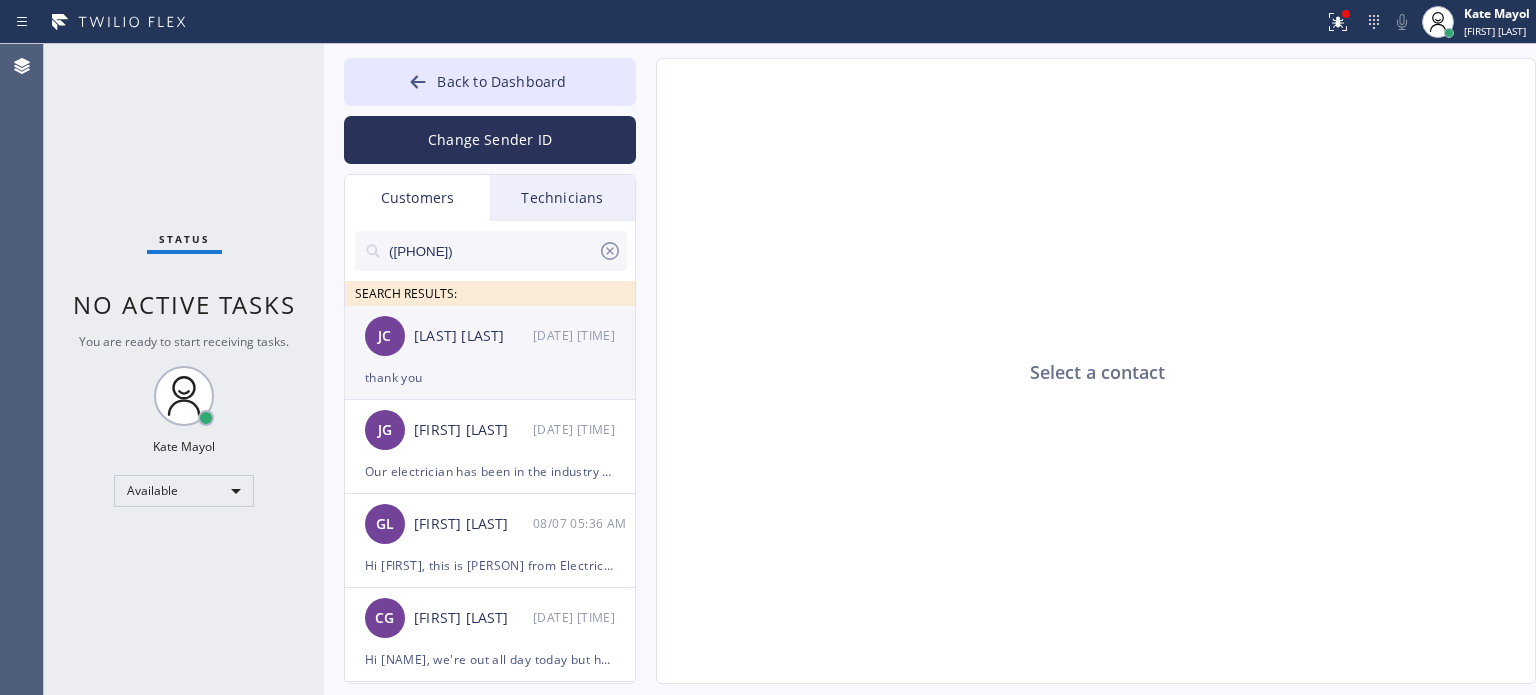click on "thank you" at bounding box center [490, 377] 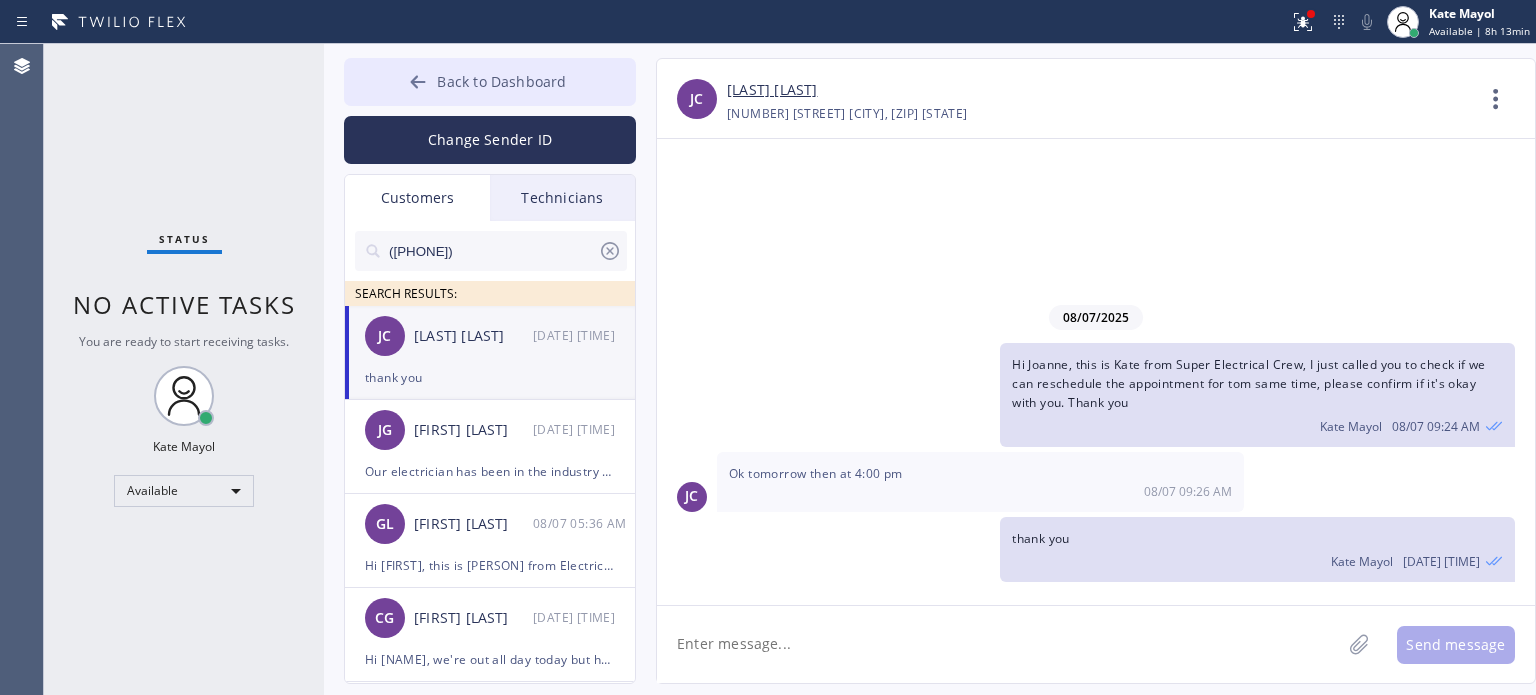 click on "Back to Dashboard" at bounding box center (501, 81) 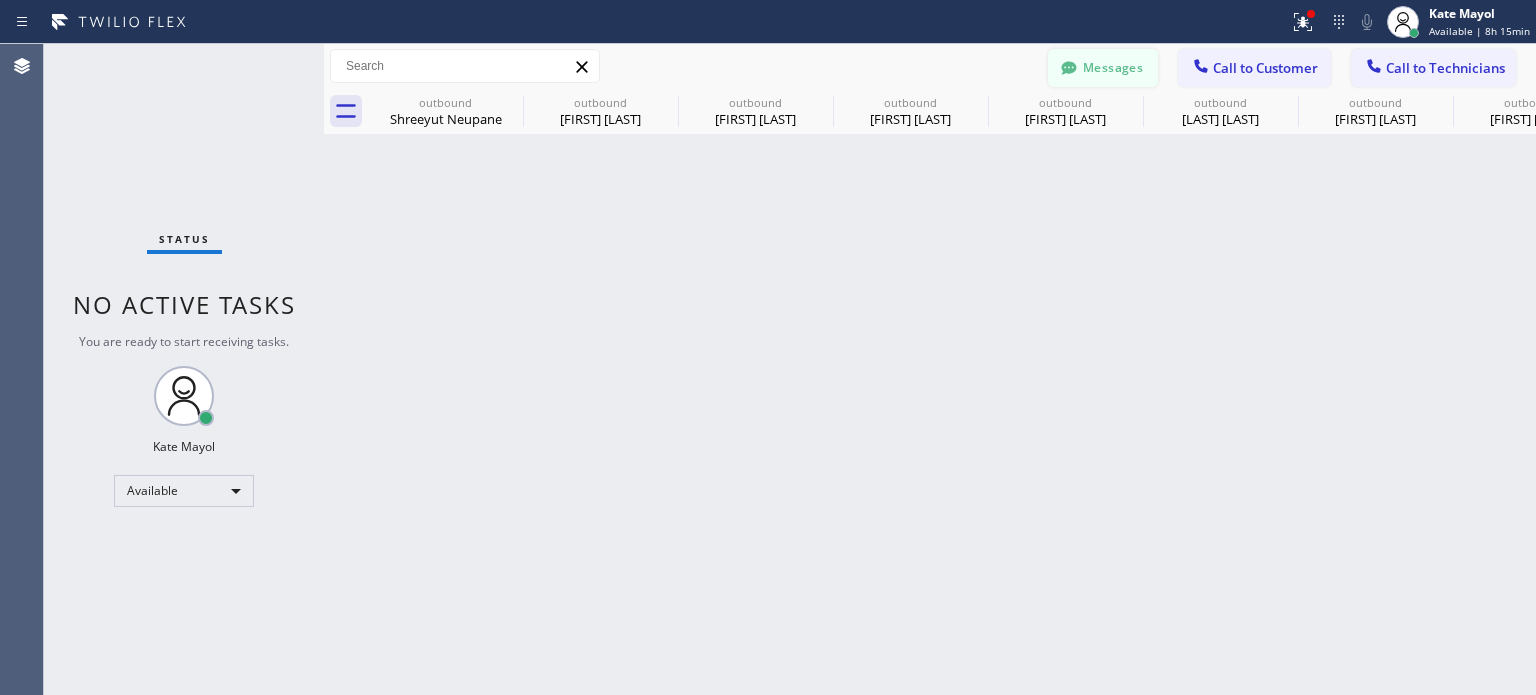 click on "Messages" at bounding box center (1103, 68) 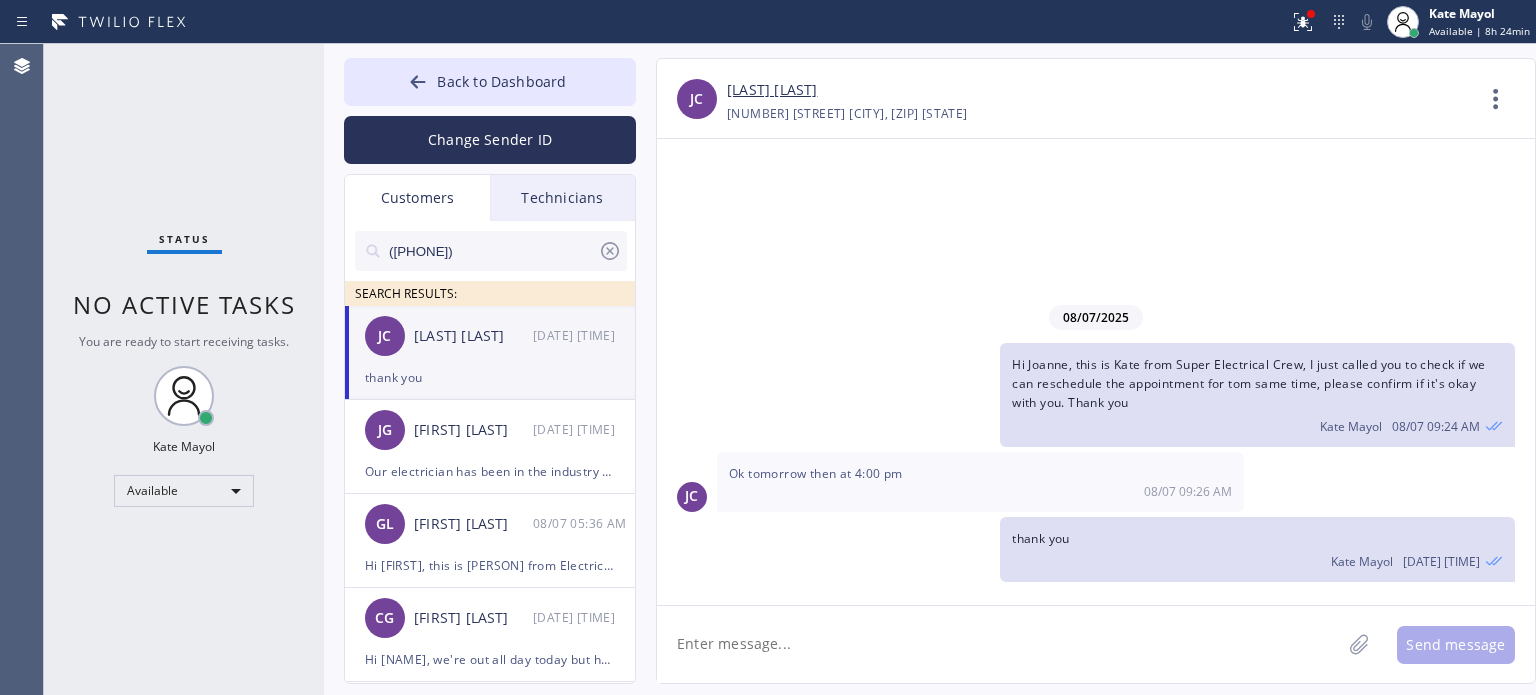 click on "thank you" at bounding box center [490, 377] 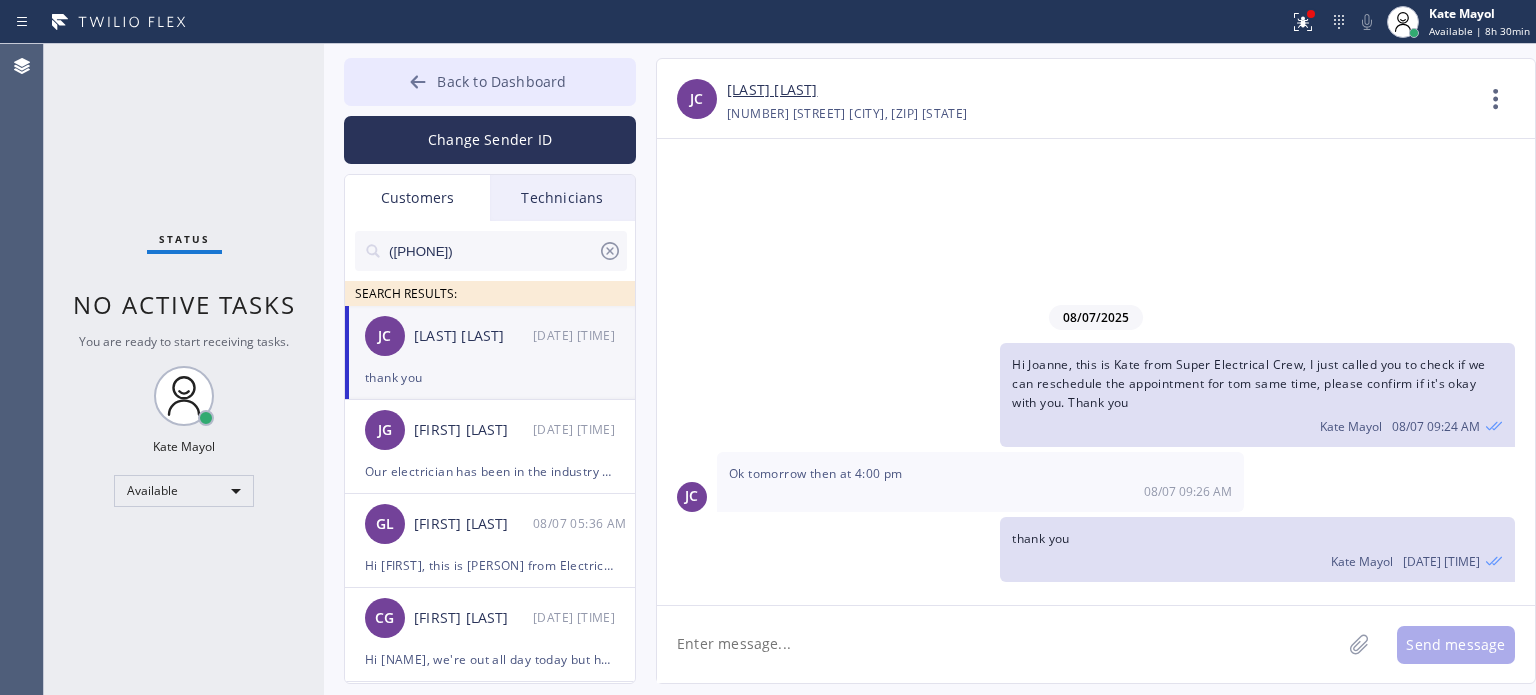 click on "Back to Dashboard" at bounding box center [501, 81] 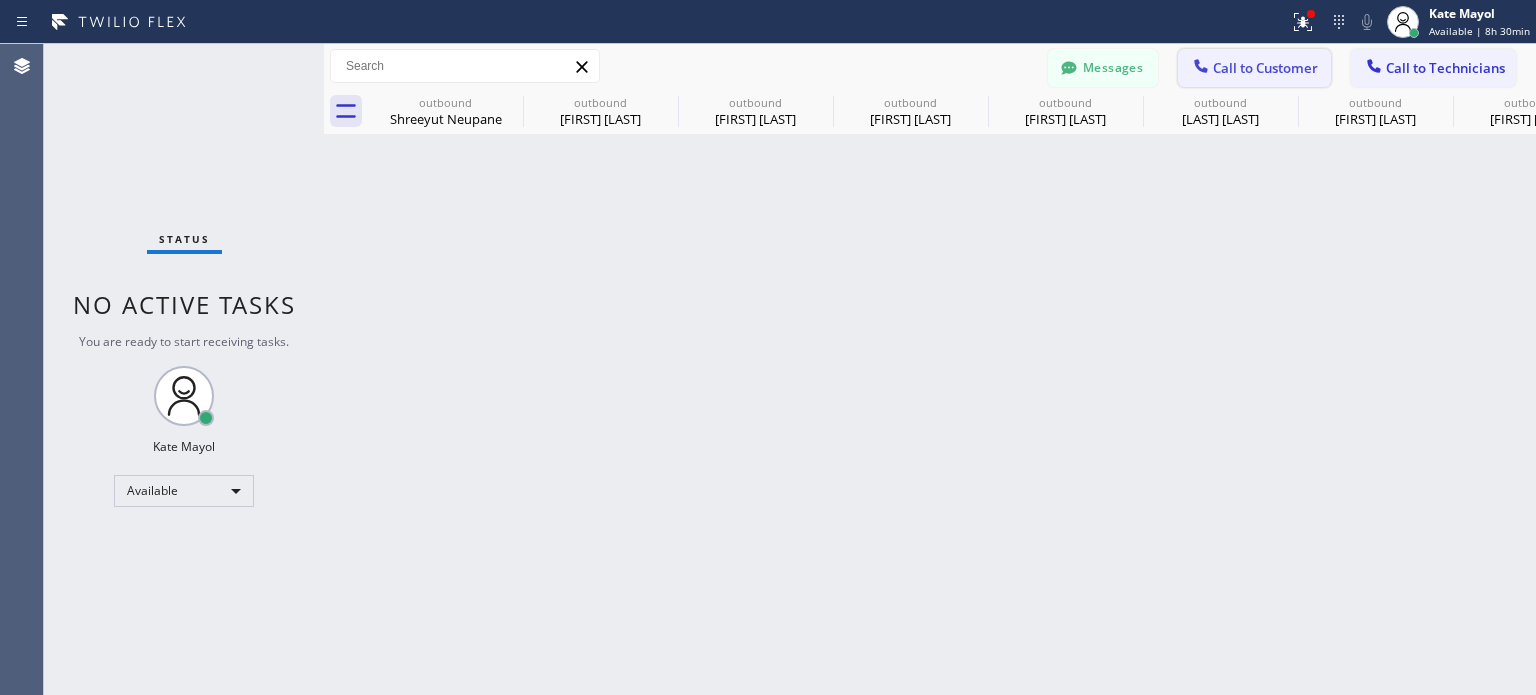 click on "Call to Customer" at bounding box center (1265, 68) 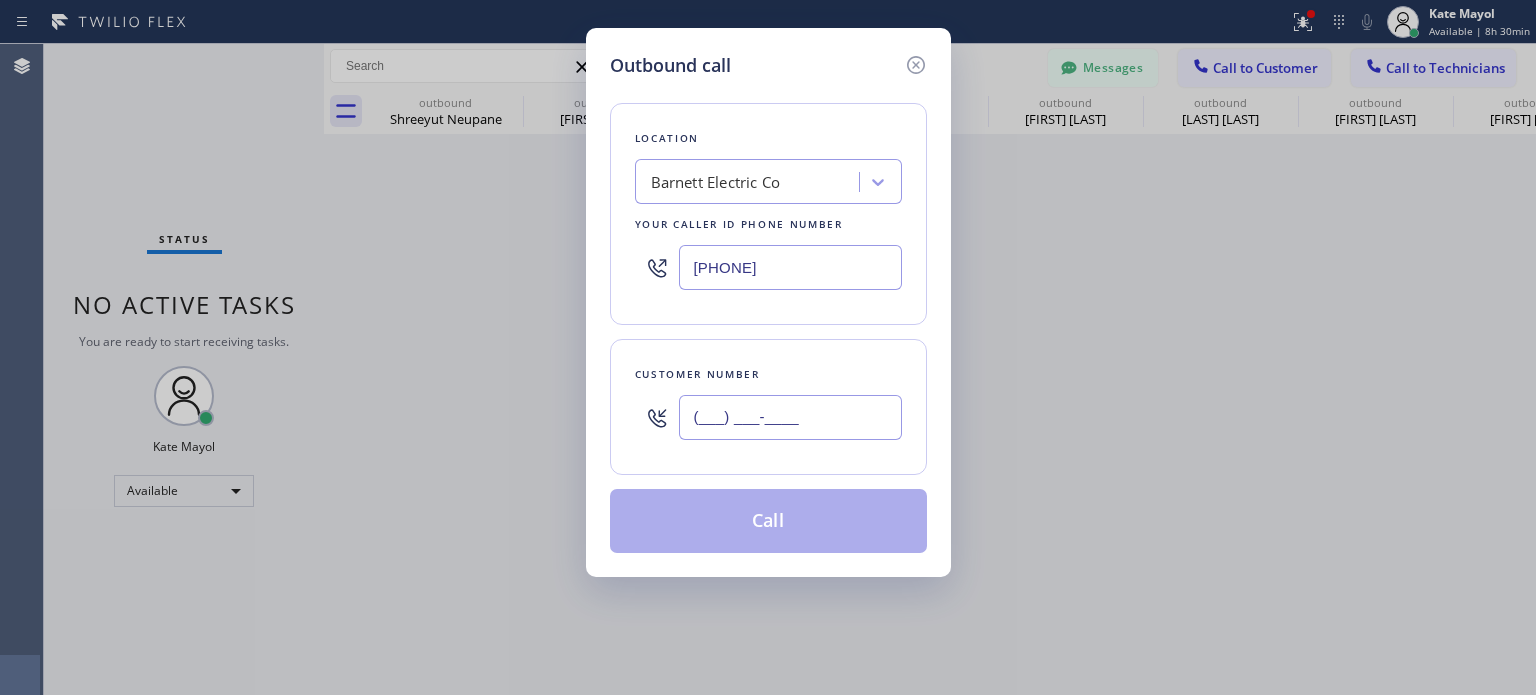 click on "(___) ___-____" at bounding box center [790, 417] 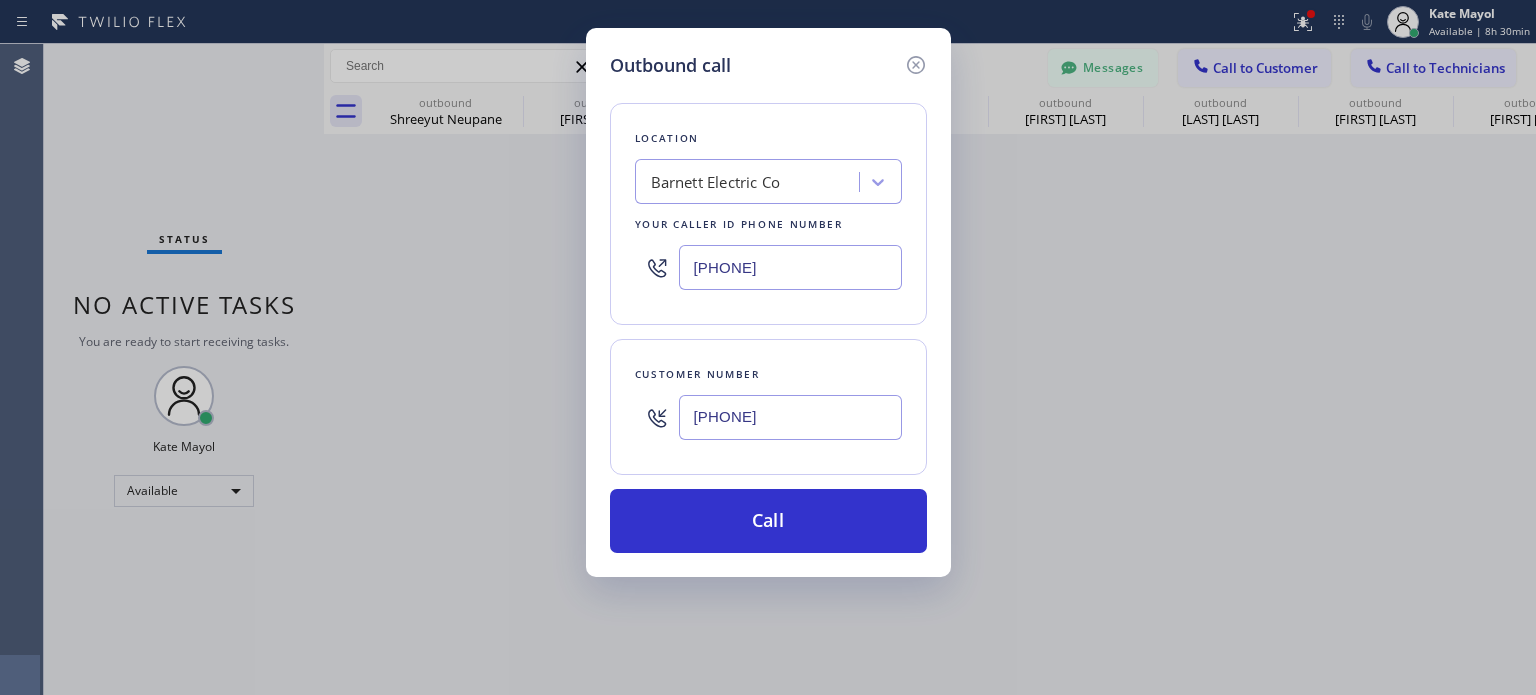 type on "[PHONE]" 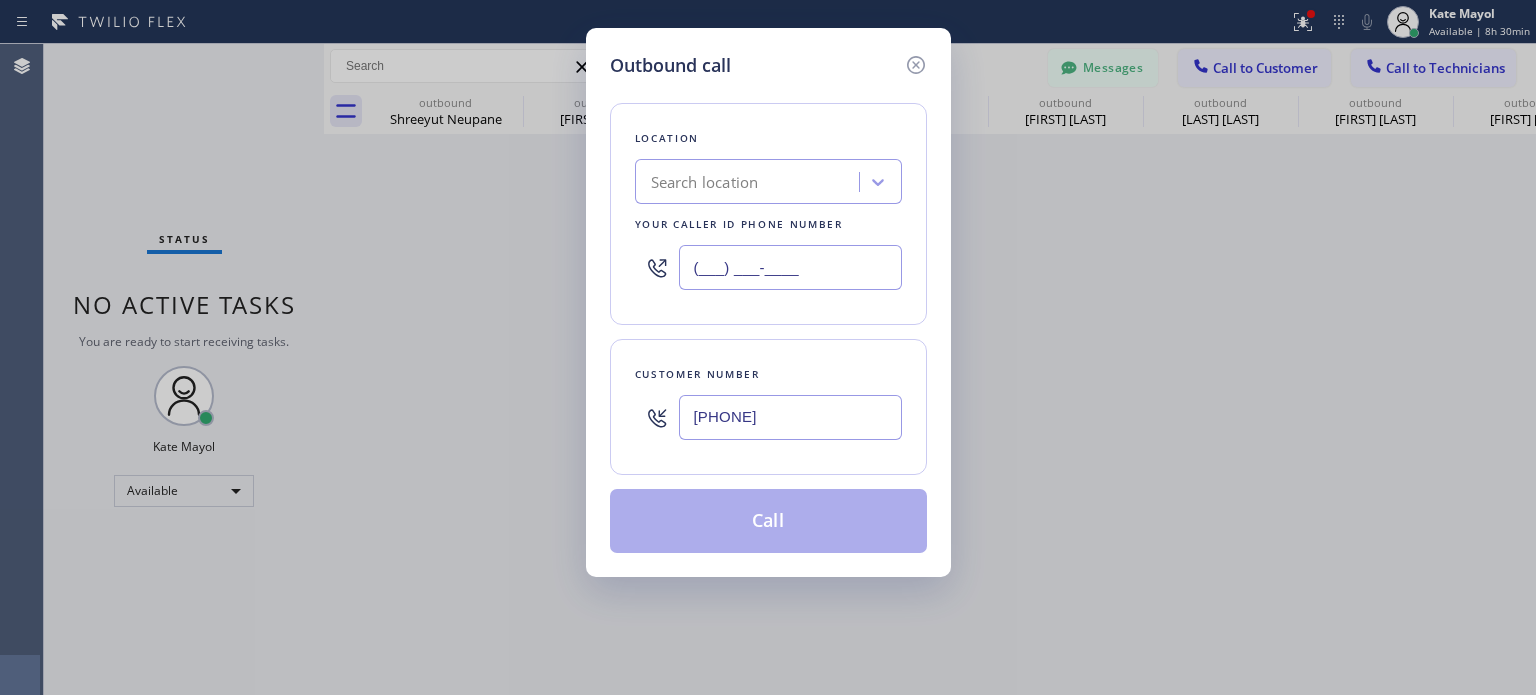 type on "(___) ___-____" 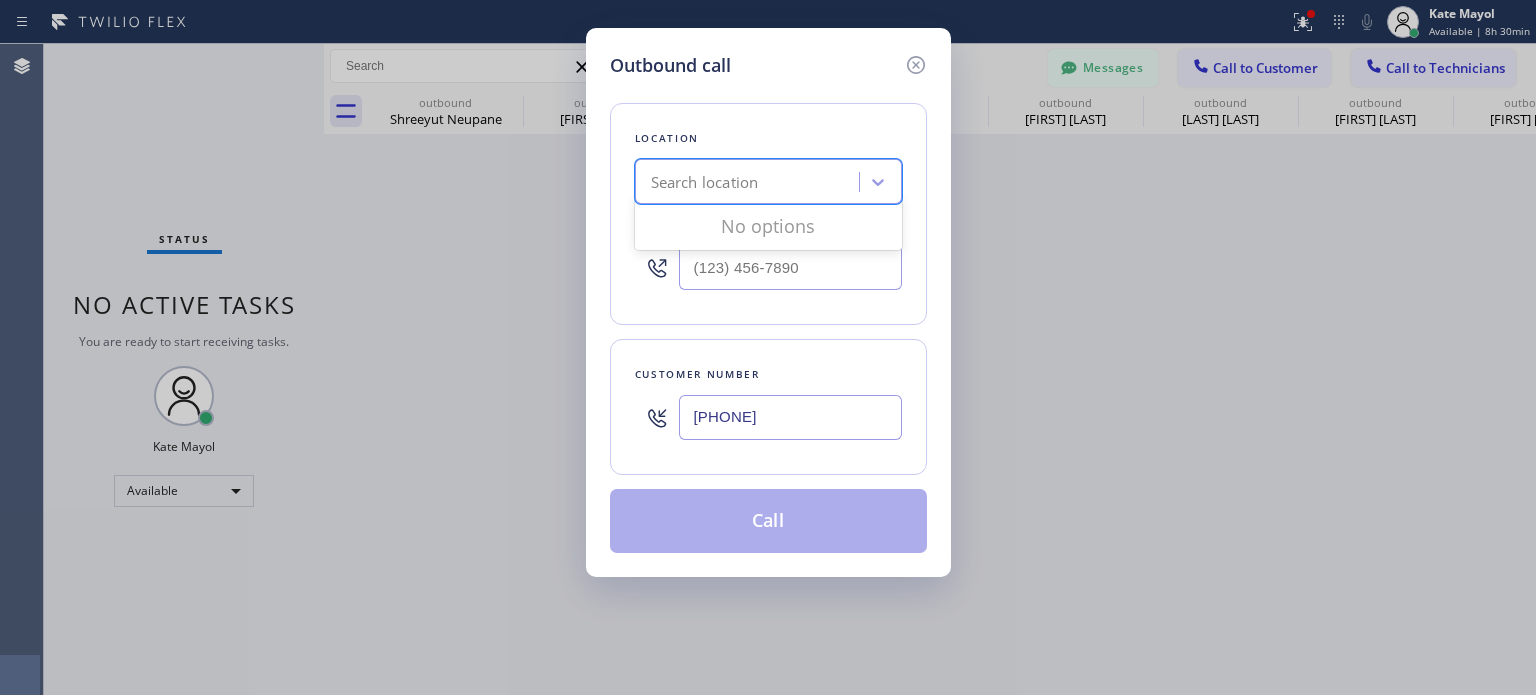click on "Search location" at bounding box center [705, 182] 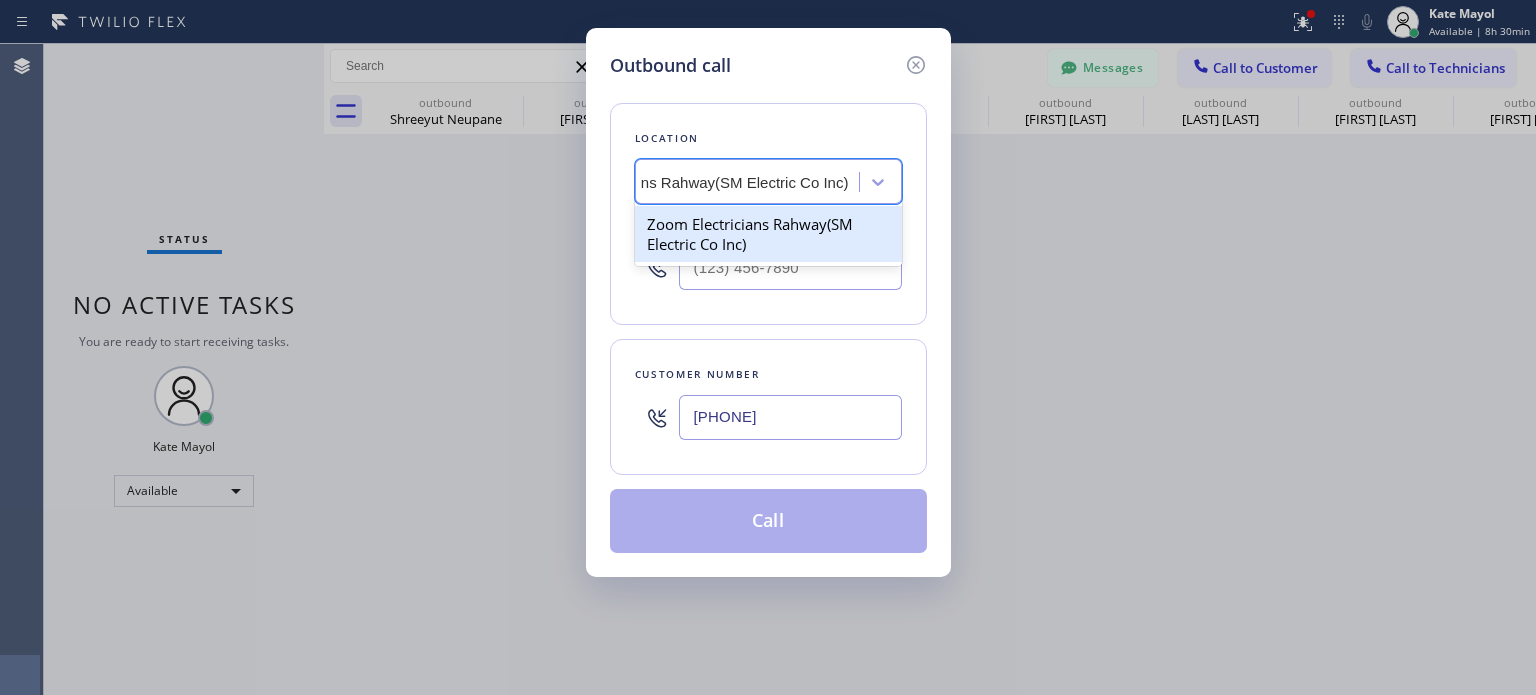 click on "Zoom Electricians Rahway(SM Electric Co Inc)" at bounding box center (768, 234) 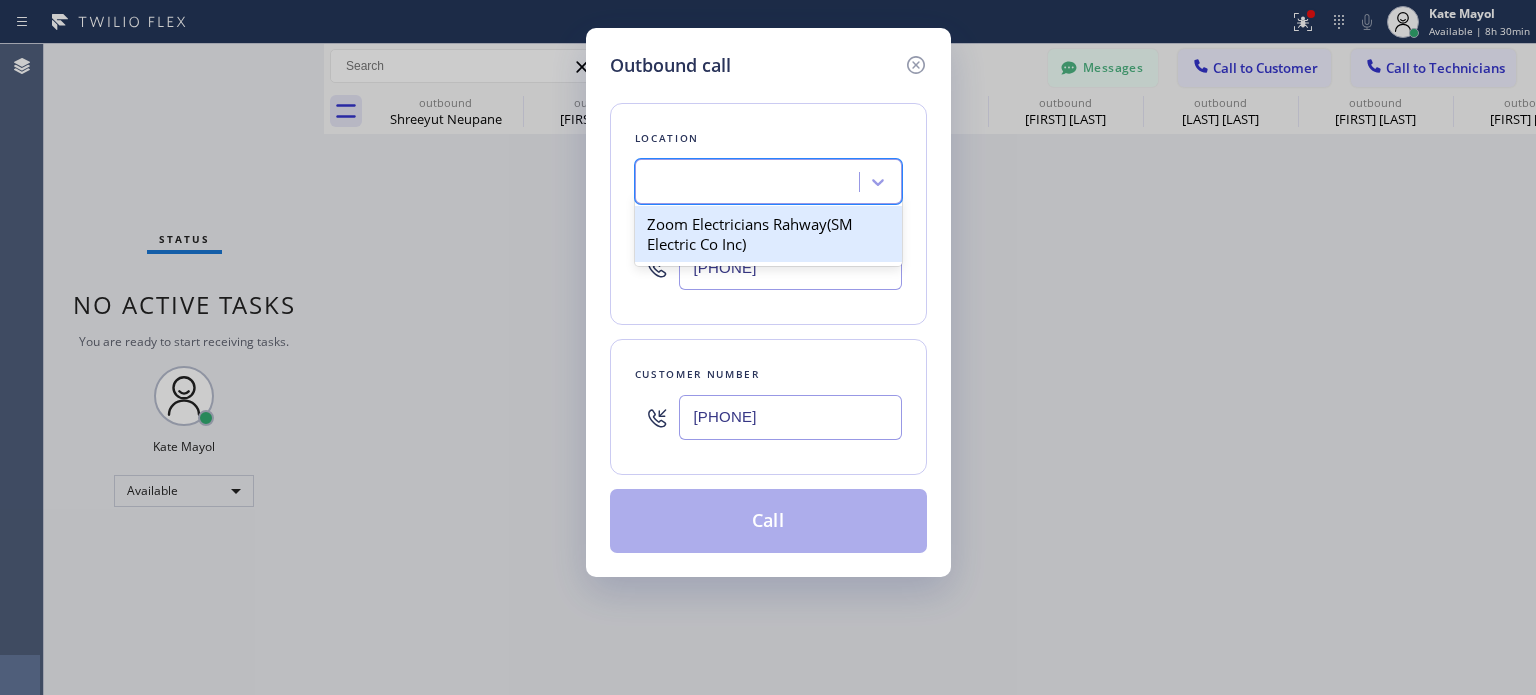 scroll, scrollTop: 0, scrollLeft: 1, axis: horizontal 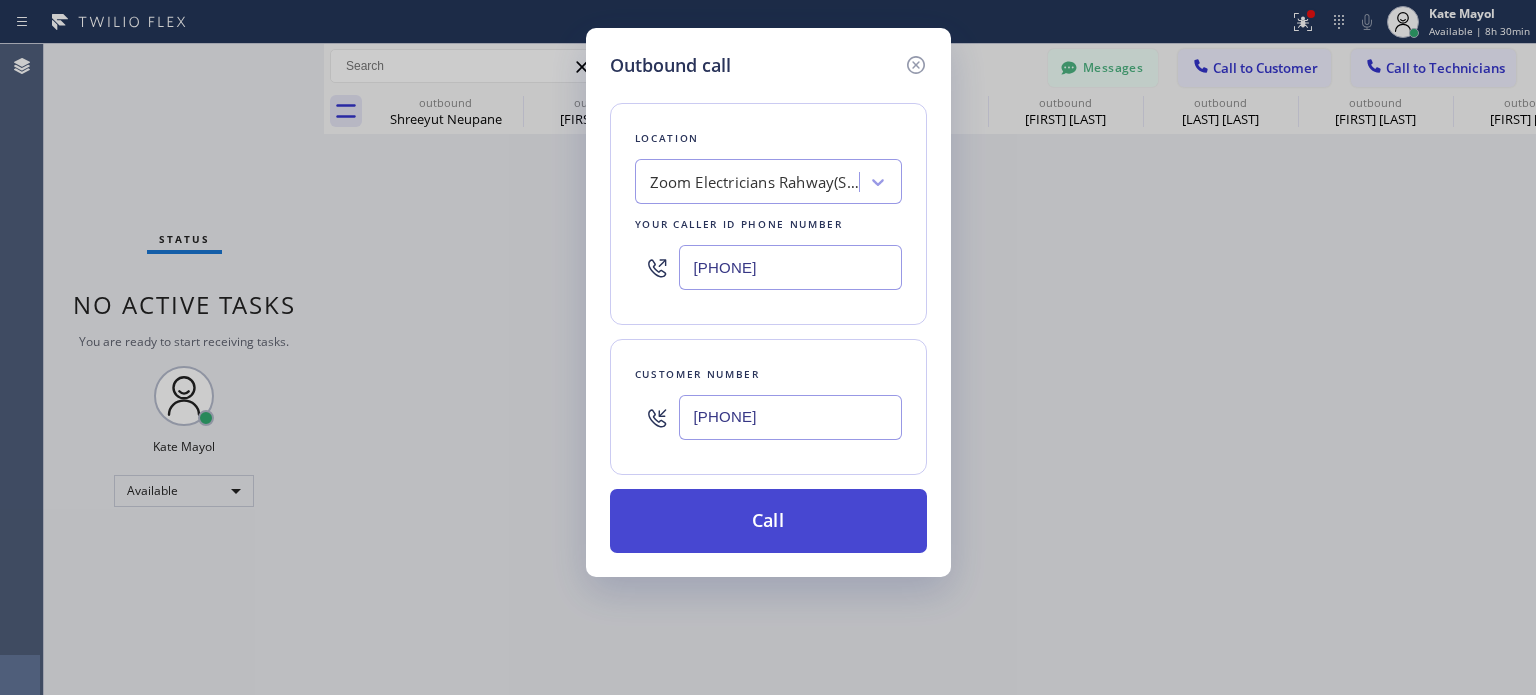 click on "Call" at bounding box center [768, 521] 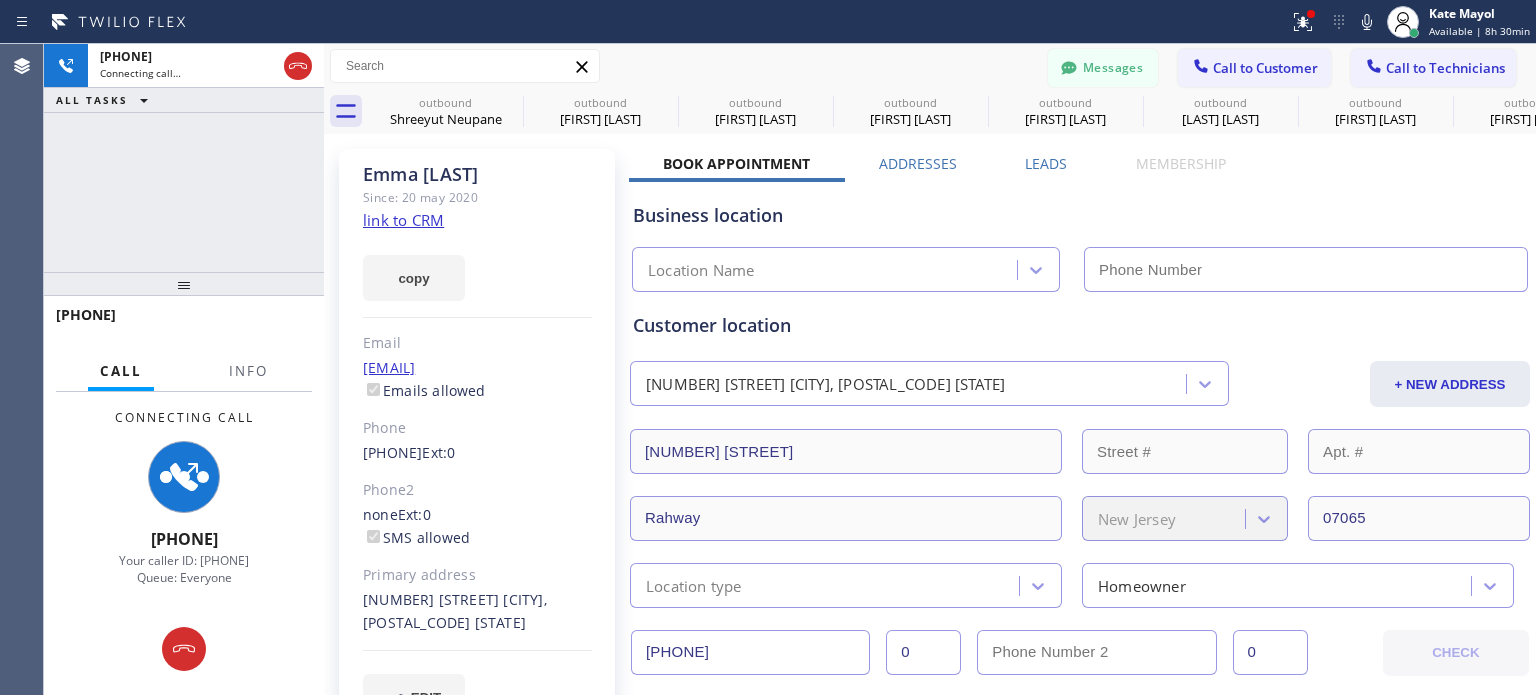 type on "[PHONE]" 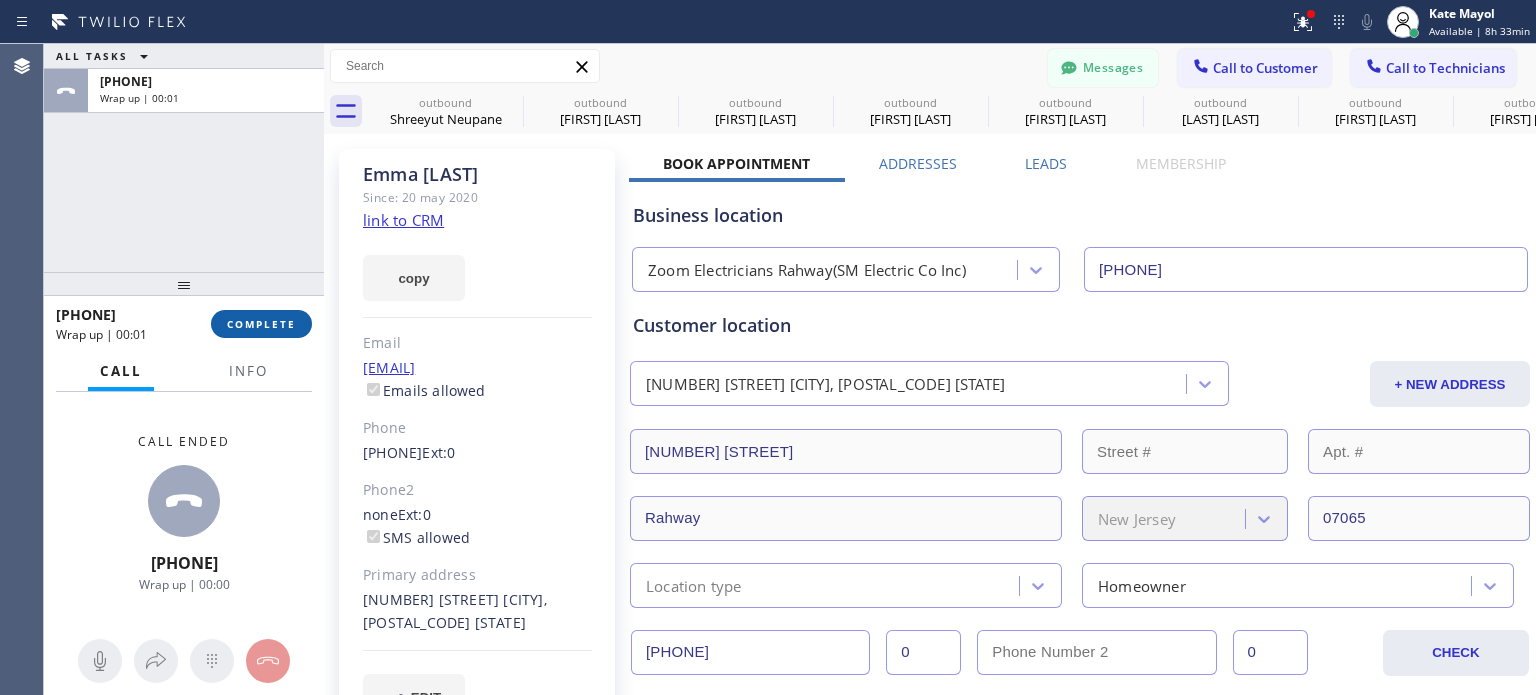 click on "COMPLETE" at bounding box center (261, 324) 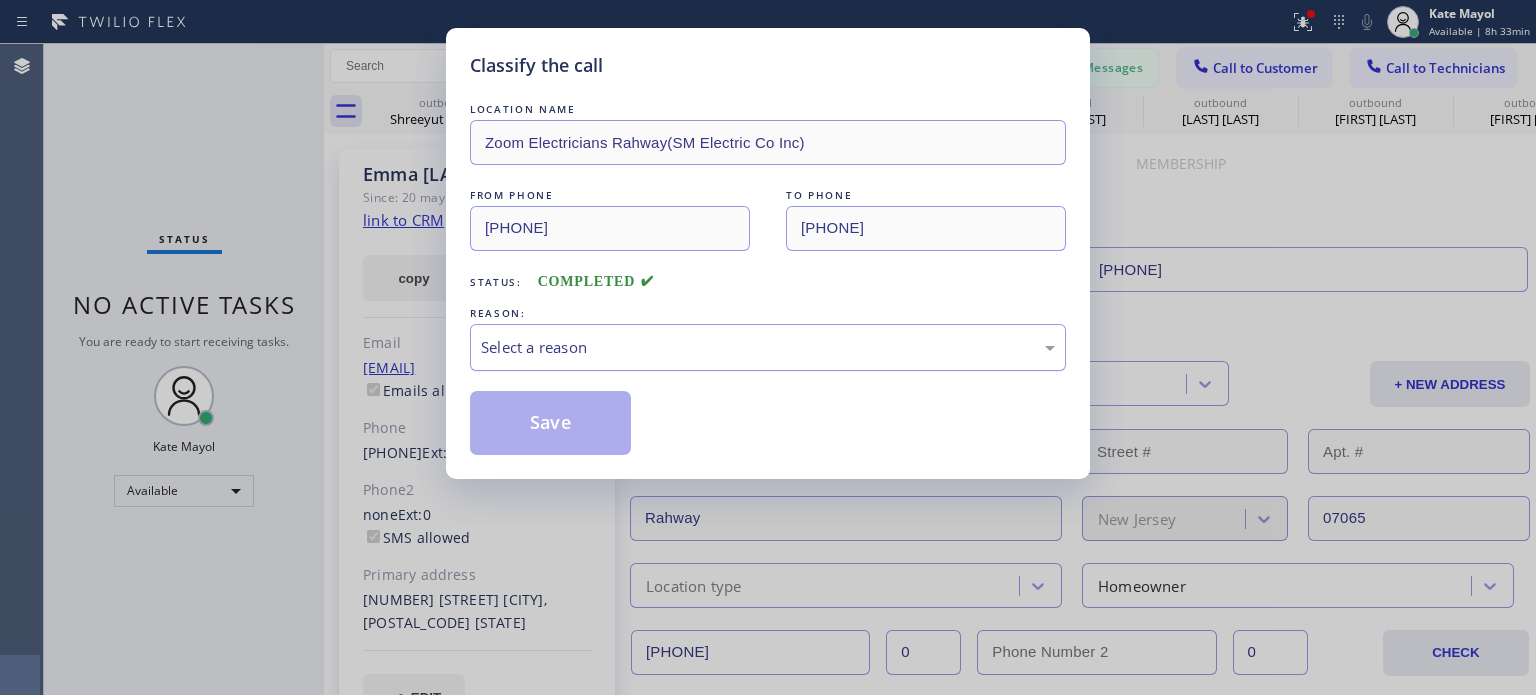 click on "Select a reason" at bounding box center [768, 347] 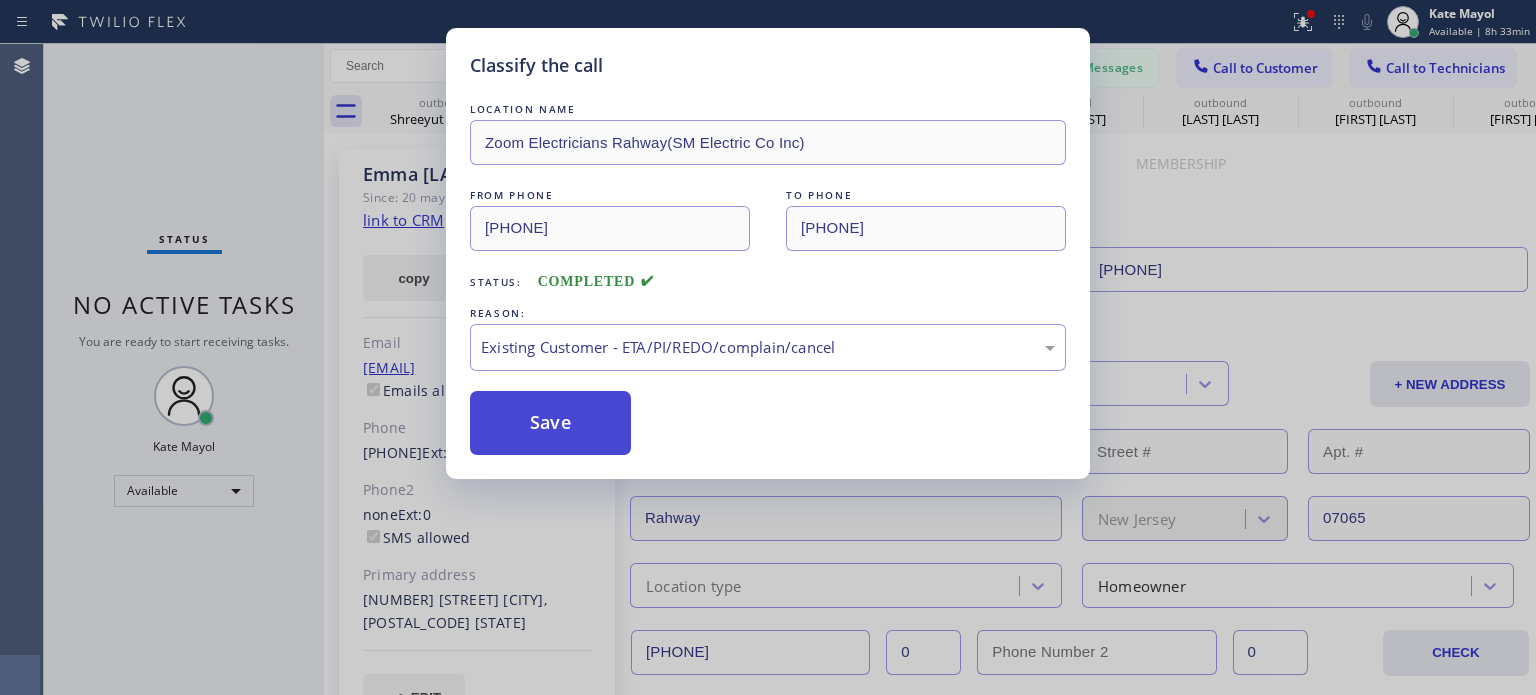 click on "Save" at bounding box center (550, 423) 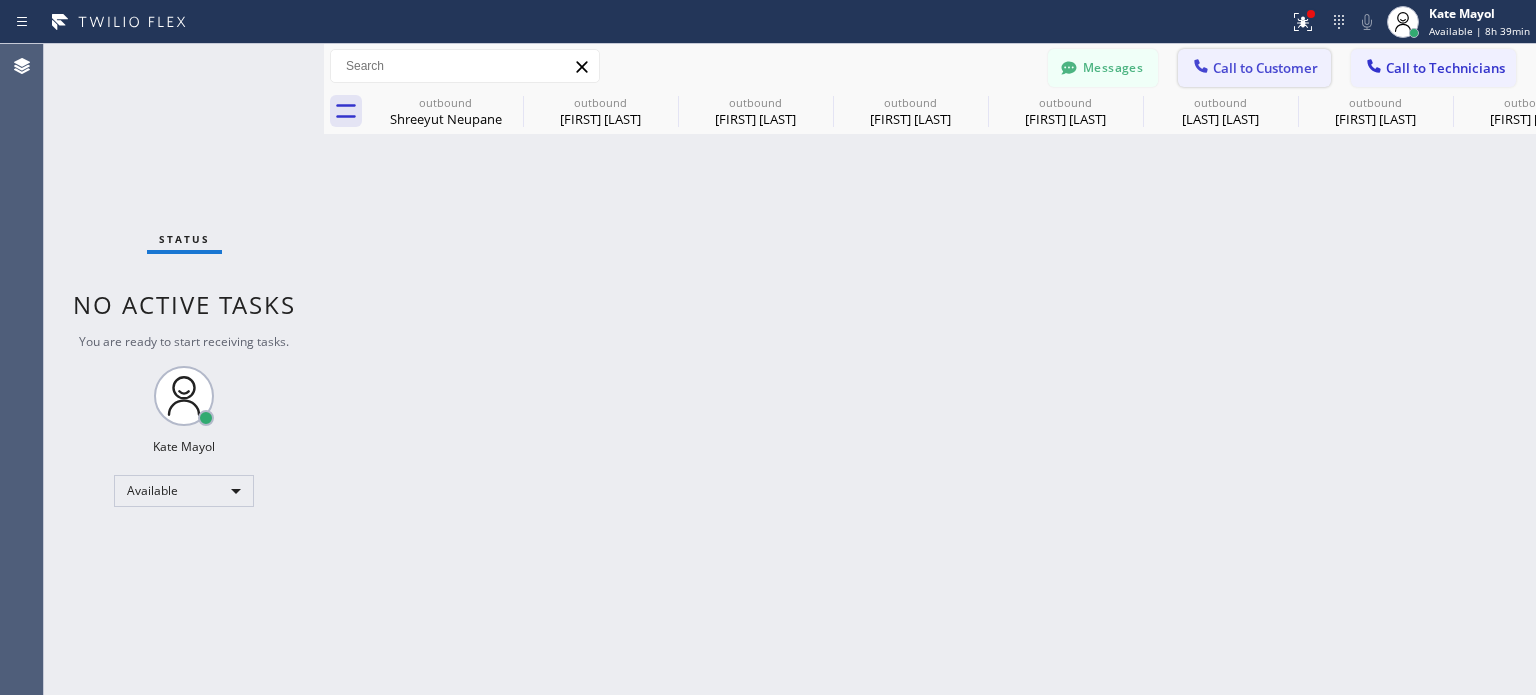 click on "Call to Customer" at bounding box center (1265, 68) 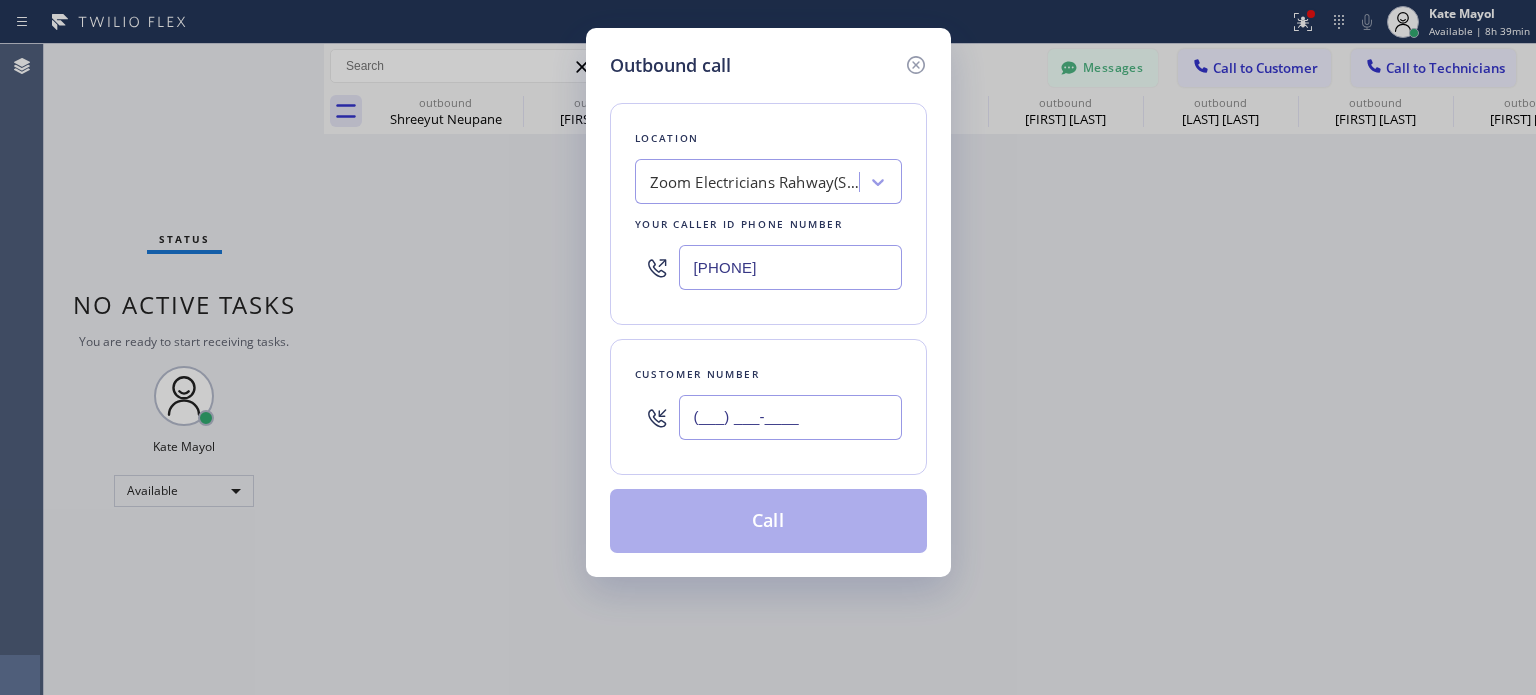 click on "(___) ___-____" at bounding box center [790, 417] 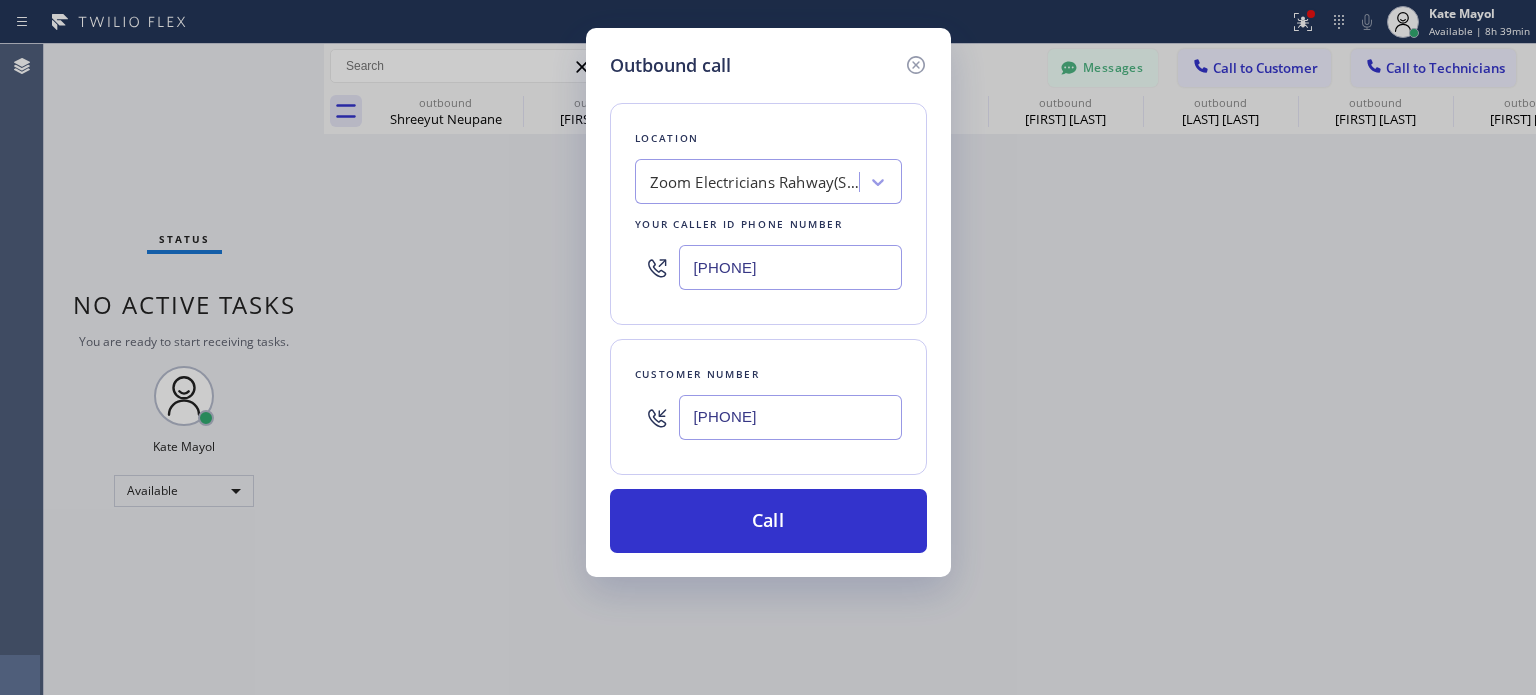 type on "[PHONE]" 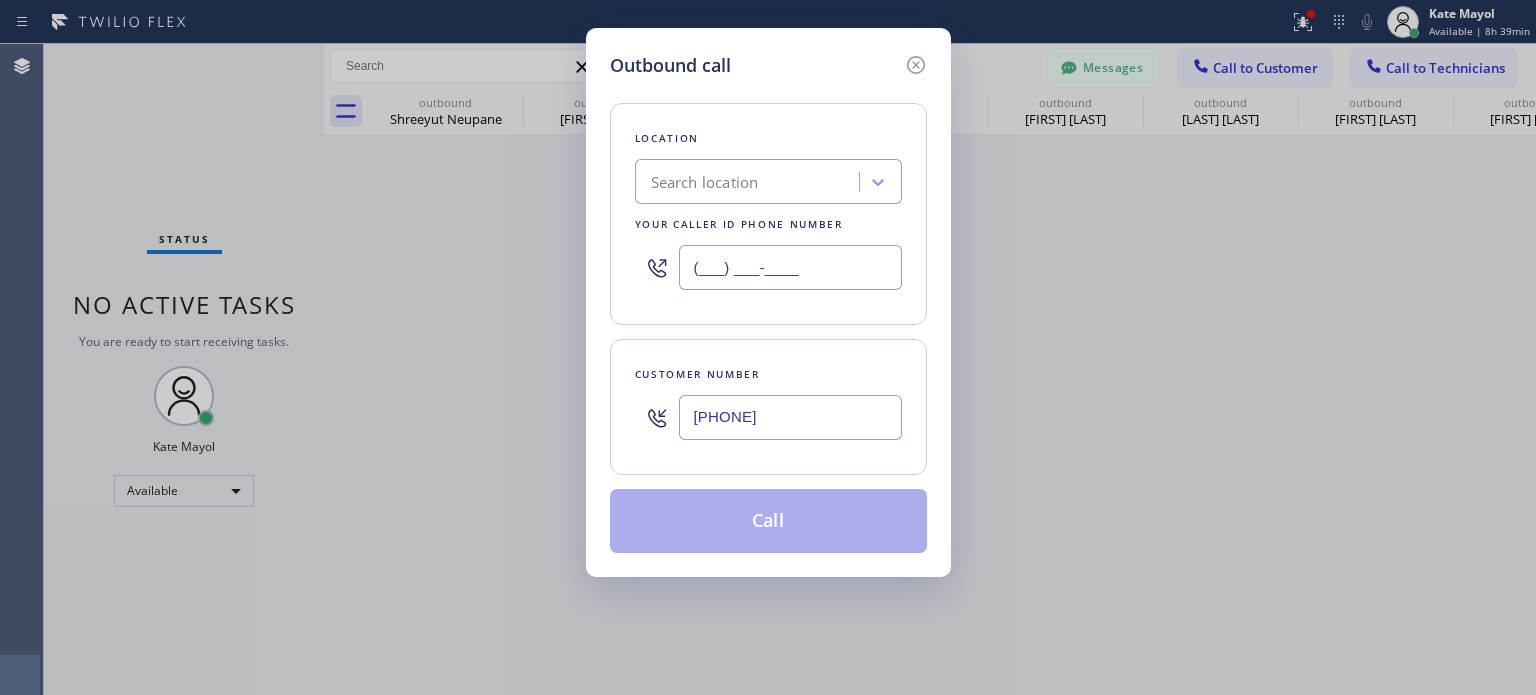 type on "(___) ___-____" 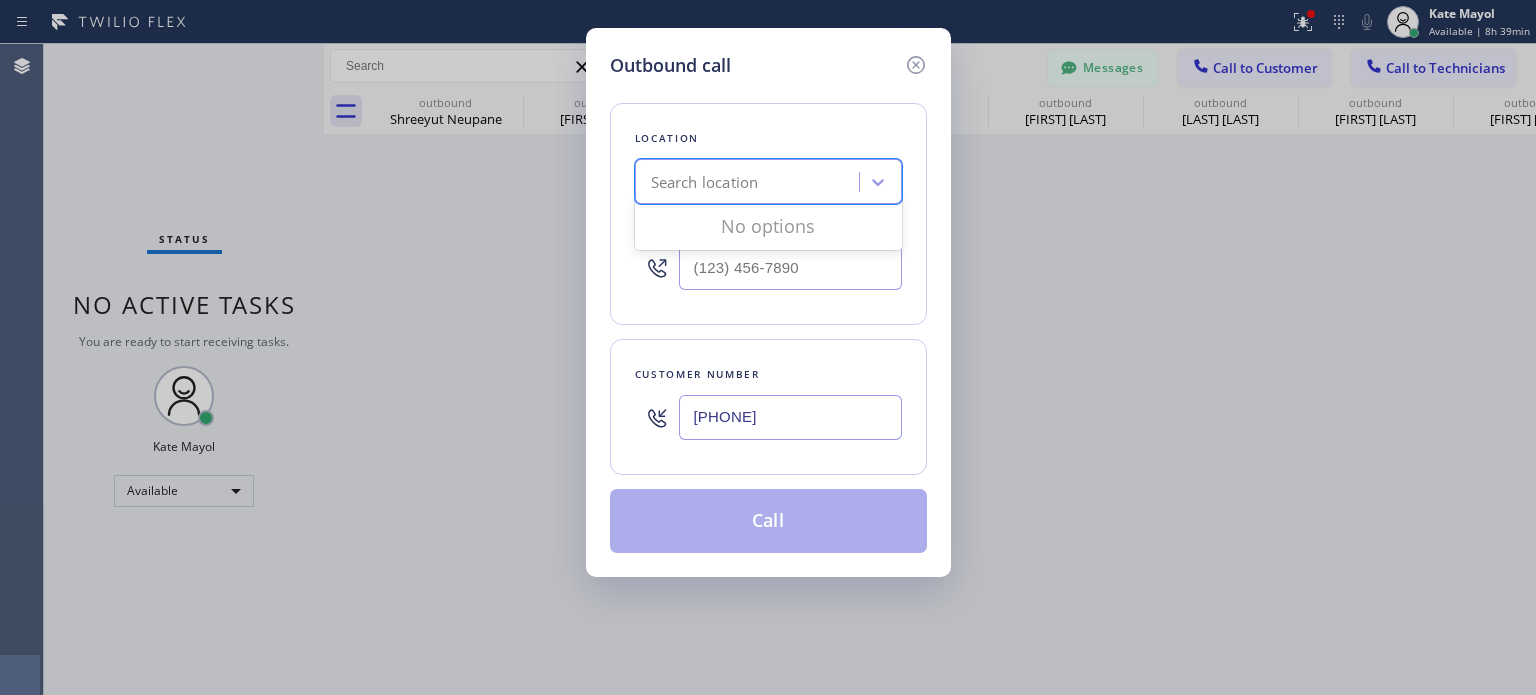 paste on "J K Electric Inc" 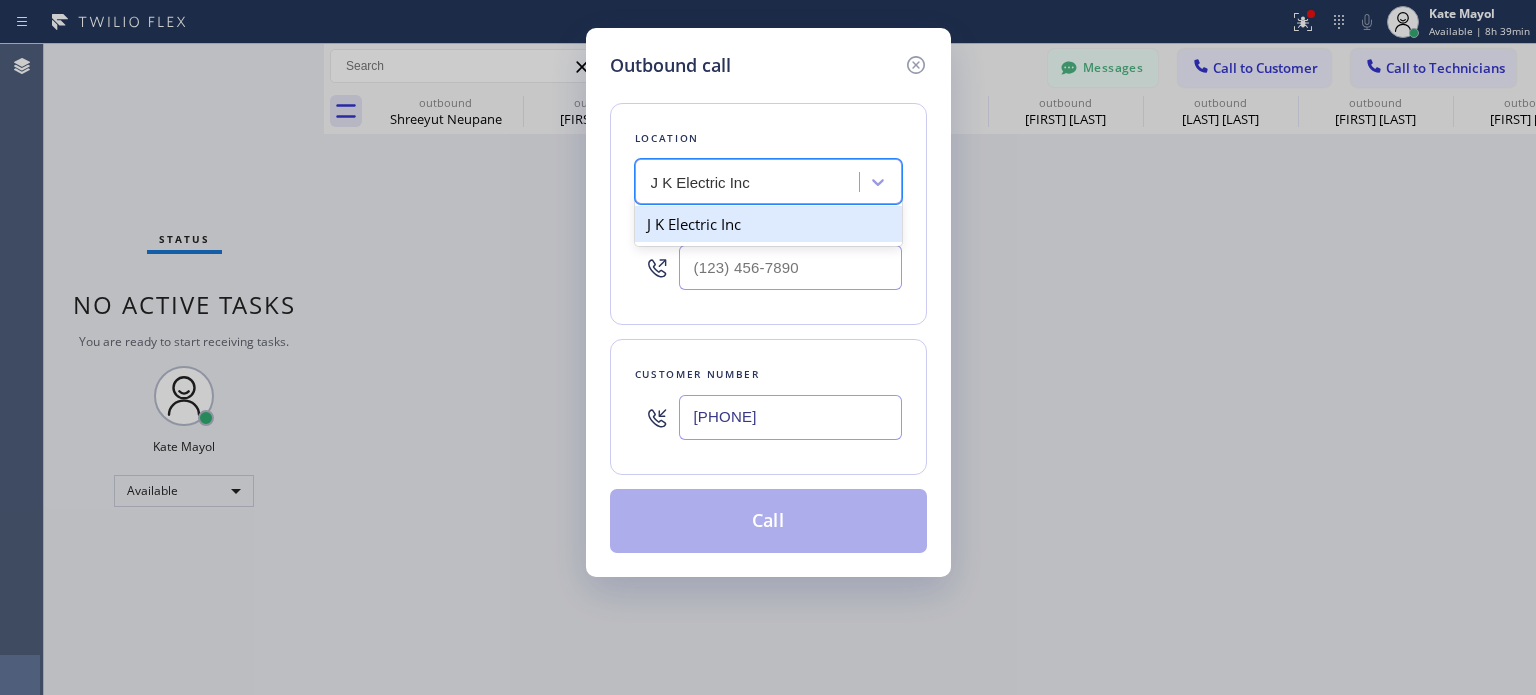click on "J K Electric Inc" at bounding box center [768, 224] 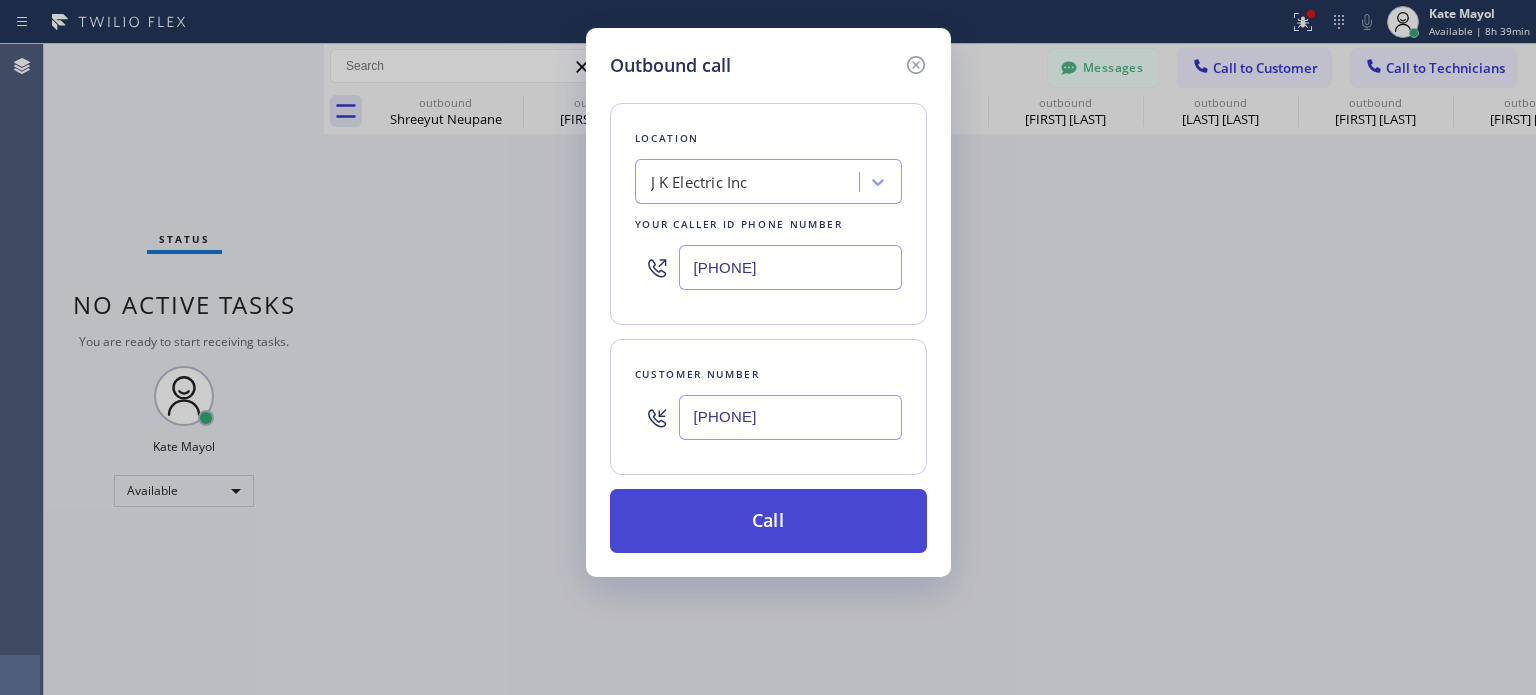 click on "Call" at bounding box center (768, 521) 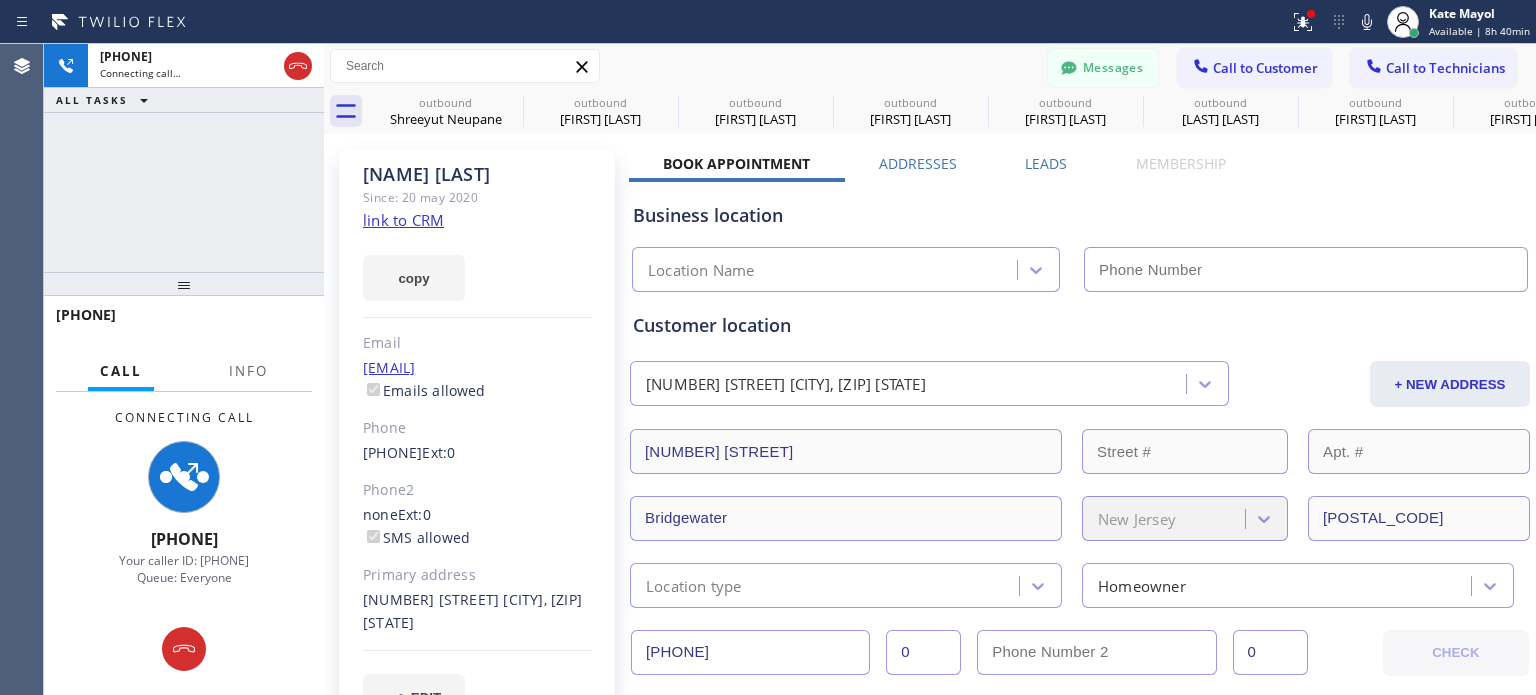 type on "[PHONE]" 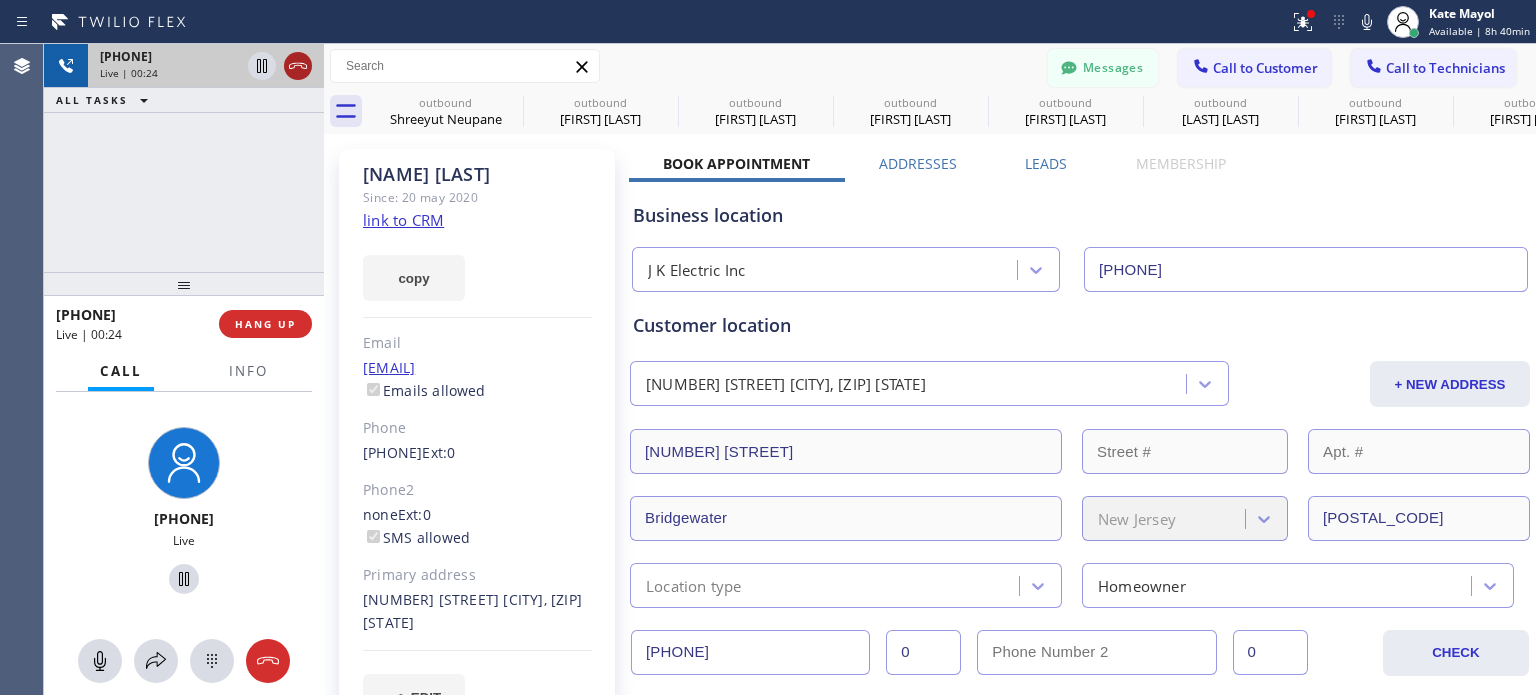 click 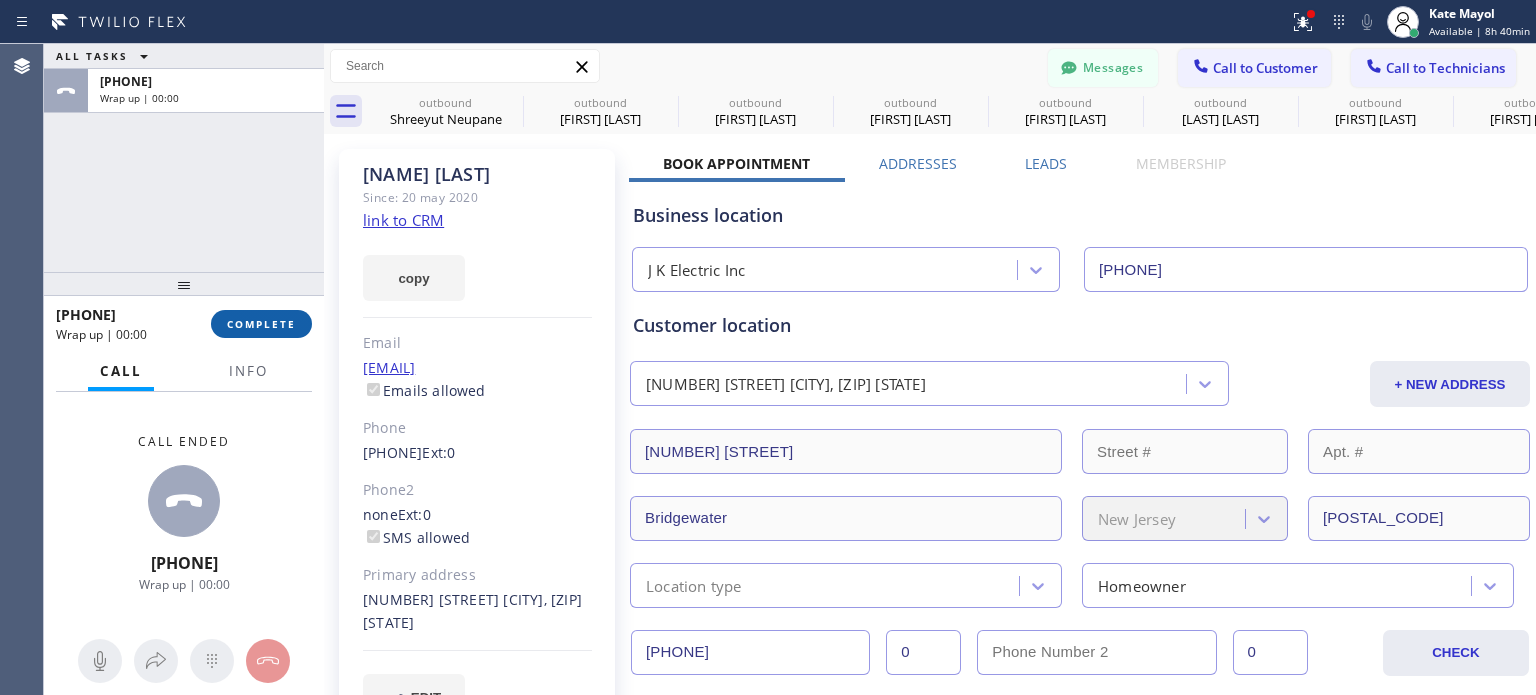 click on "COMPLETE" at bounding box center (261, 324) 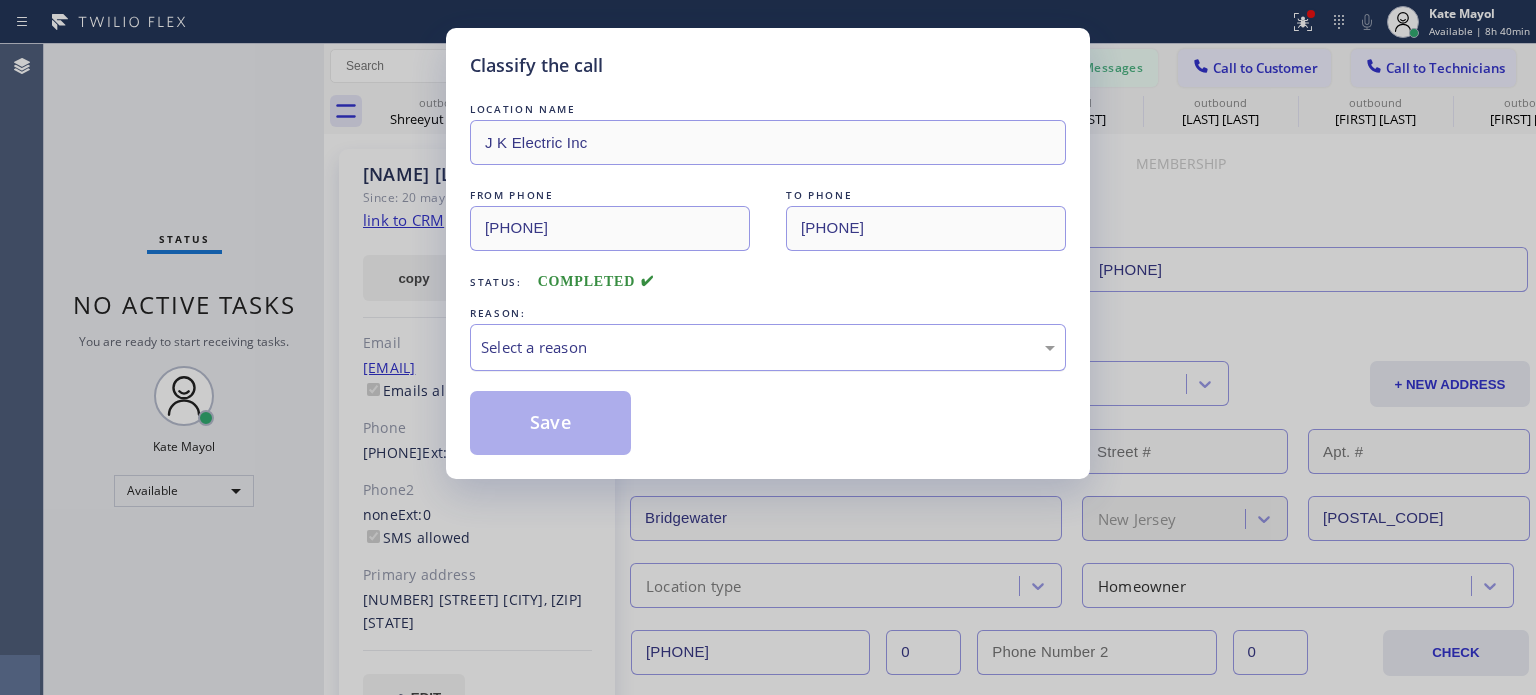 click on "Select a reason" at bounding box center (768, 347) 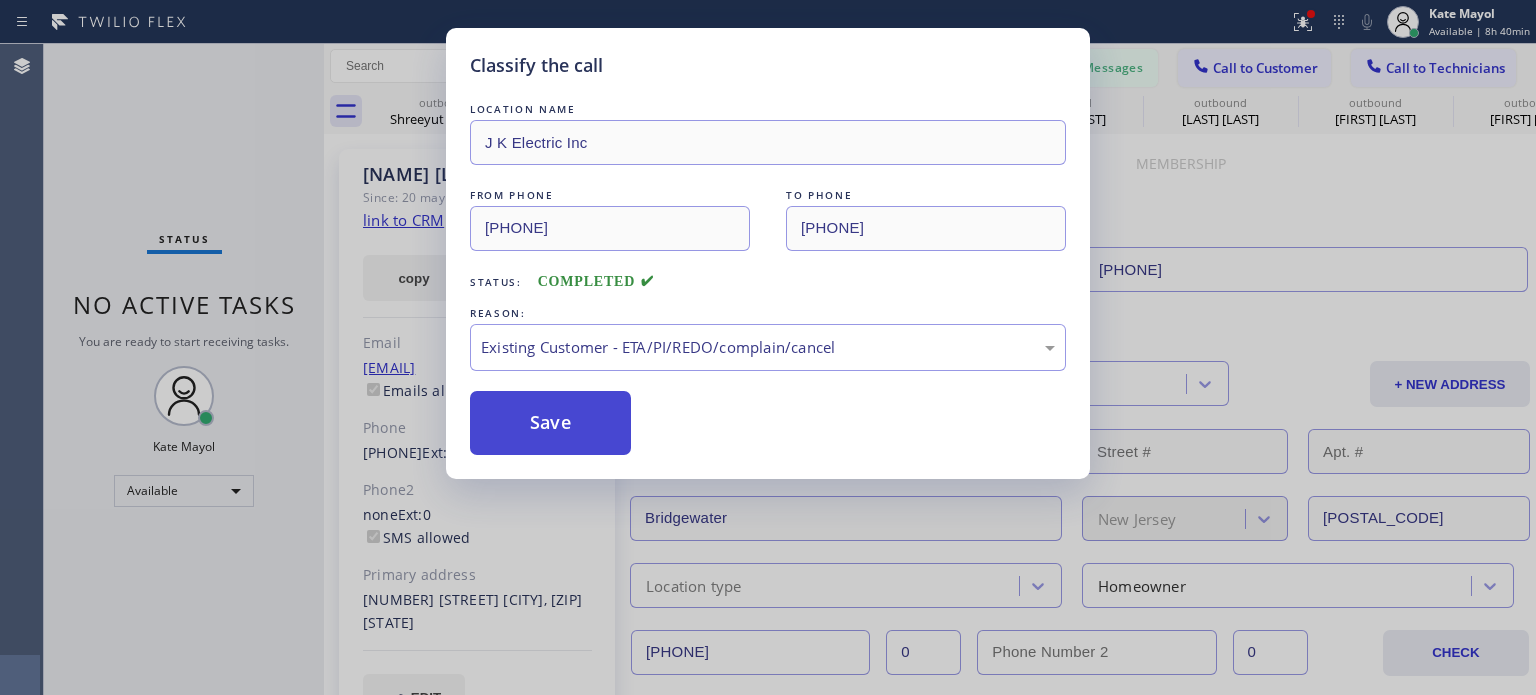 click on "Save" at bounding box center (550, 423) 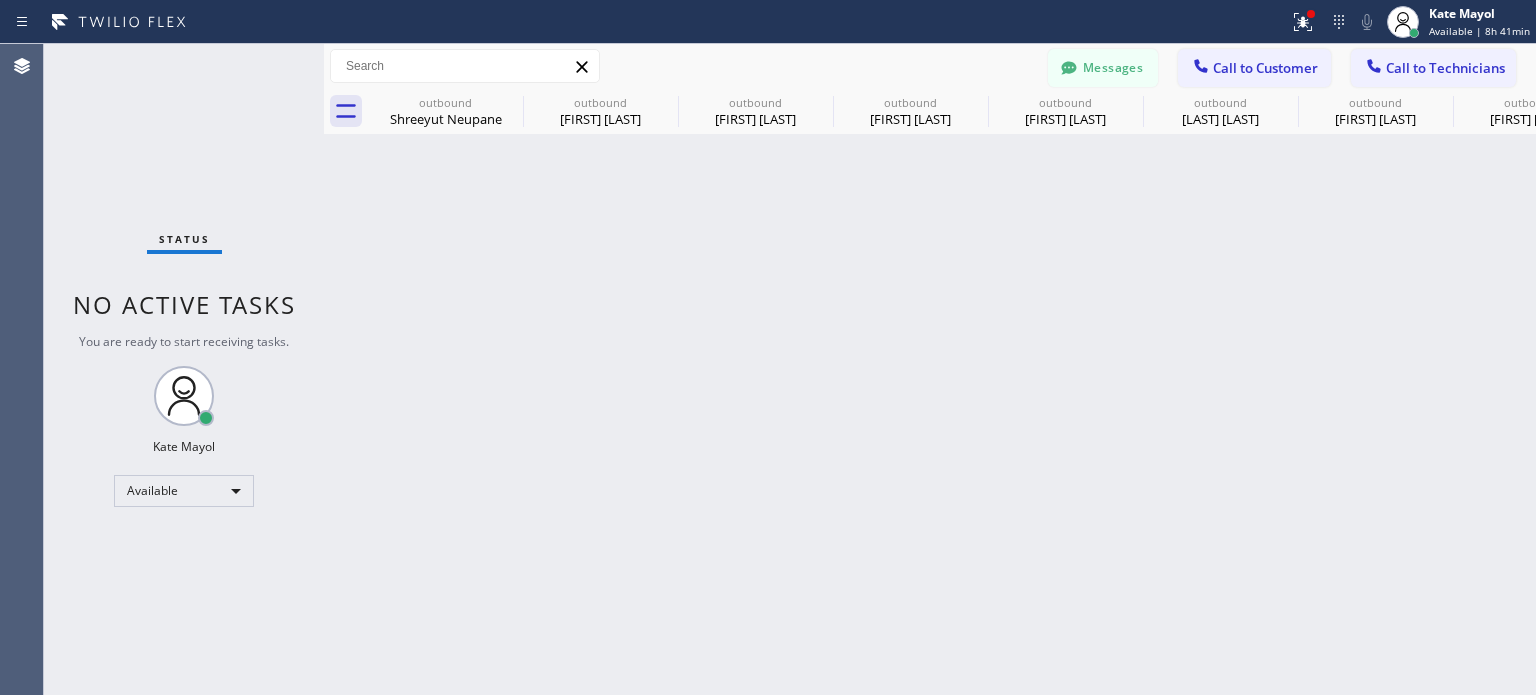 click on "Back to Dashboard Change Sender ID Customers Technicians ([PHONE]) SEARCH RESULTS: JC [FIRST] [LAST] [TIME] thank you JG [FIRST] [LAST] [TIME] Our electrician has been in the industry for more than 10 years already. We need to send him back since he's the one who tried to fix it. GL [FIRST] [LAST] [TIME] Hi [NAME], this is [NAME] from [COMPANY], I already sent the paid invoice to your email. Please check your inbox or spam folder, it came from Home Service Experts. Please sign the invoice to confirm that the service was completed by our electrician and paid. Thank you. CG [FIRST] [LAST] [TIME] Hi [NAME], we're out all day today but home tomorrow! JA [FIRST] [LAST] [TIME] Hi [NAME], this is [NAME] from [COMPANY], just checking if you can do tomorrow [TIME] instead of [TIME]. Please confirm, thank you. AS [FIRST] [LAST] [TIME] JY [FIRST] [LAST] [TIME] got it, thanks for letting me know TW [FIRST] [LAST] [TIME] AS [FIRST] [LAST] [TIME] AA CS" at bounding box center [930, 369] 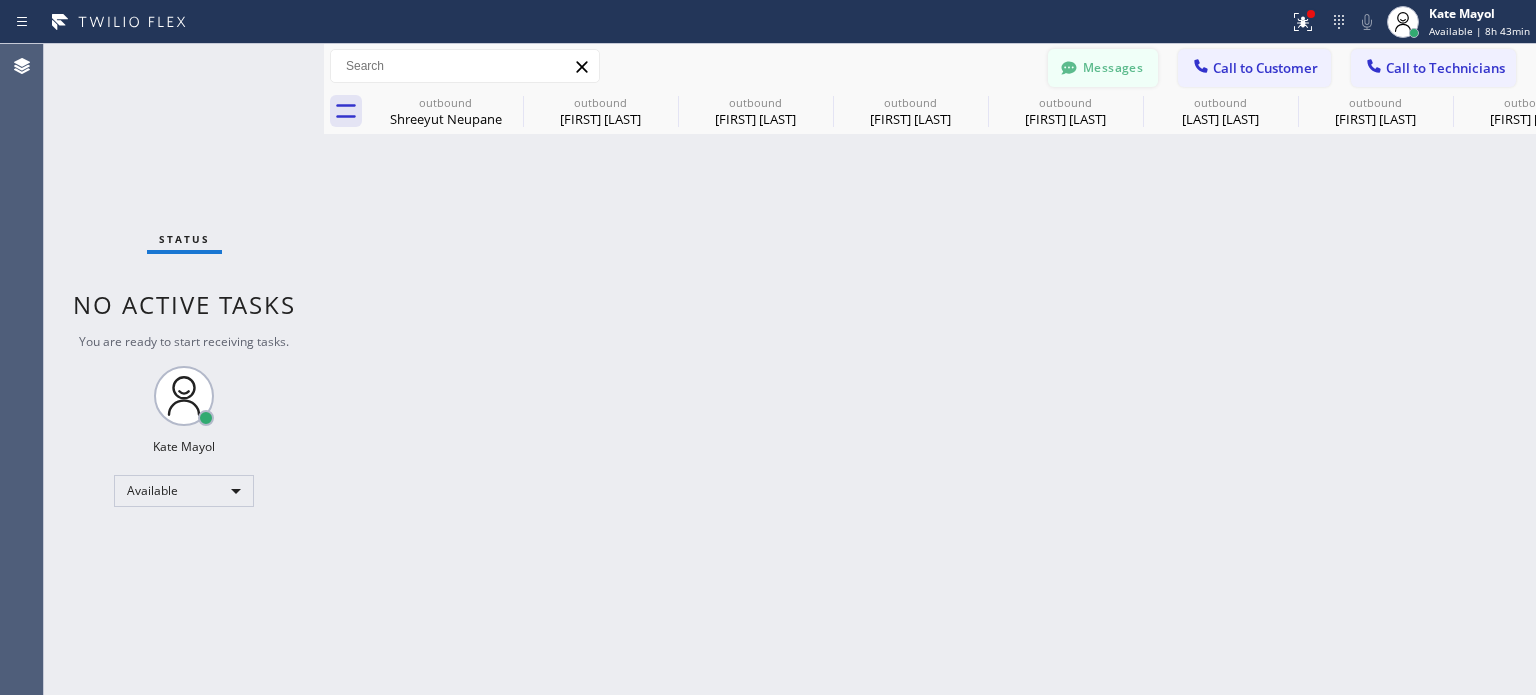click on "Messages" at bounding box center (1103, 68) 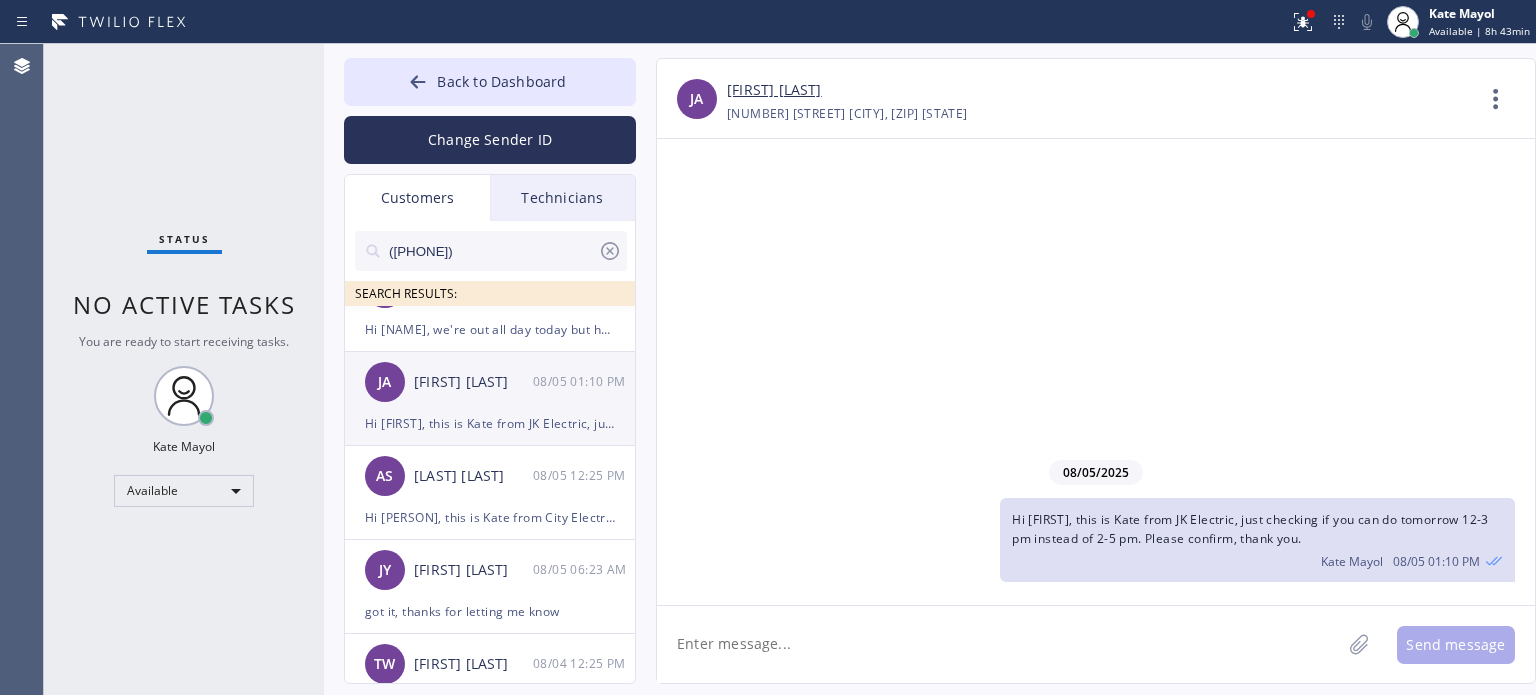 scroll, scrollTop: 300, scrollLeft: 0, axis: vertical 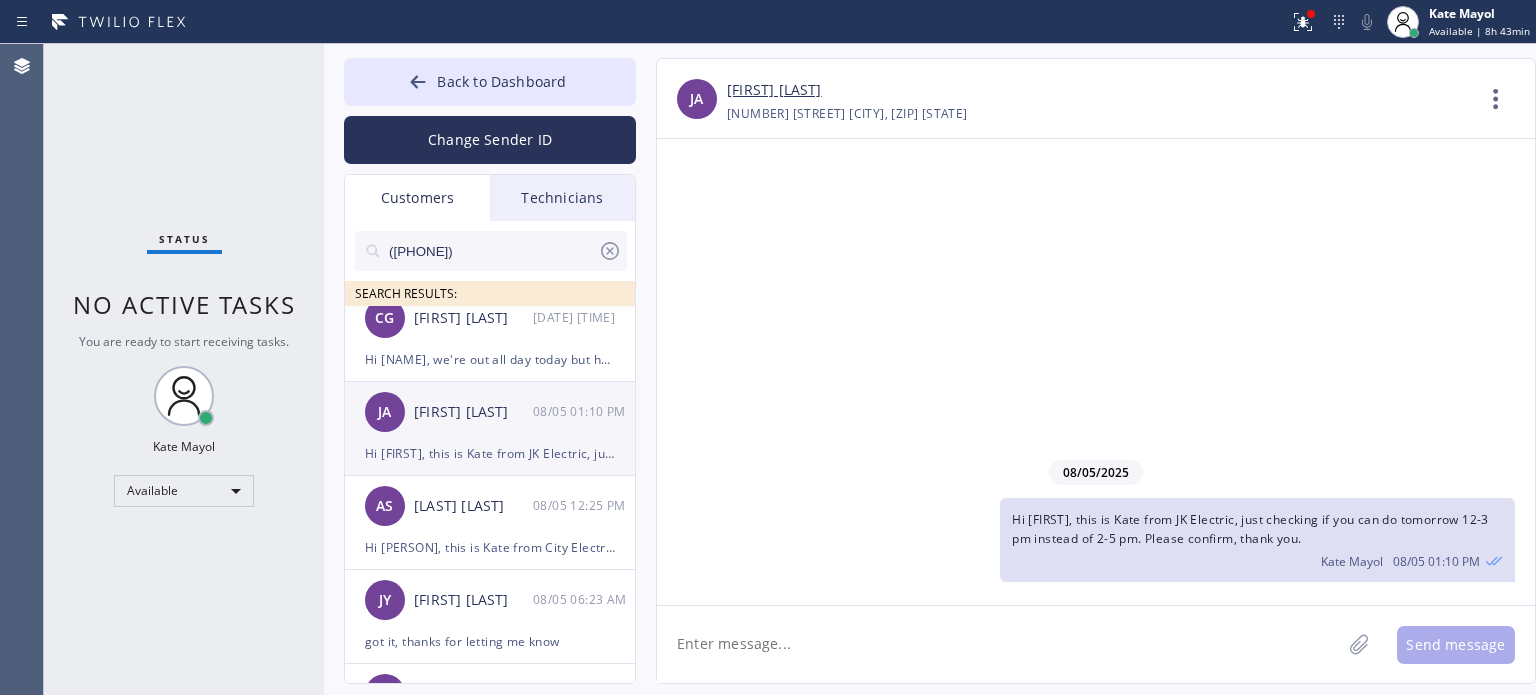 click on "Hi [FIRST], this is Kate from JK Electric, just checking if you can do tomorrow 12-3 pm instead of 2-5 pm. Please confirm, thank you." at bounding box center [490, 453] 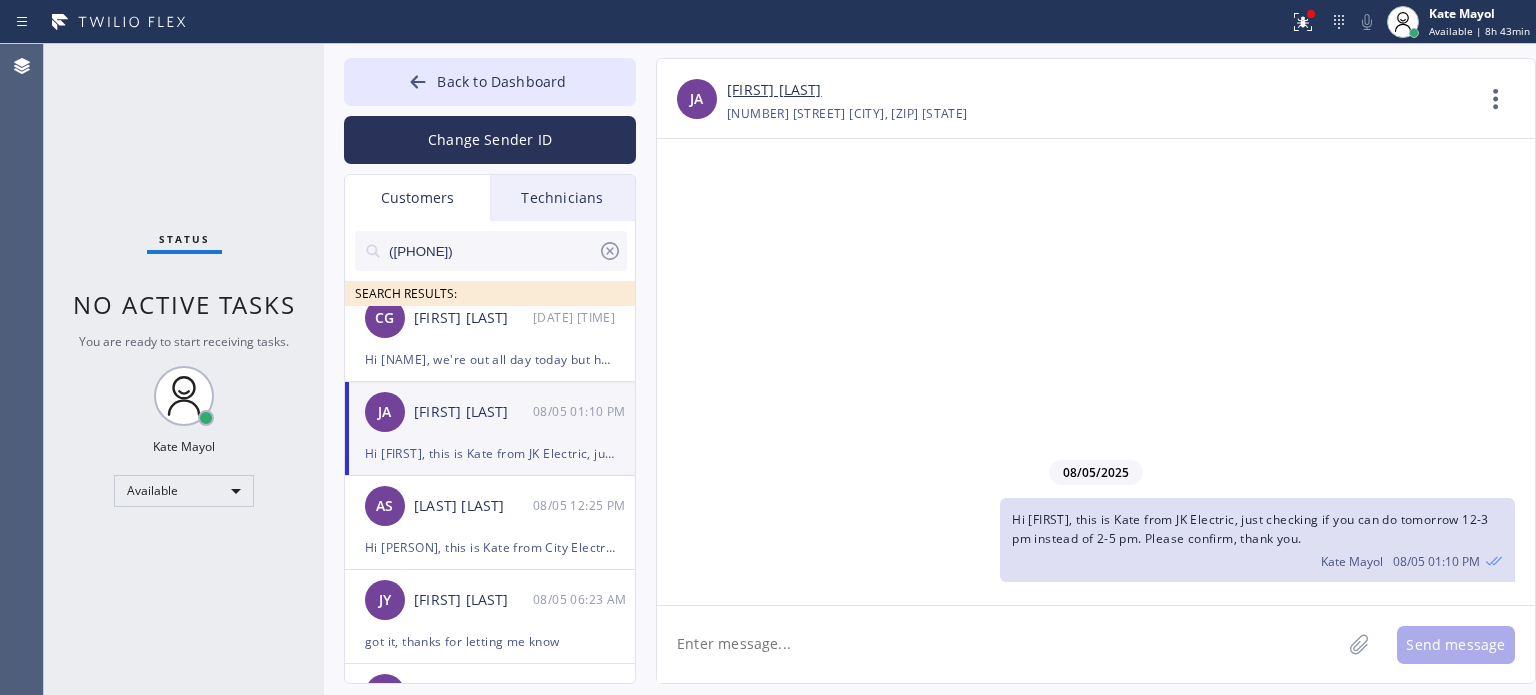 click 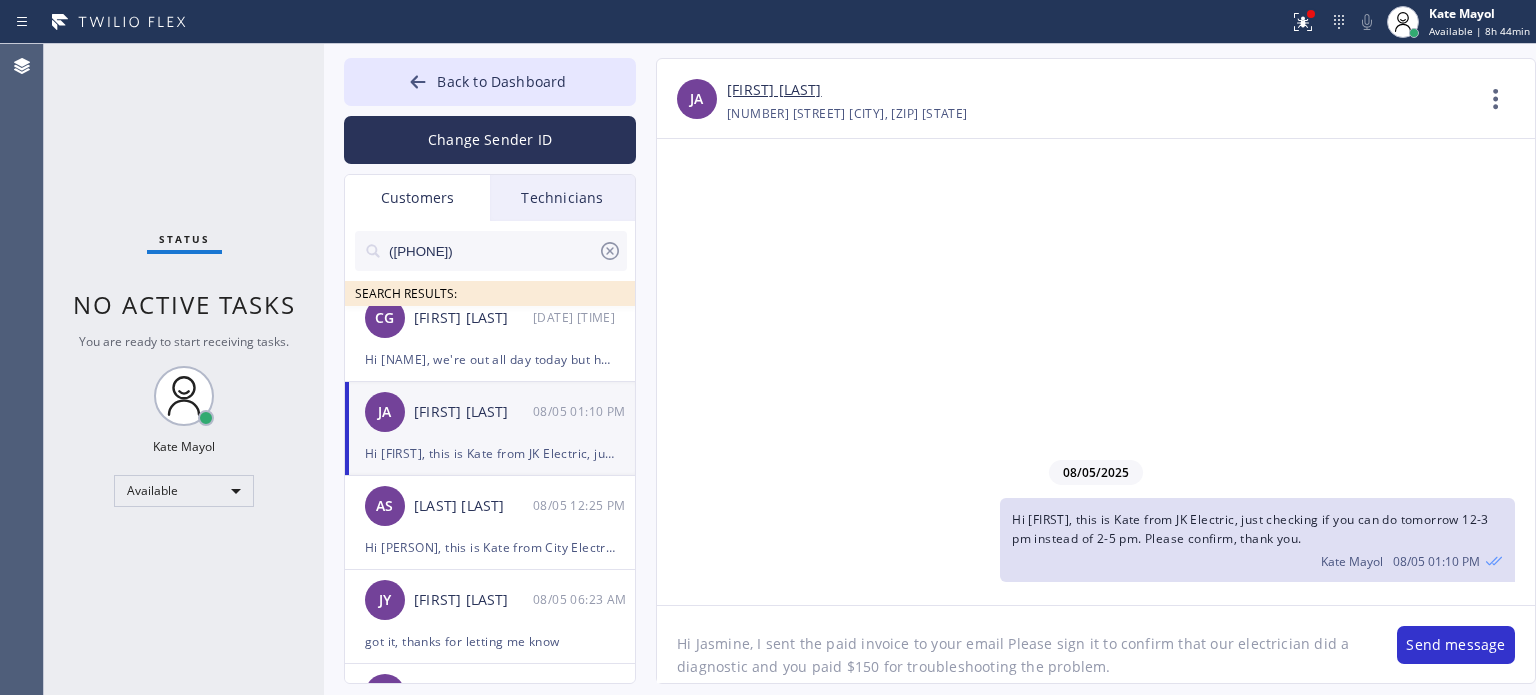 click on "Hi Jasmine, I sent the paid invoice to your email Please sign it to confirm that our electrician did a diagnostic and you paid $150 for troubleshooting the problem." 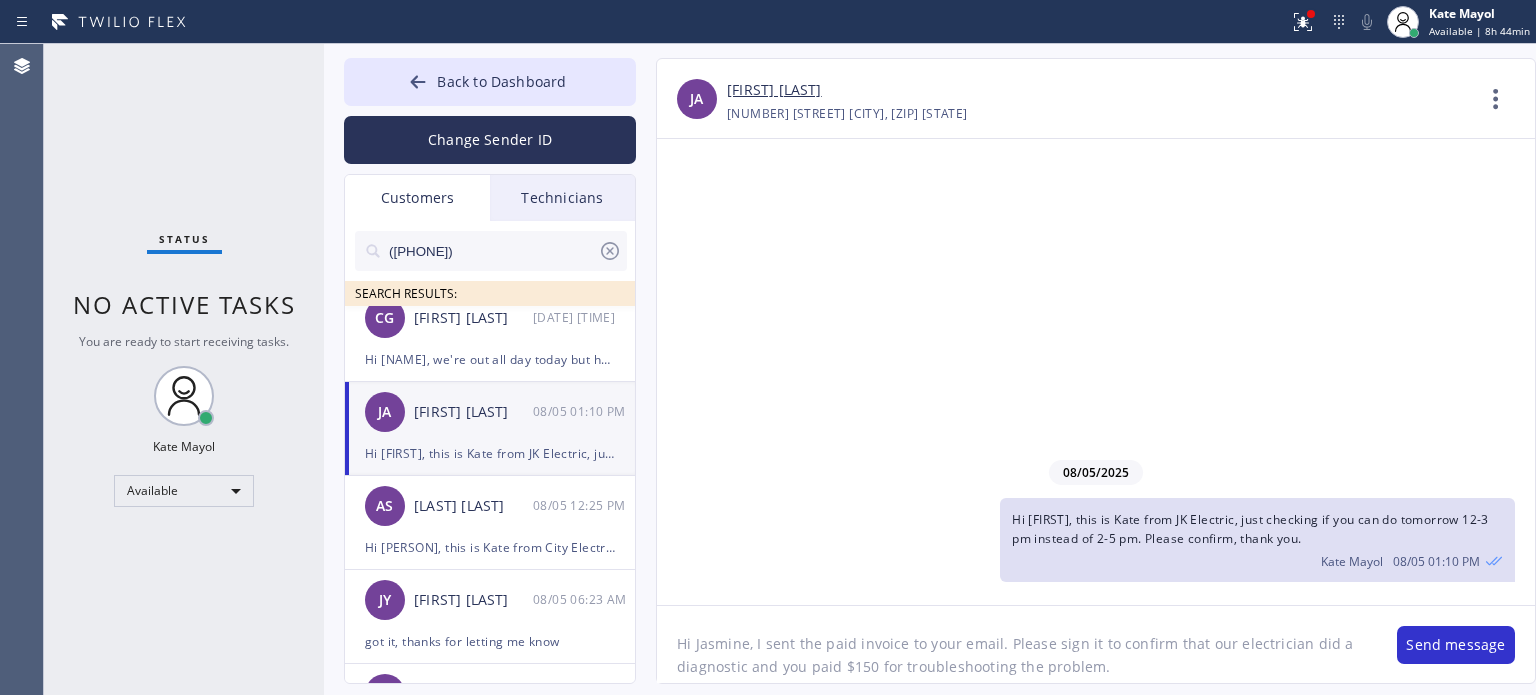 click on "Hi Jasmine, I sent the paid invoice to your email. Please sign it to confirm that our electrician did a diagnostic and you paid $150 for troubleshooting the problem." 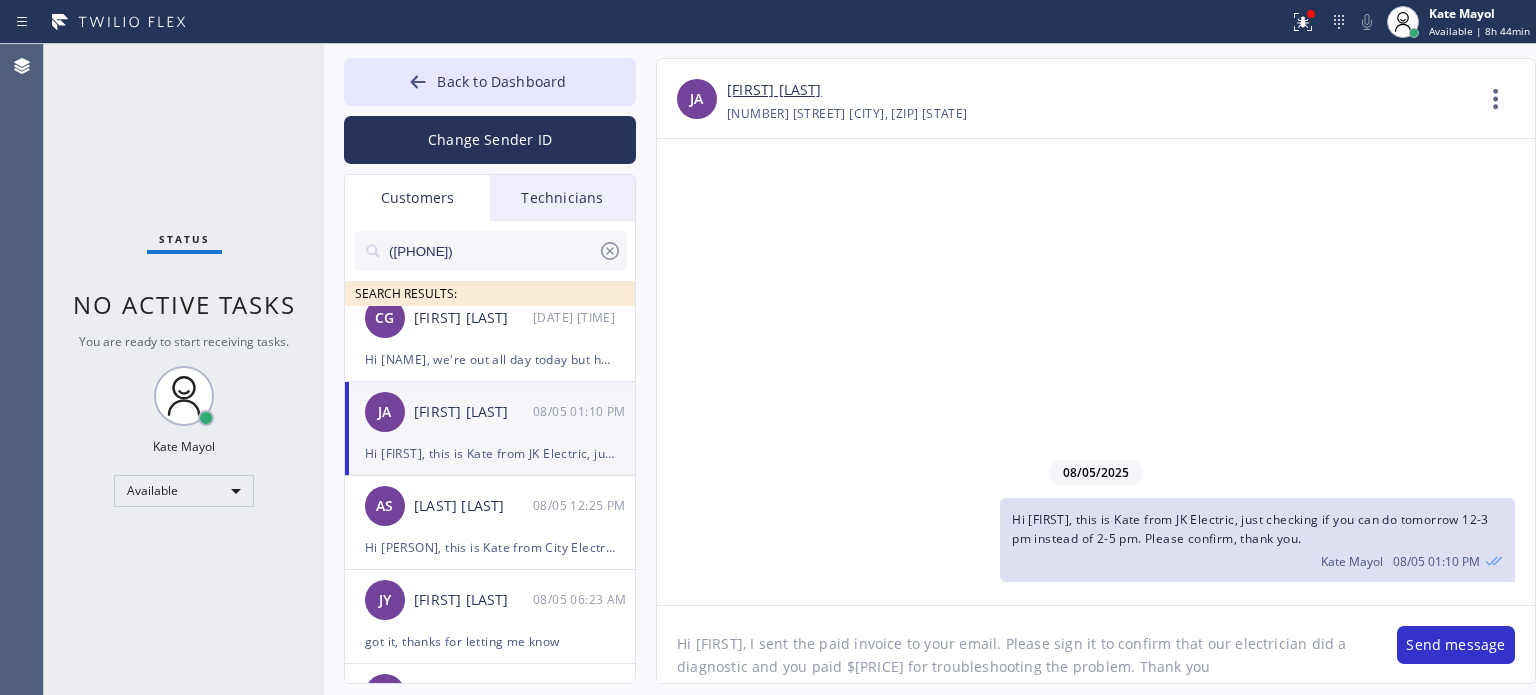 type on "Hi [FIRST], I sent the paid invoice to your email. Please sign it to confirm that our electrician did a diagnostic and you paid $[PRICE] for troubleshooting the problem. Thank you" 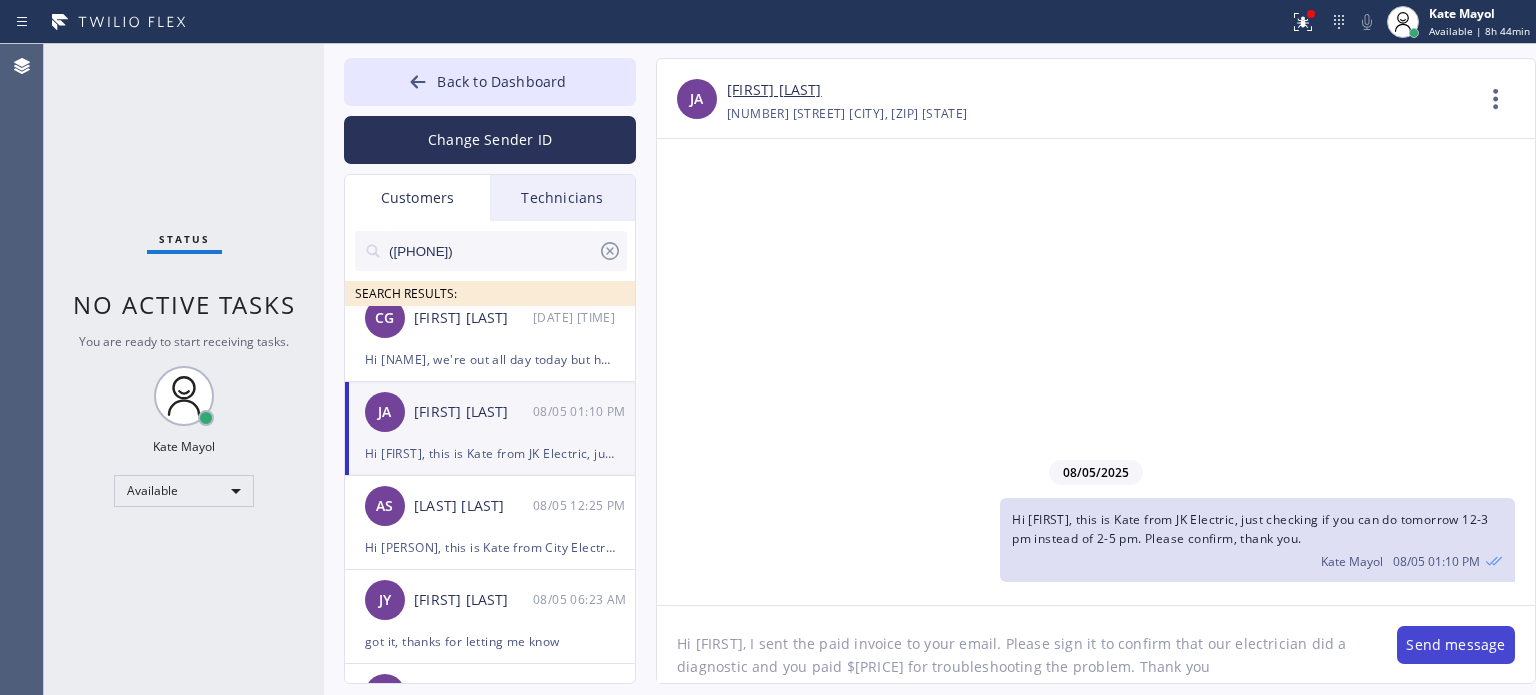 click on "Send message" at bounding box center [1456, 645] 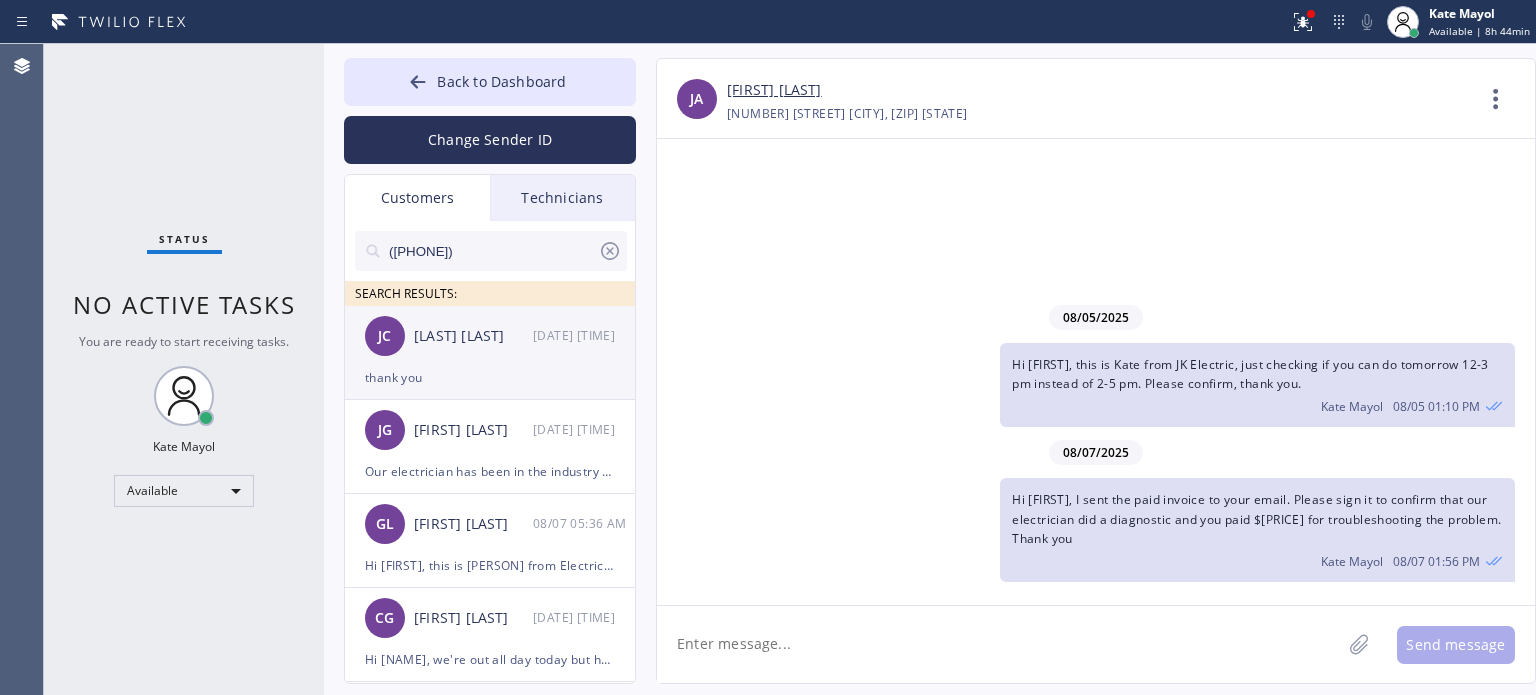 scroll, scrollTop: 0, scrollLeft: 0, axis: both 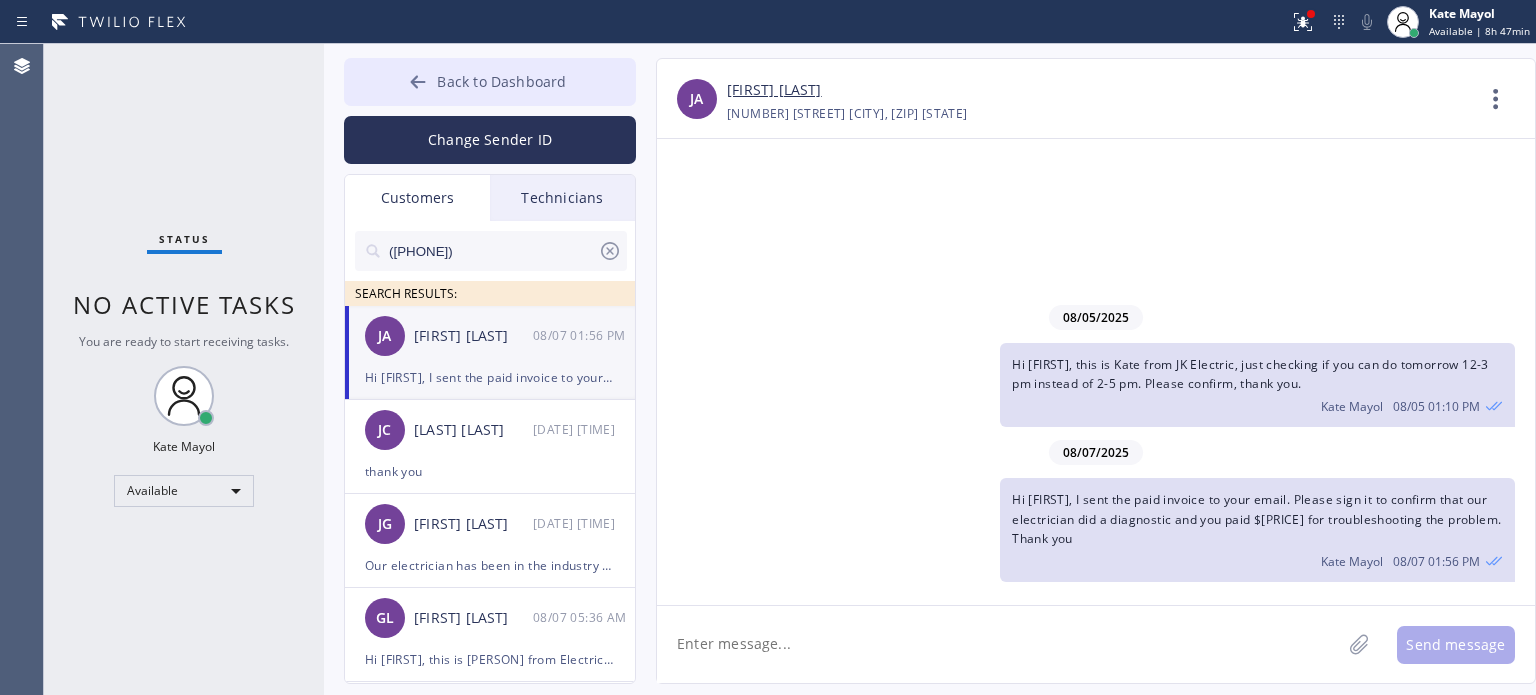 click on "Back to Dashboard" at bounding box center (501, 81) 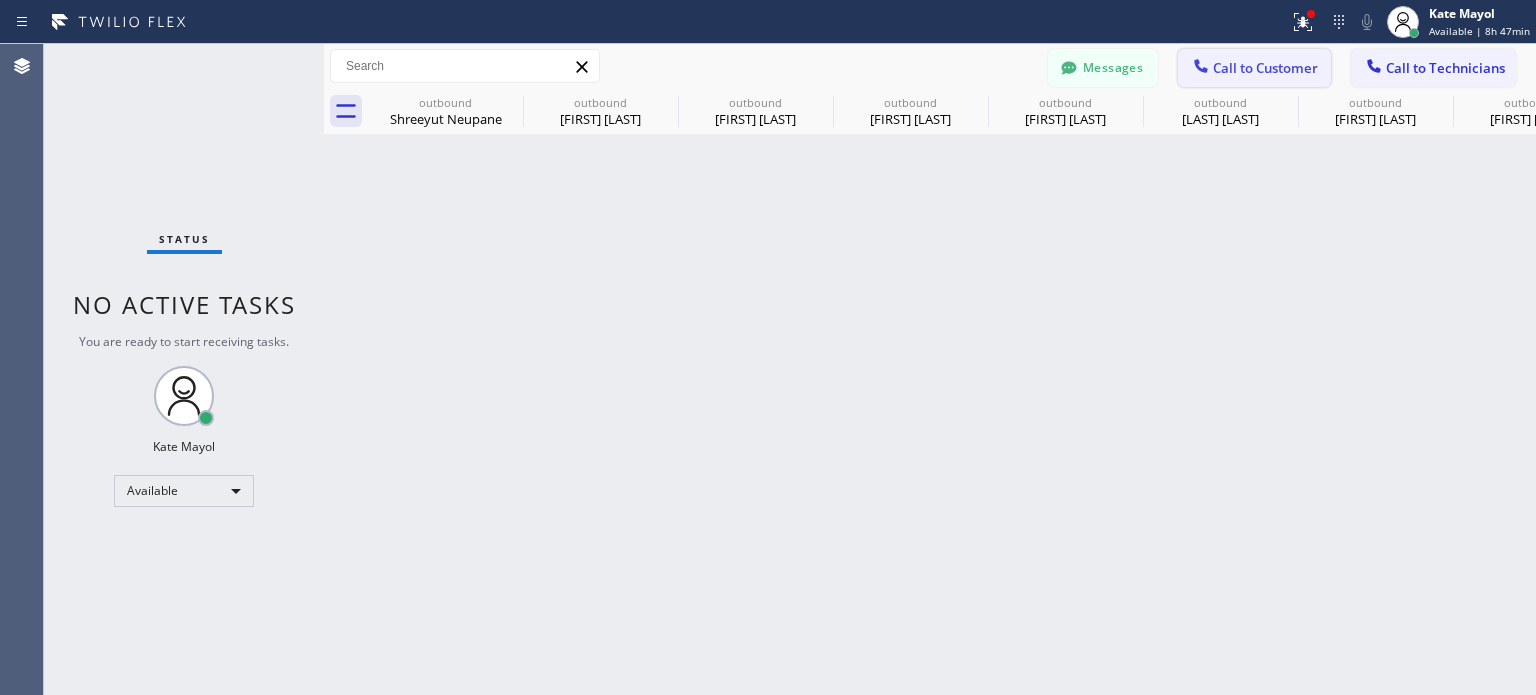 click on "Call to Customer" at bounding box center (1254, 68) 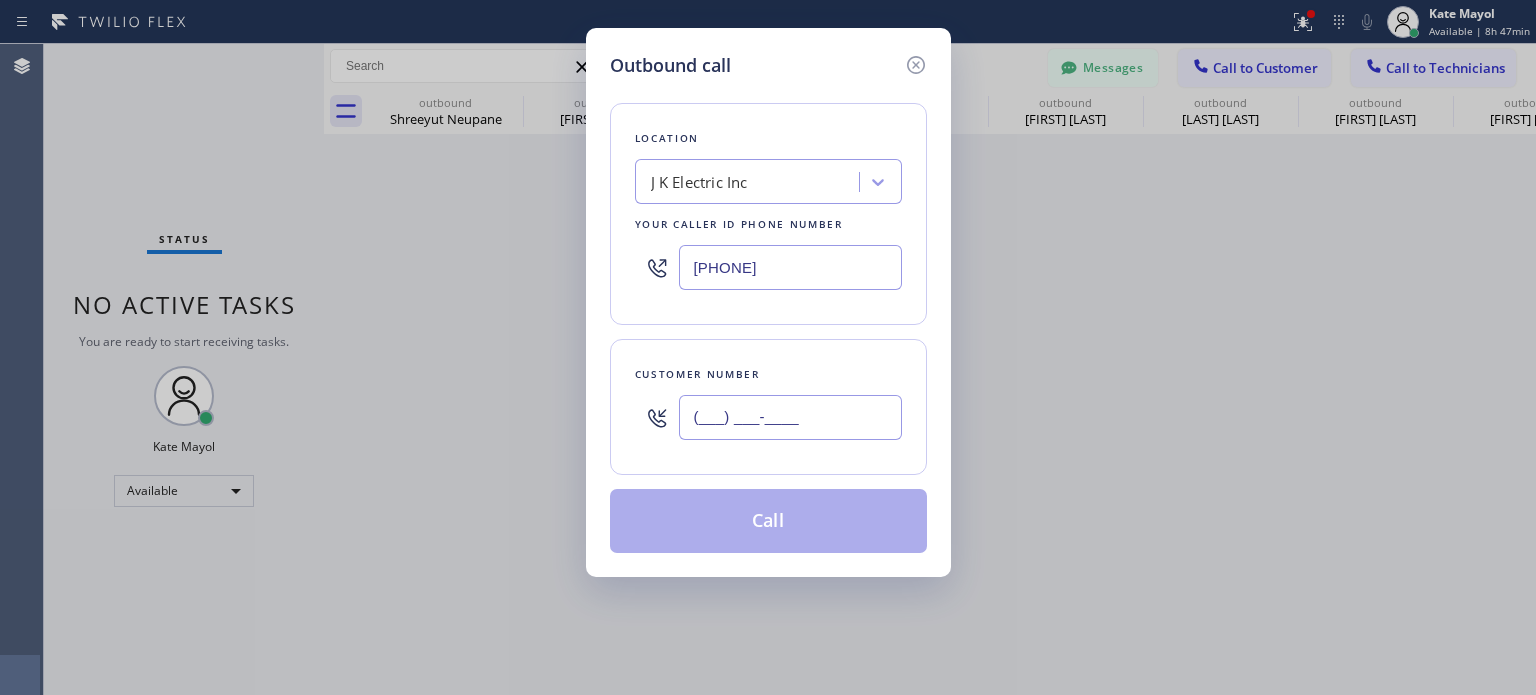 click on "(___) ___-____" at bounding box center [790, 417] 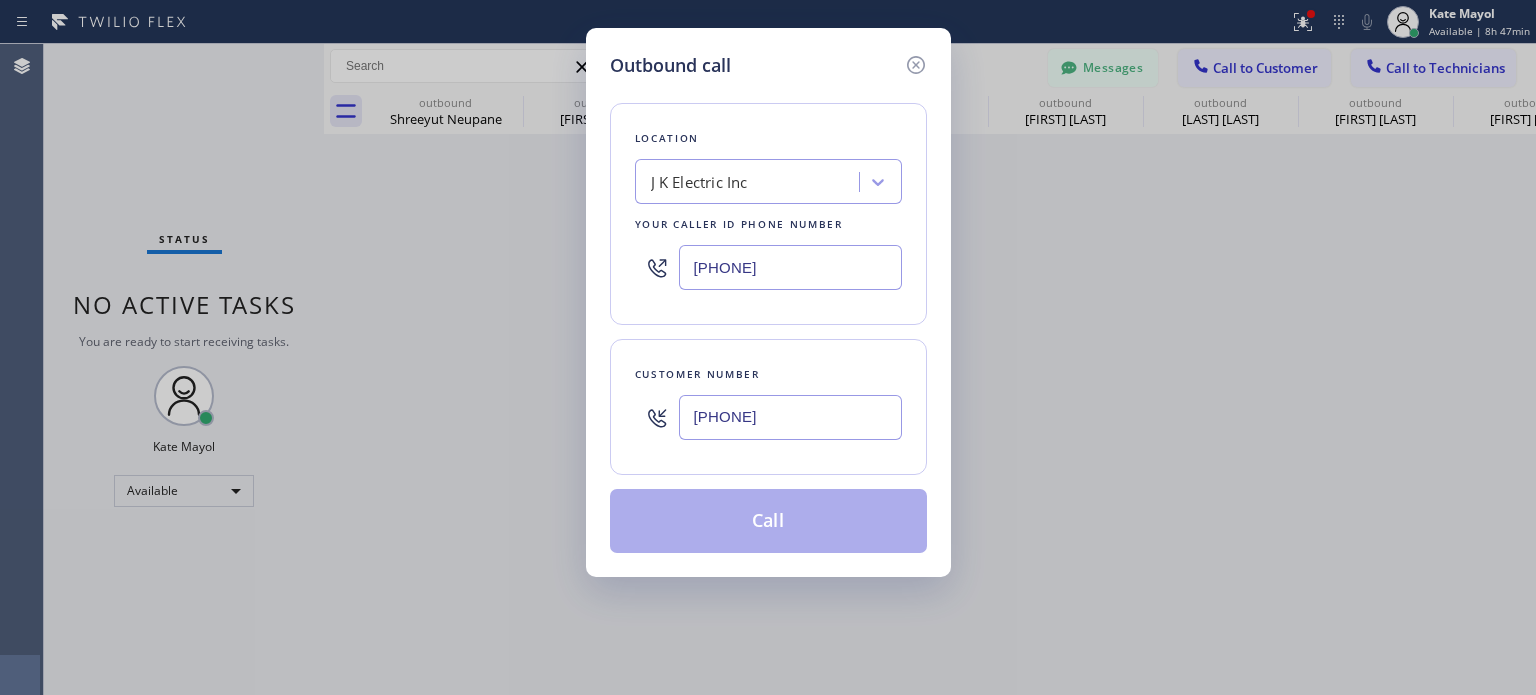 type on "[PHONE]" 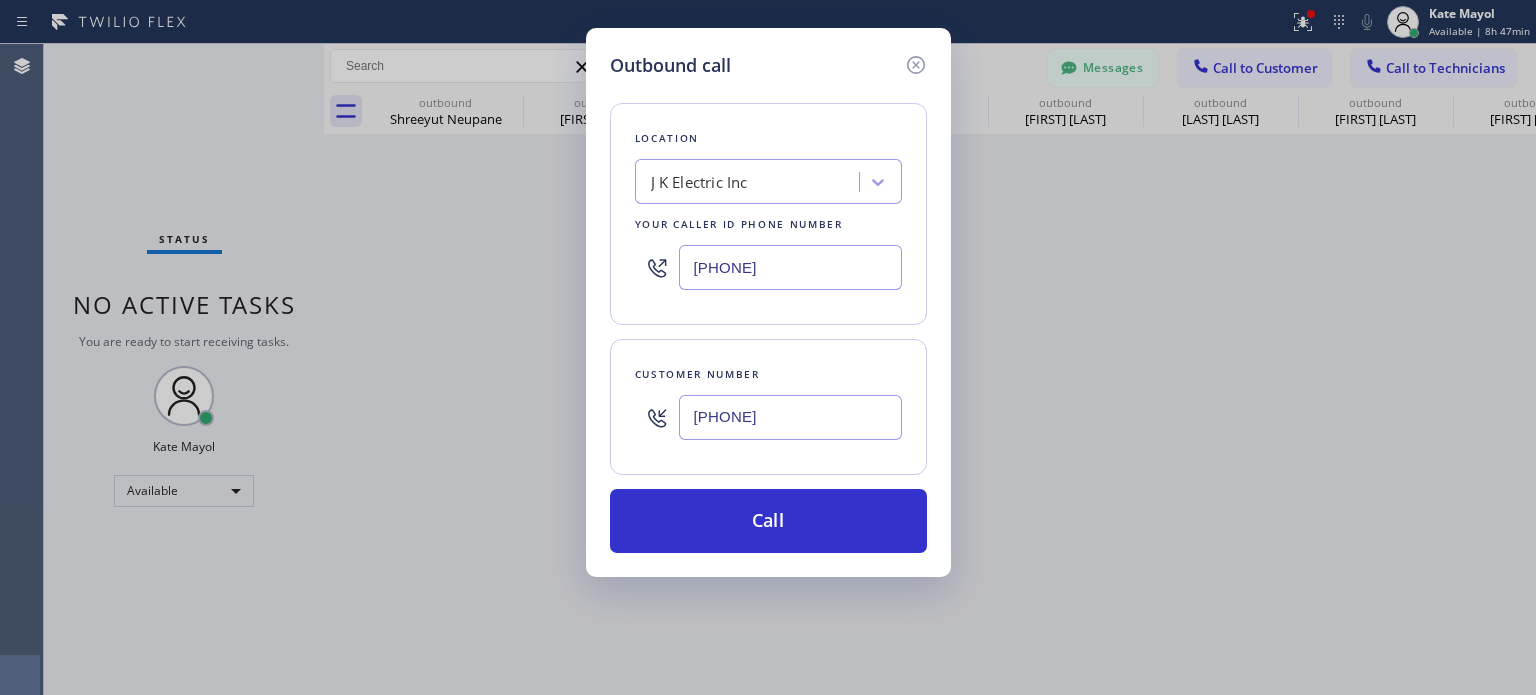 click on "[PHONE]" at bounding box center (790, 267) 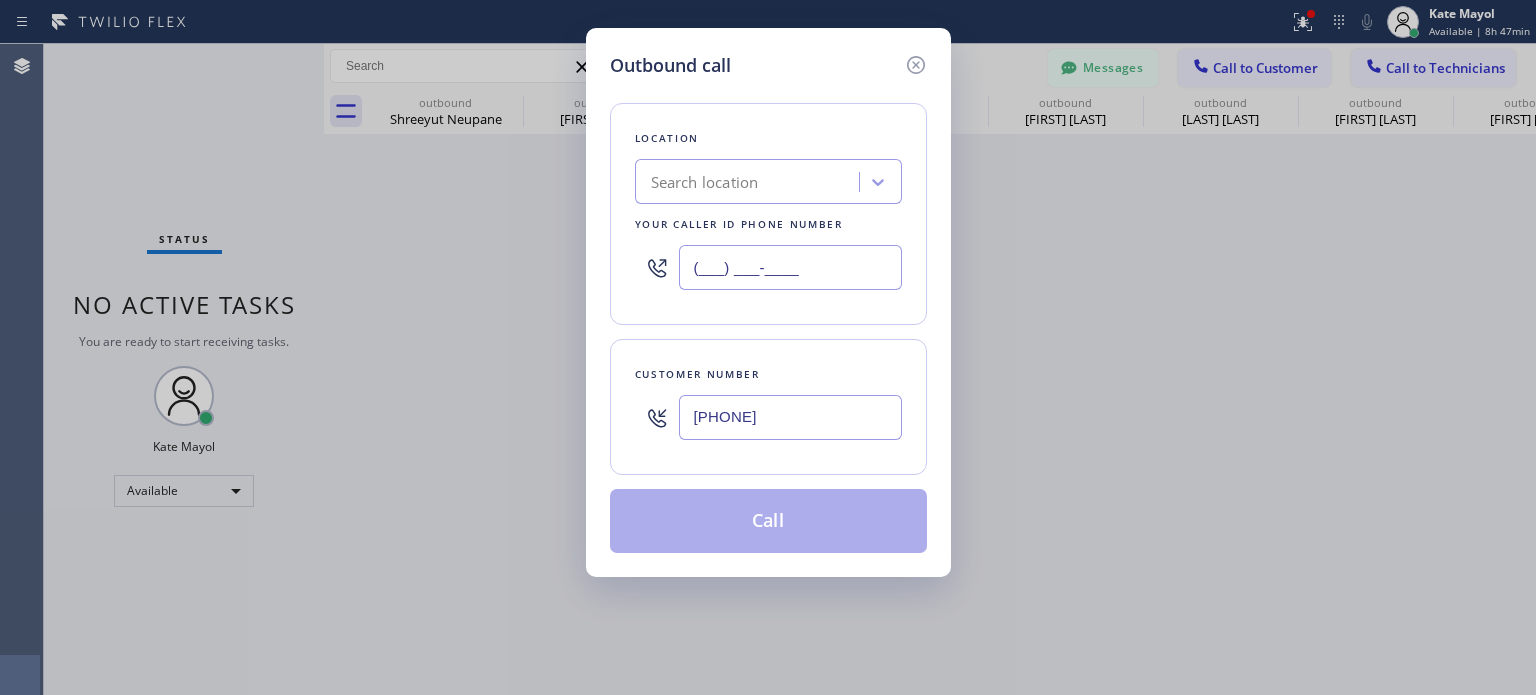 type on "(___) ___-____" 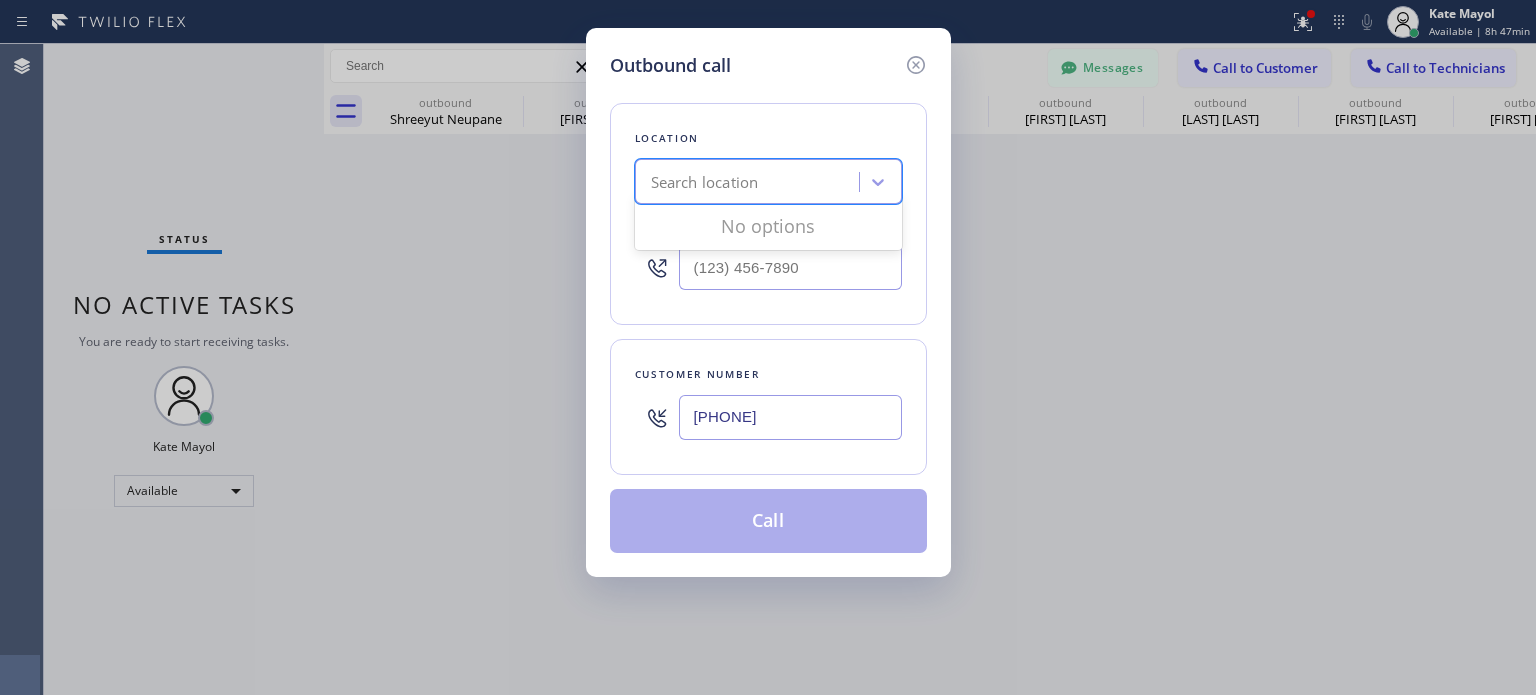 click on "Search location" at bounding box center [705, 182] 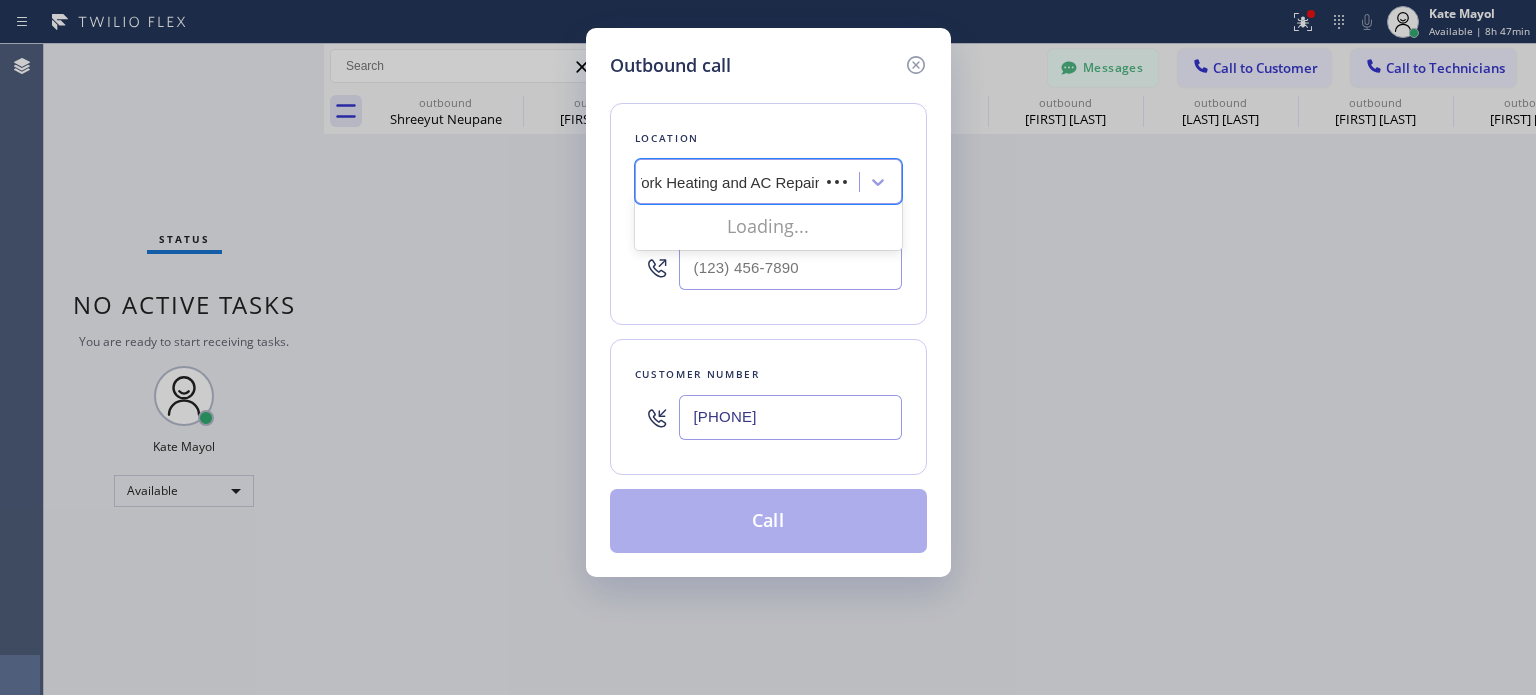 scroll, scrollTop: 0, scrollLeft: 57, axis: horizontal 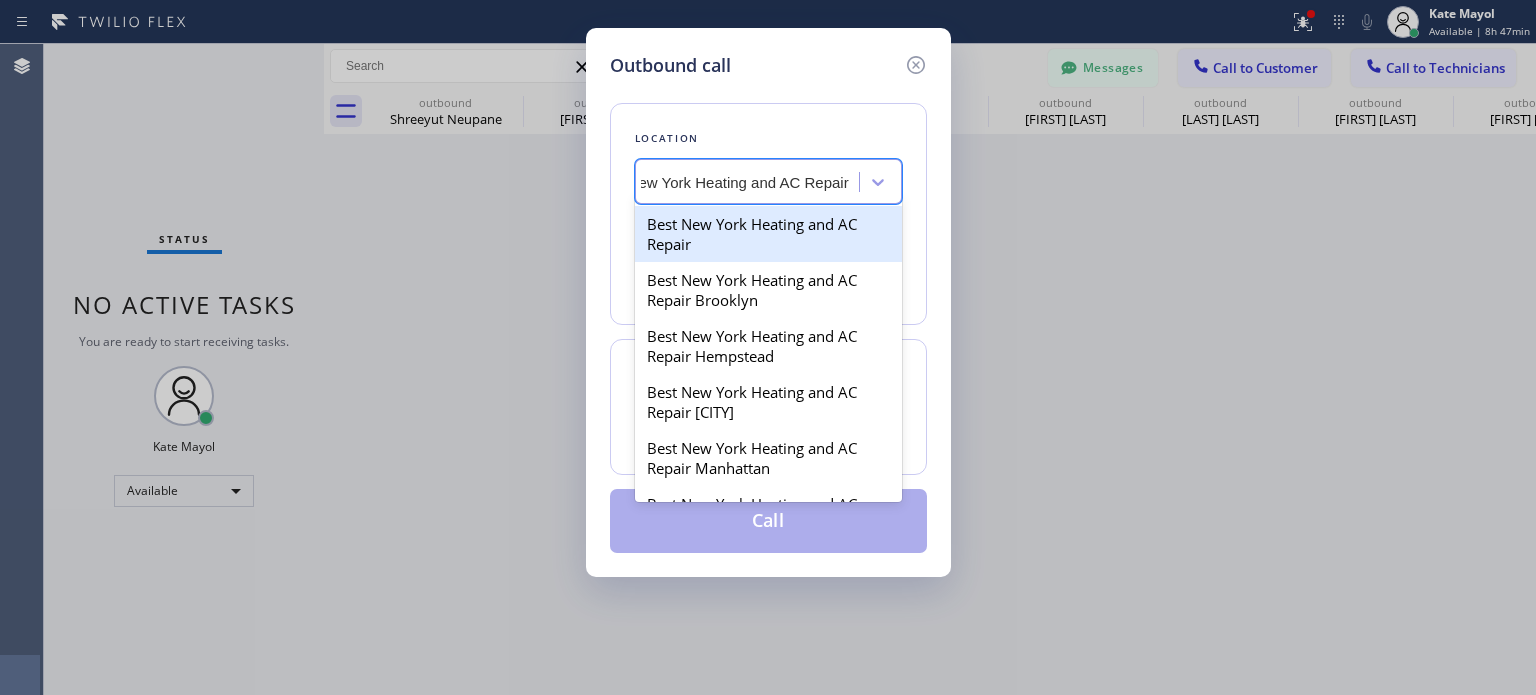 click on "Best New York Heating and AC Repair" at bounding box center [768, 234] 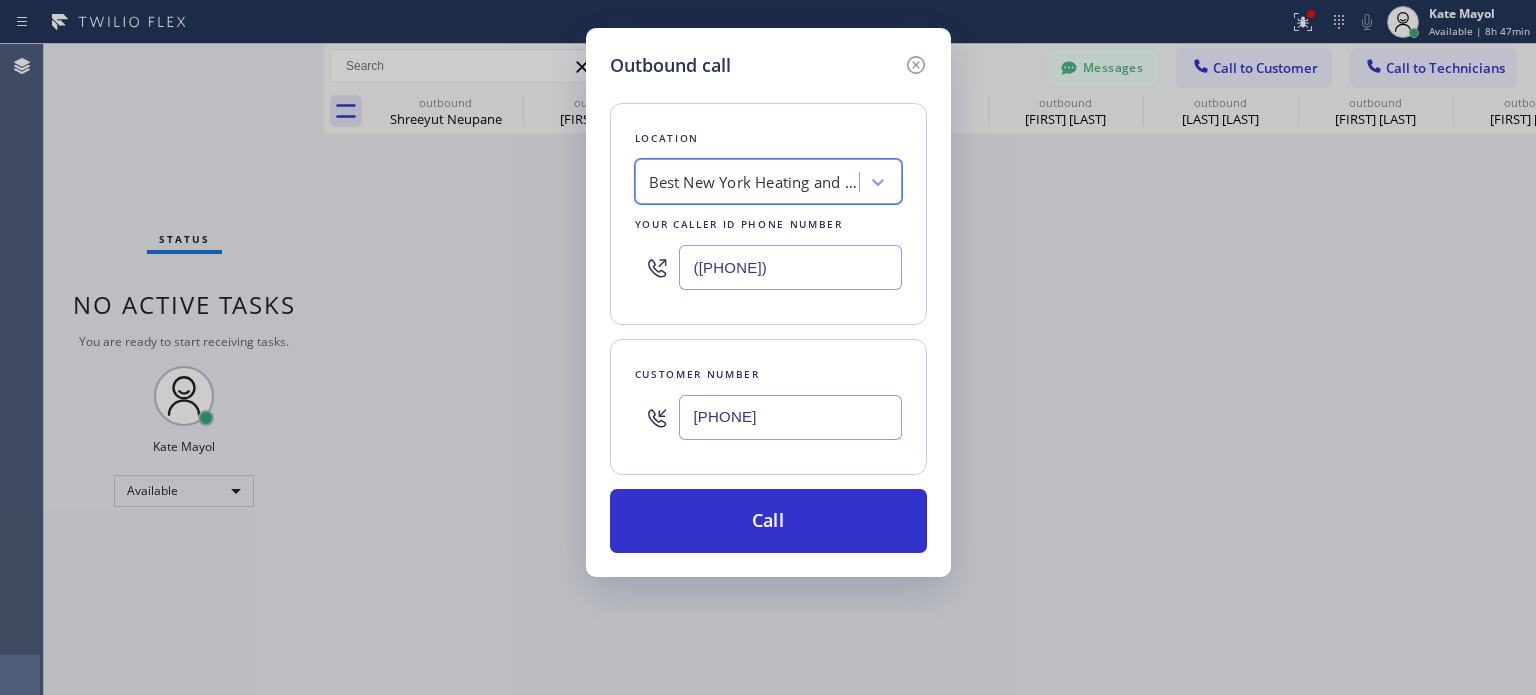 scroll, scrollTop: 0, scrollLeft: 1, axis: horizontal 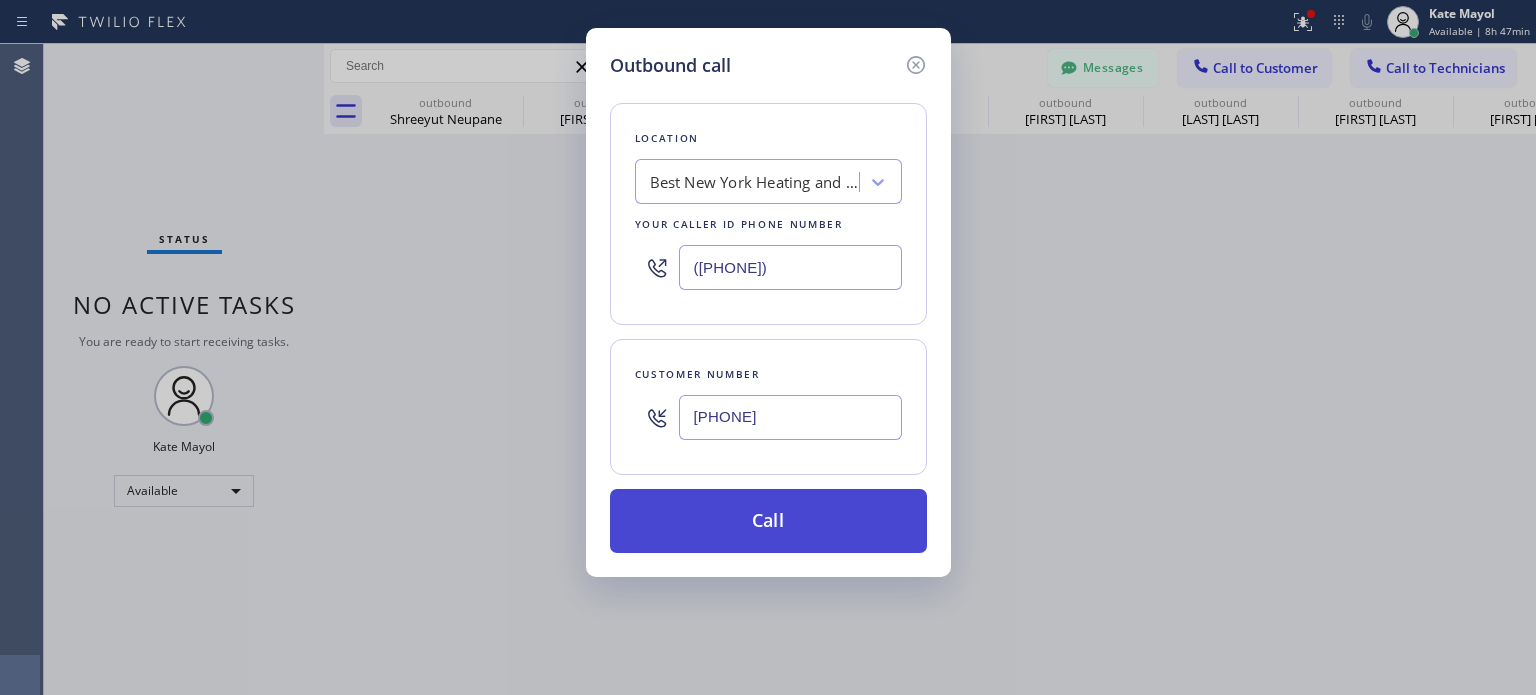 click on "Call" at bounding box center [768, 521] 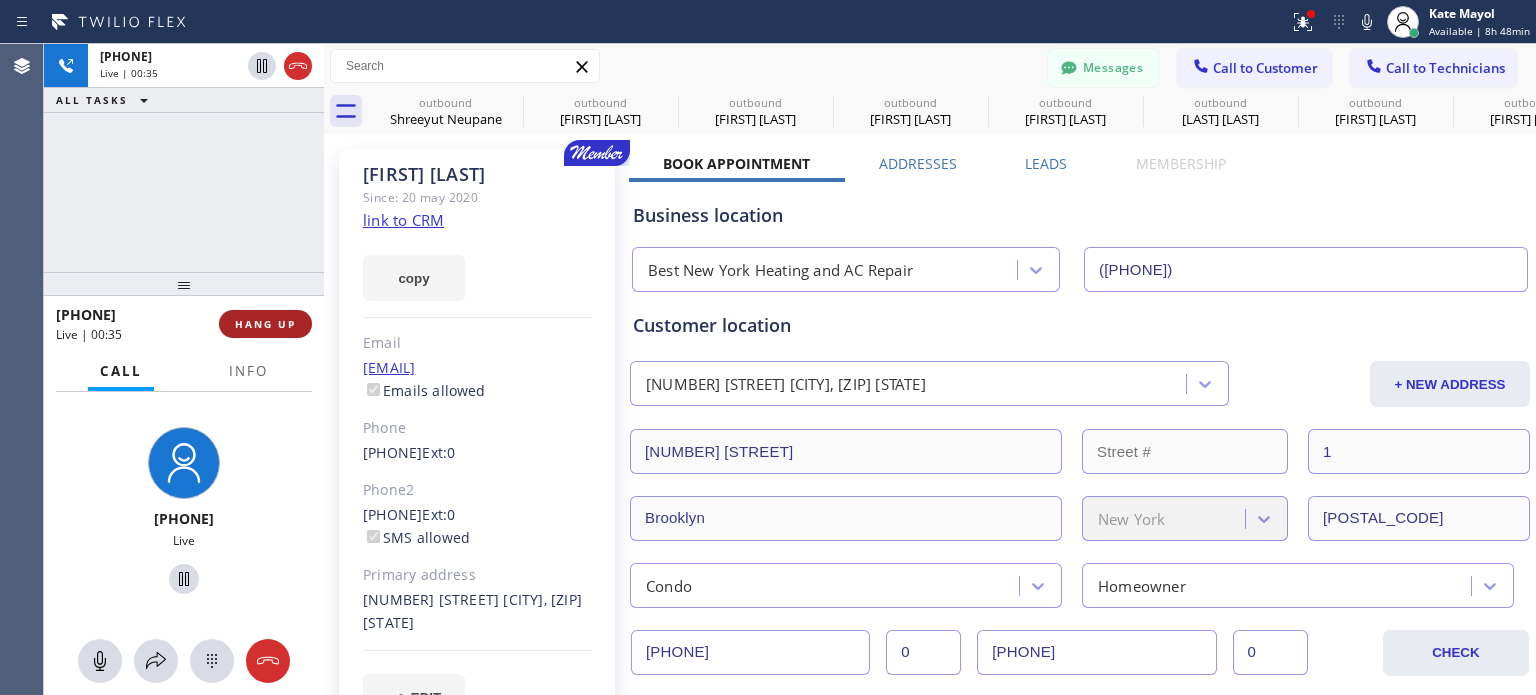 click on "HANG UP" at bounding box center (265, 324) 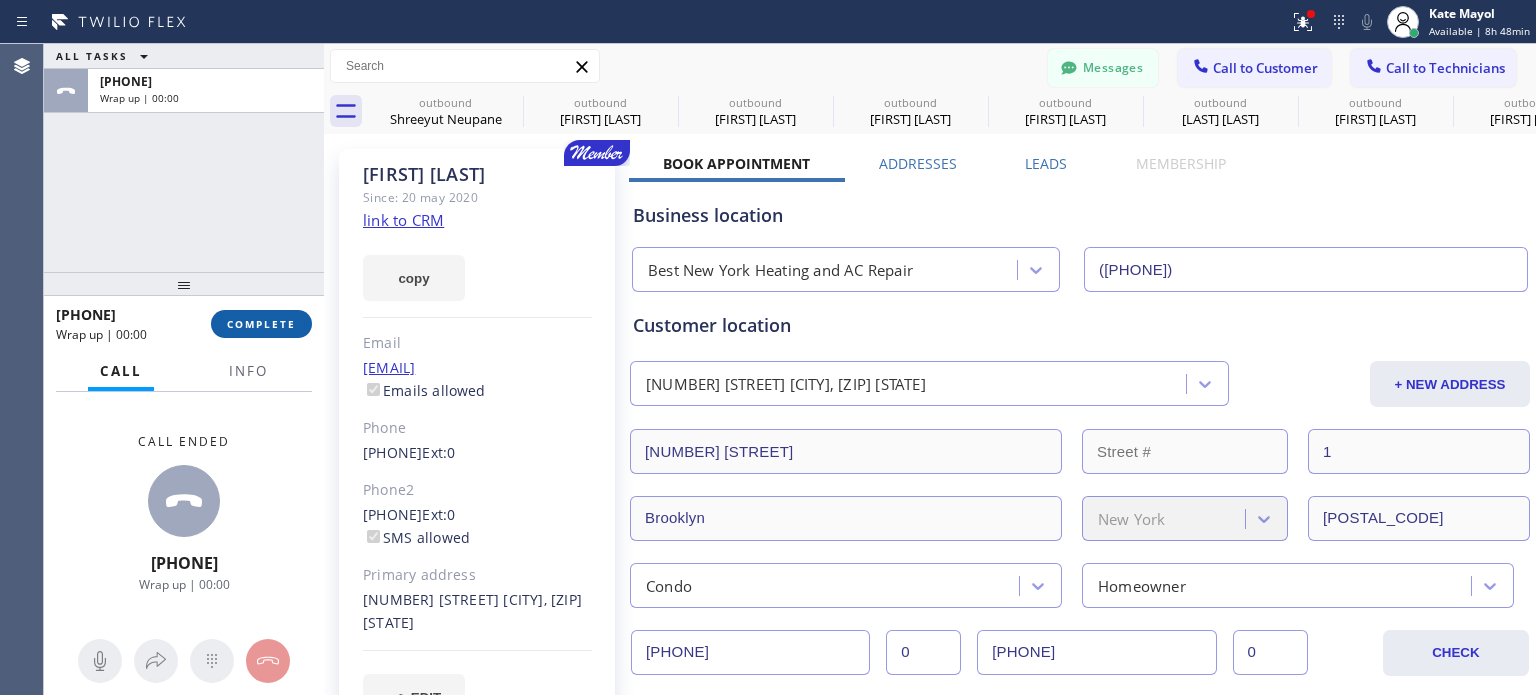click on "COMPLETE" at bounding box center (261, 324) 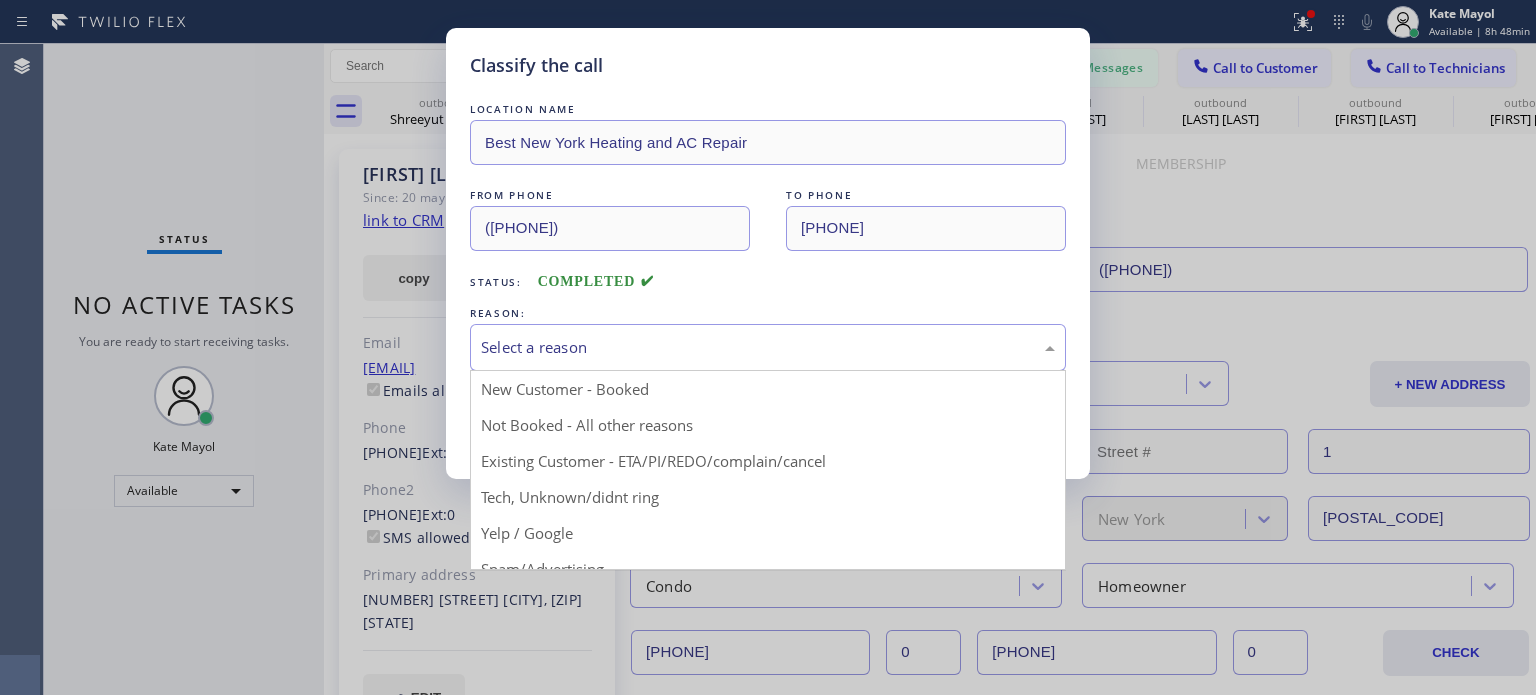 click on "Select a reason" at bounding box center (768, 347) 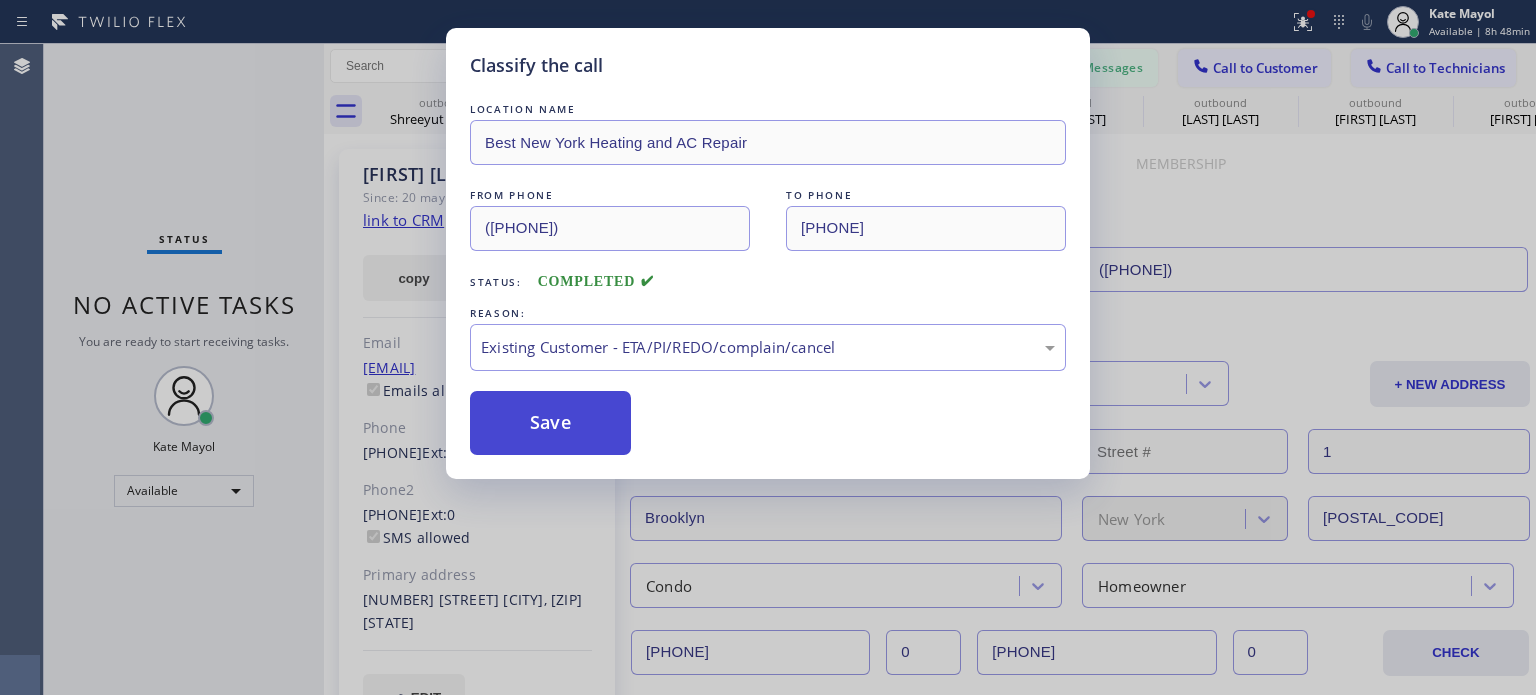 drag, startPoint x: 576, startPoint y: 430, endPoint x: 538, endPoint y: 397, distance: 50.32892 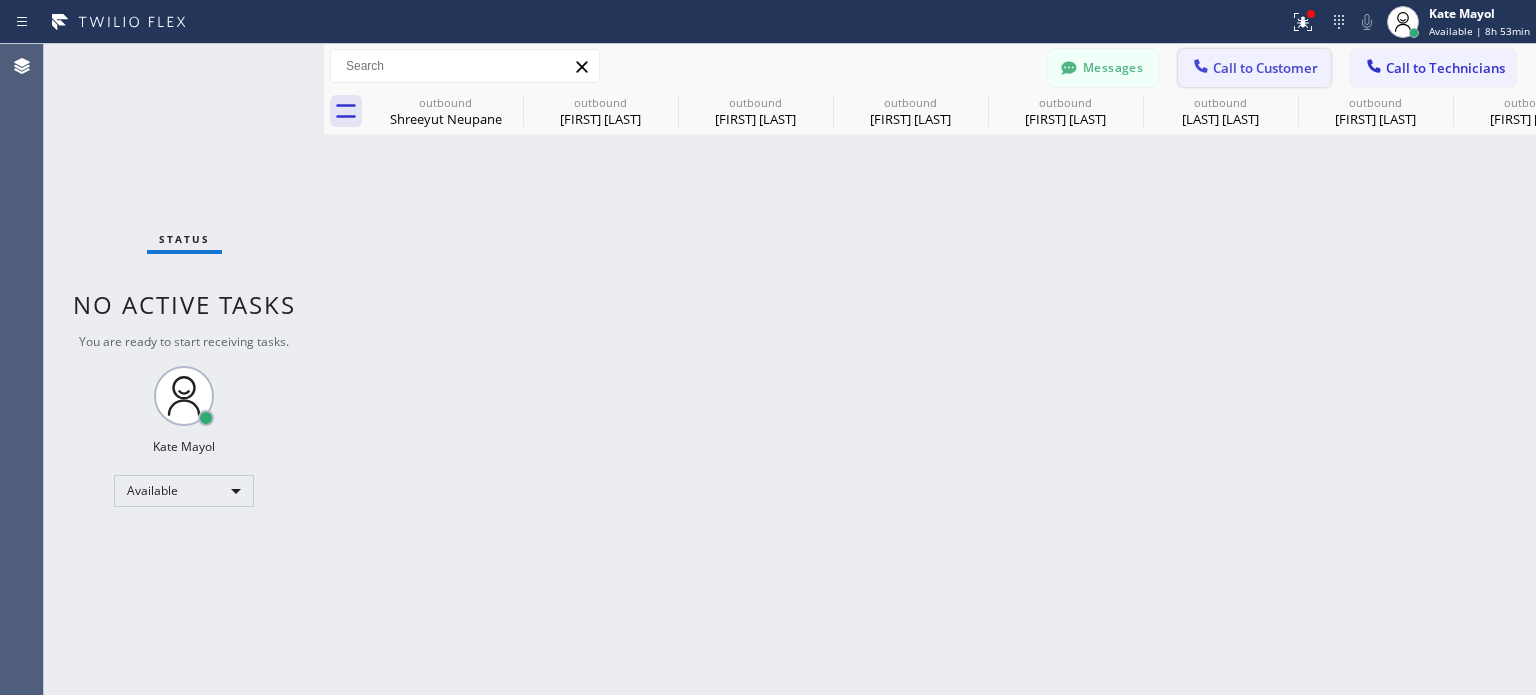click on "Call to Customer" at bounding box center [1265, 68] 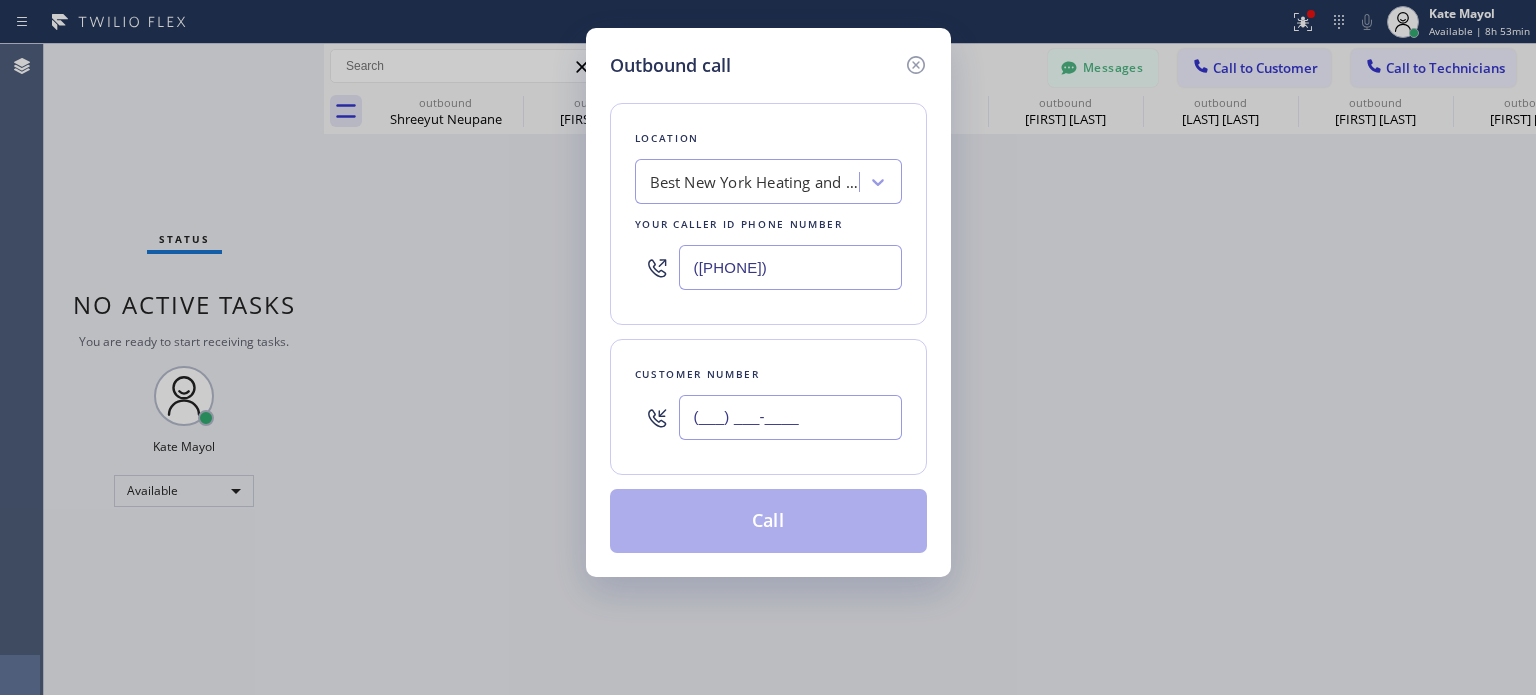 click on "(___) ___-____" at bounding box center [790, 417] 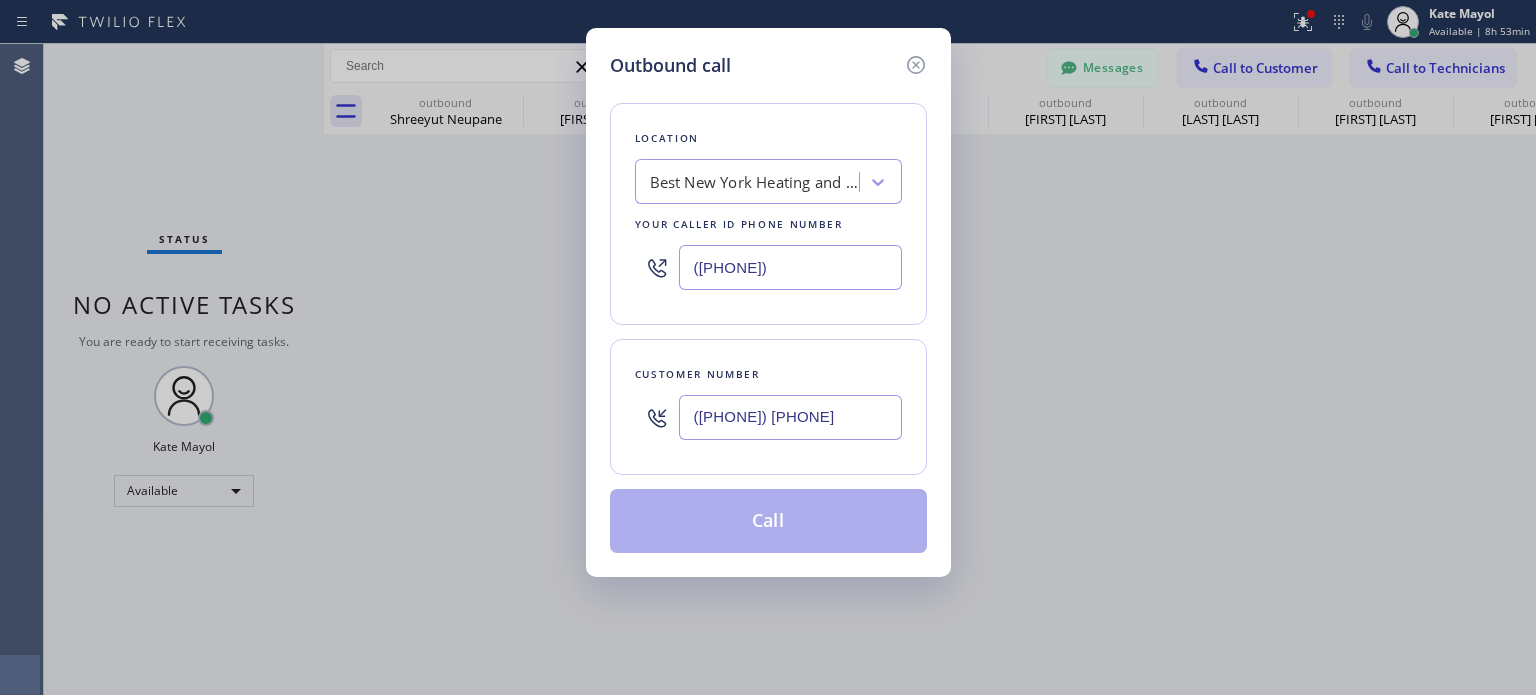 type on "([PHONE]) [PHONE]" 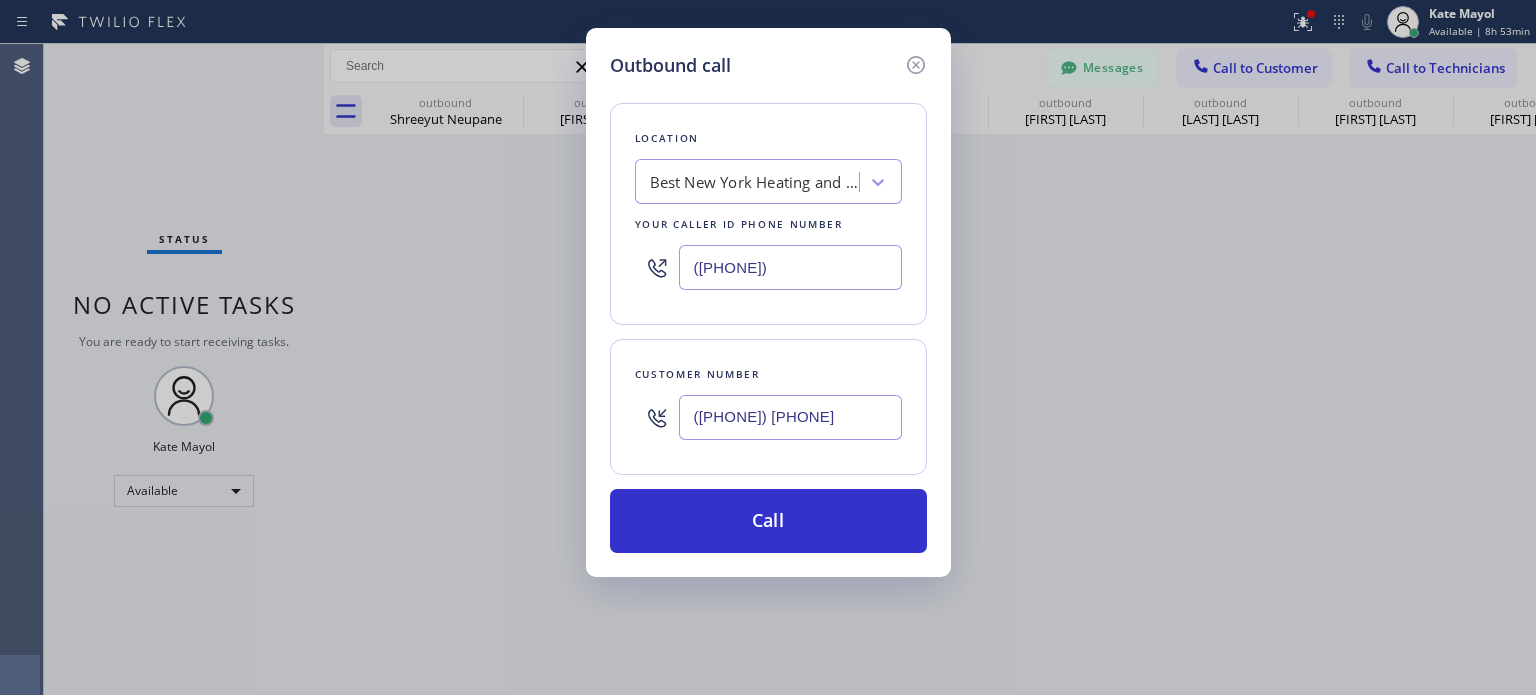 click on "([PHONE])" at bounding box center (790, 267) 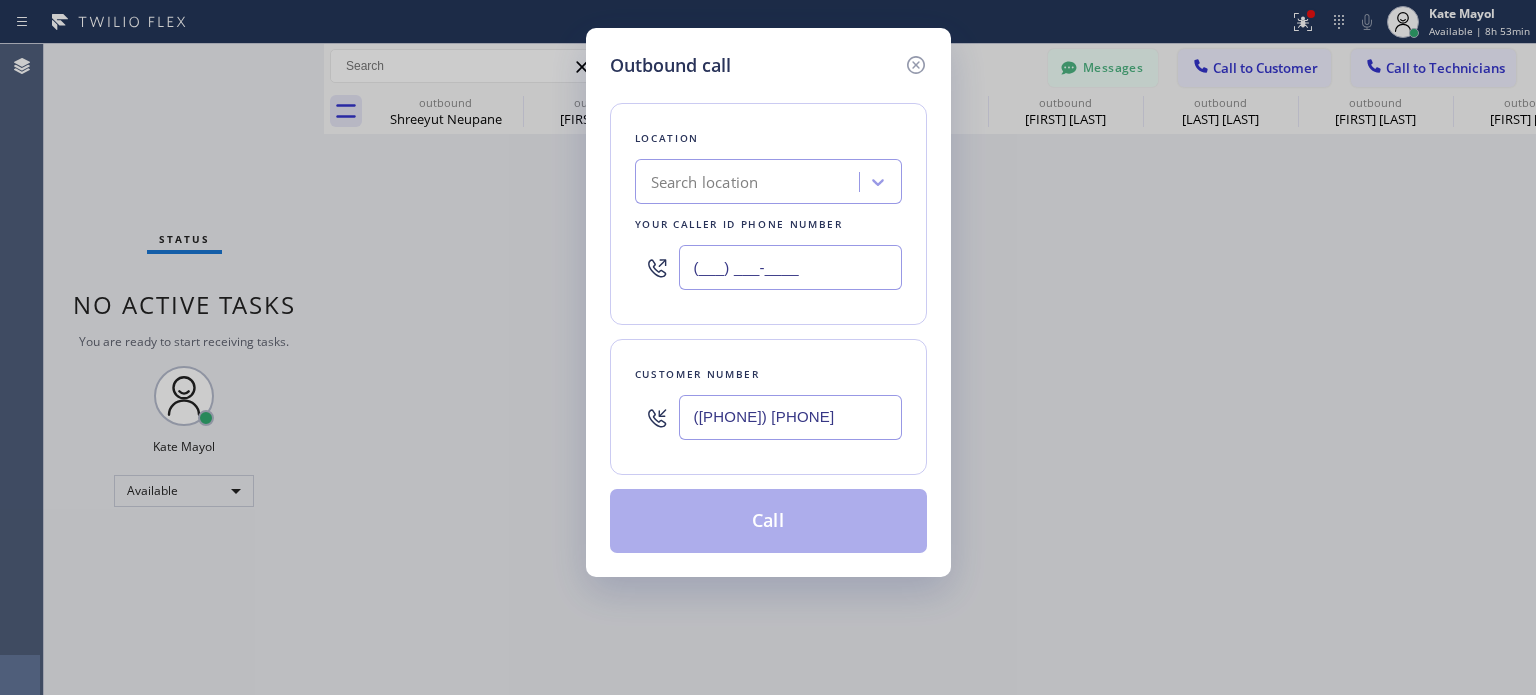 type on "(___) ___-____" 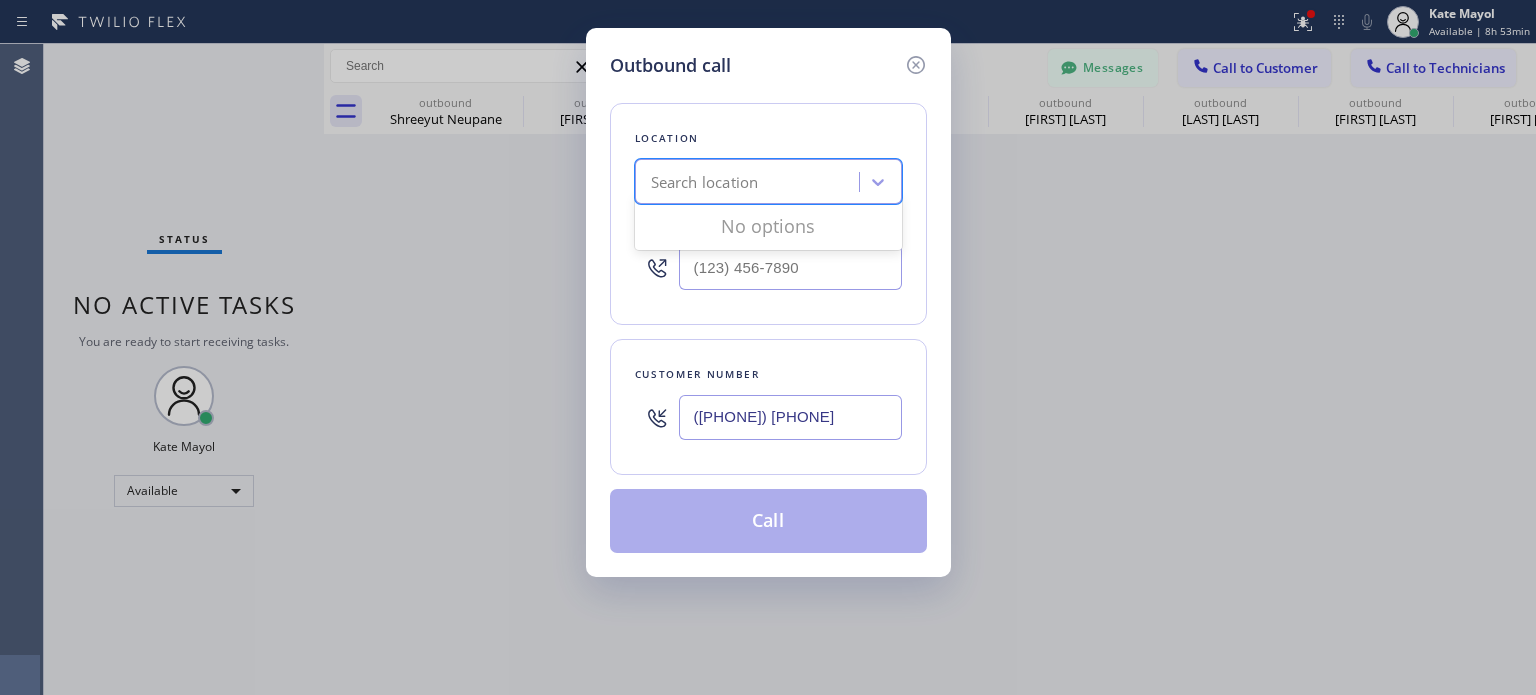 paste on "Diamond Electrical Linden(Billick & Sons Inc)" 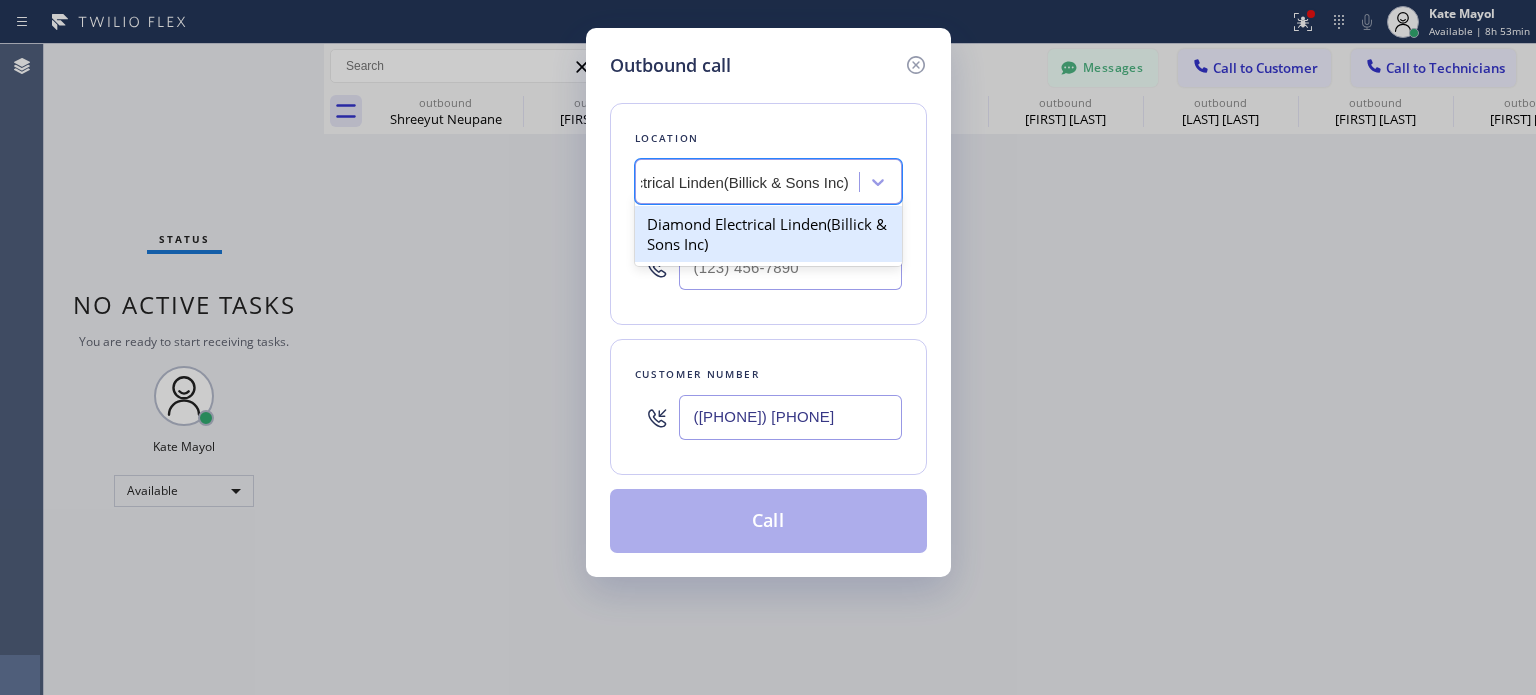 click on "Diamond Electrical Linden(Billick & Sons Inc)" at bounding box center [768, 234] 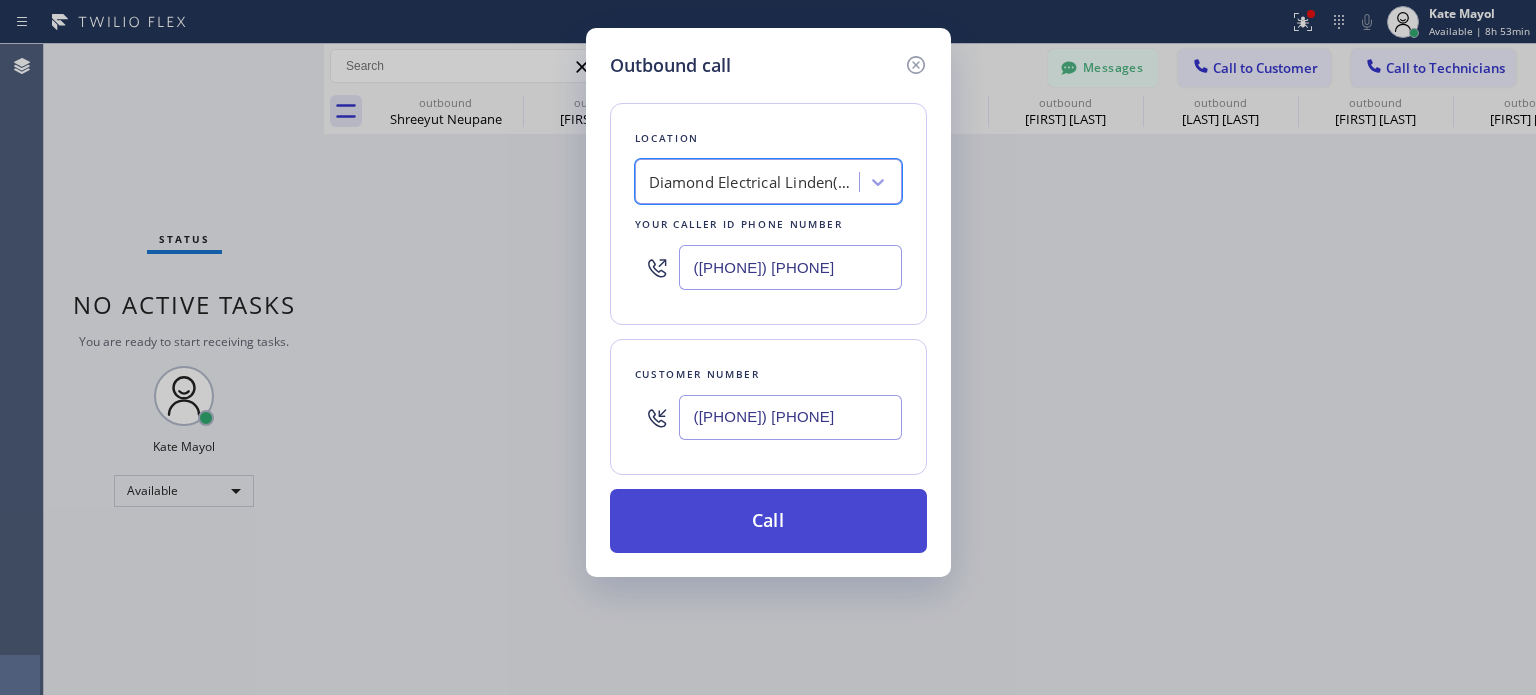 scroll, scrollTop: 0, scrollLeft: 1, axis: horizontal 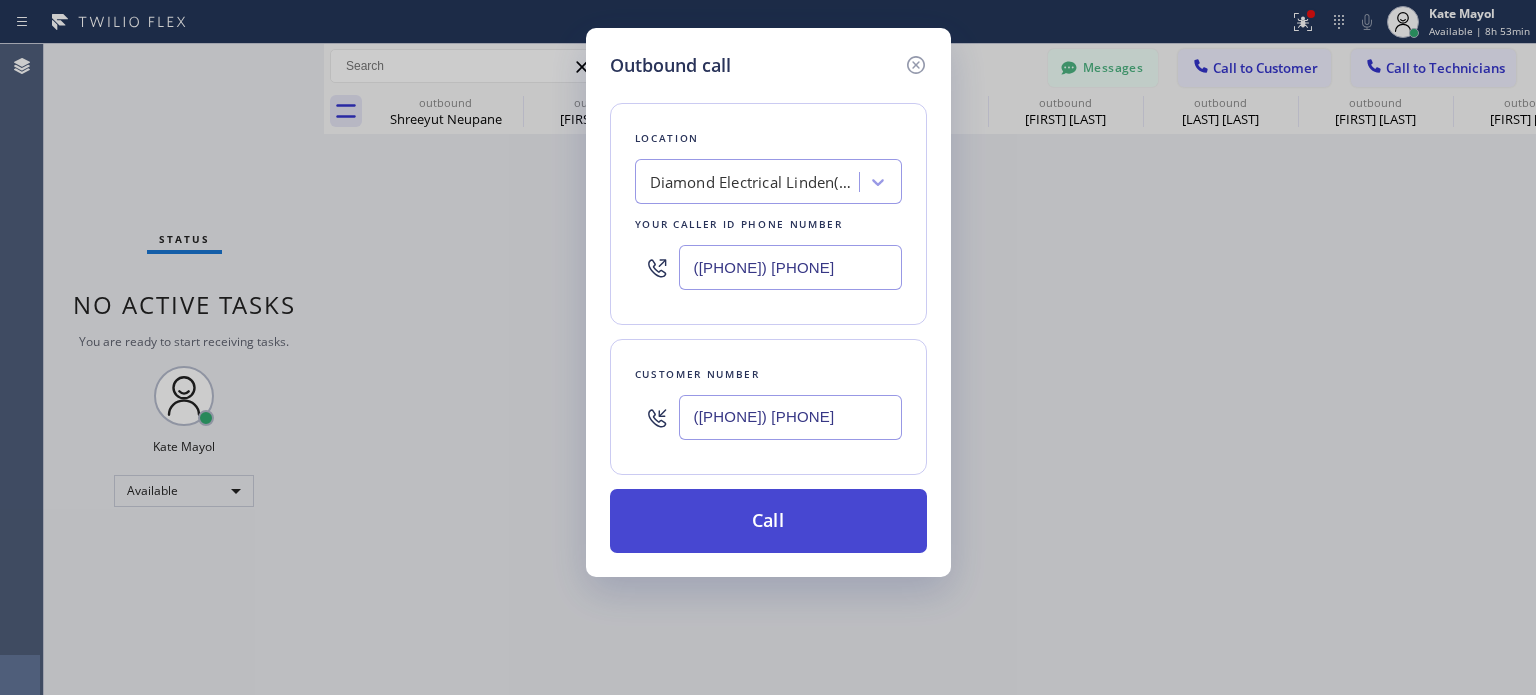 click on "Call" at bounding box center (768, 521) 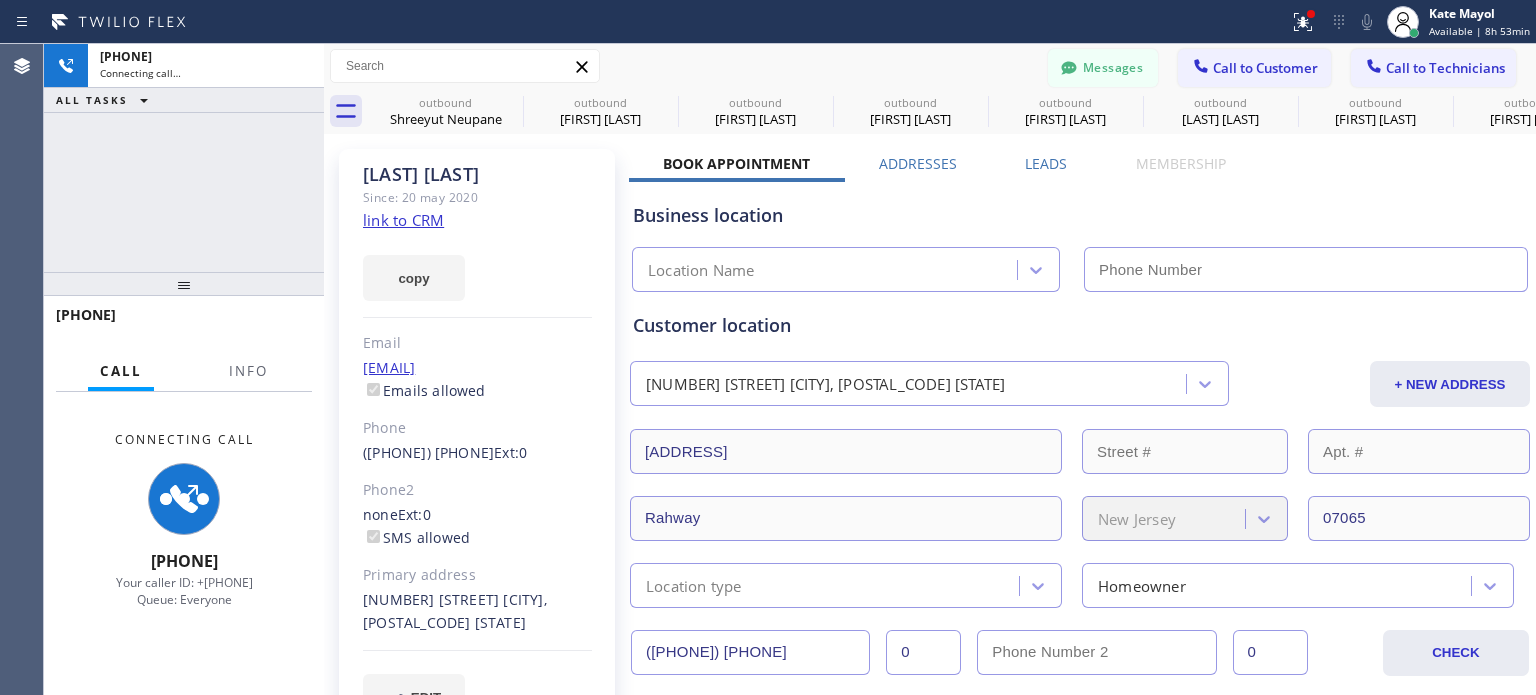 type on "([PHONE]) [PHONE]" 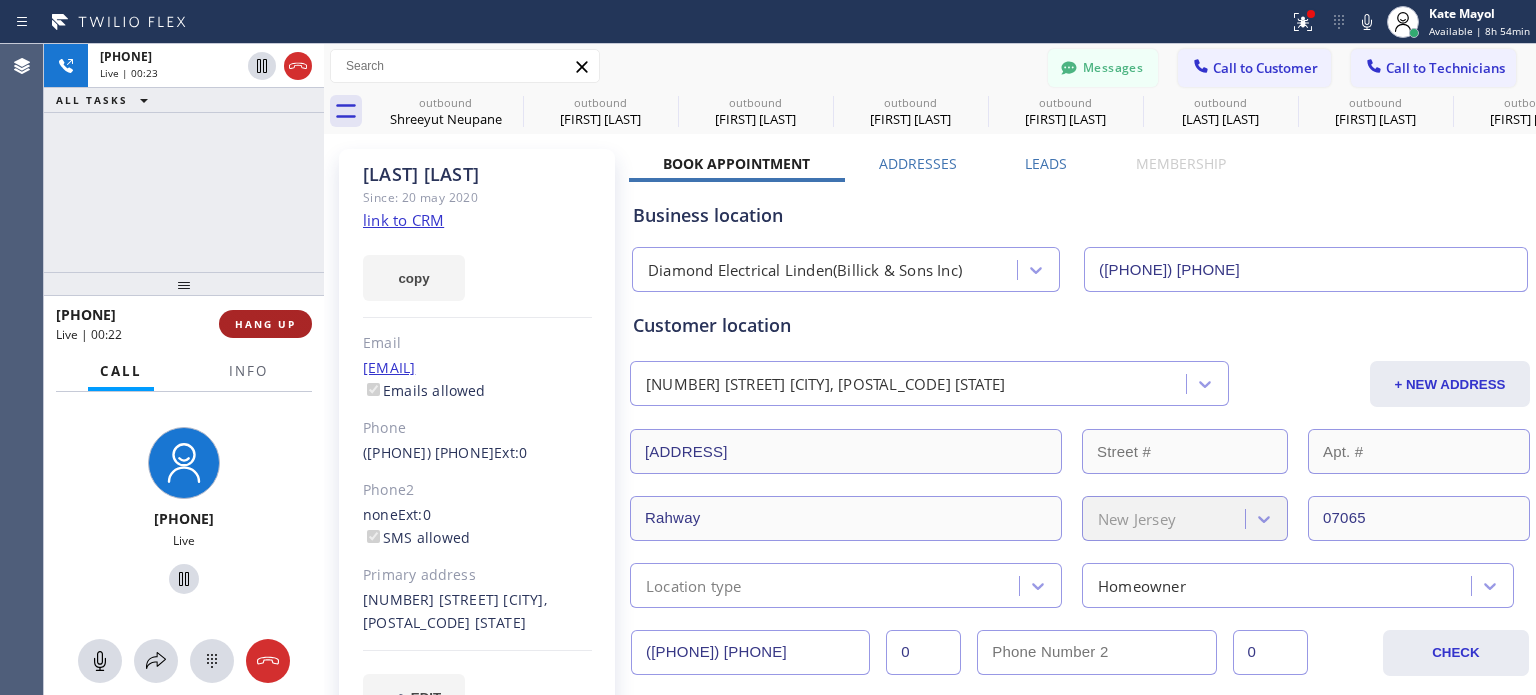 click on "HANG UP" at bounding box center (265, 324) 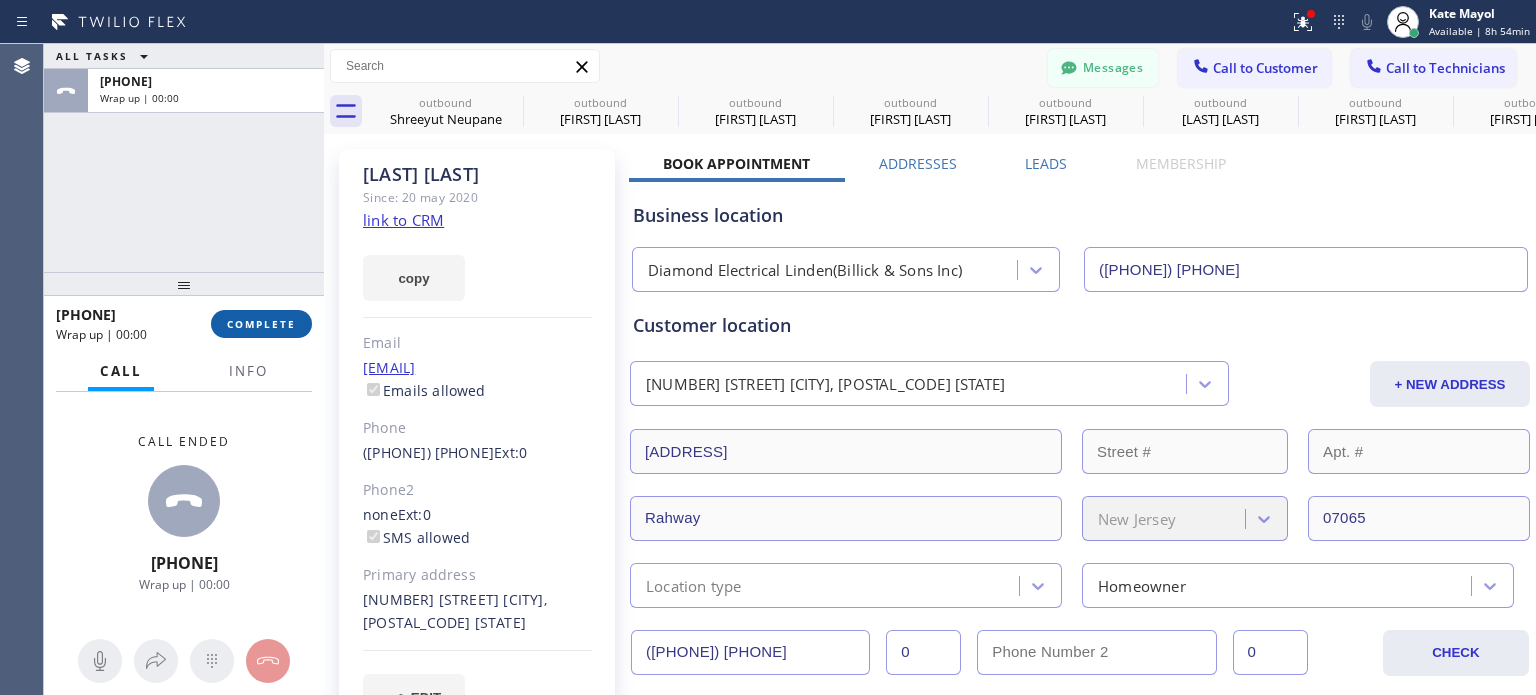 click on "COMPLETE" at bounding box center [261, 324] 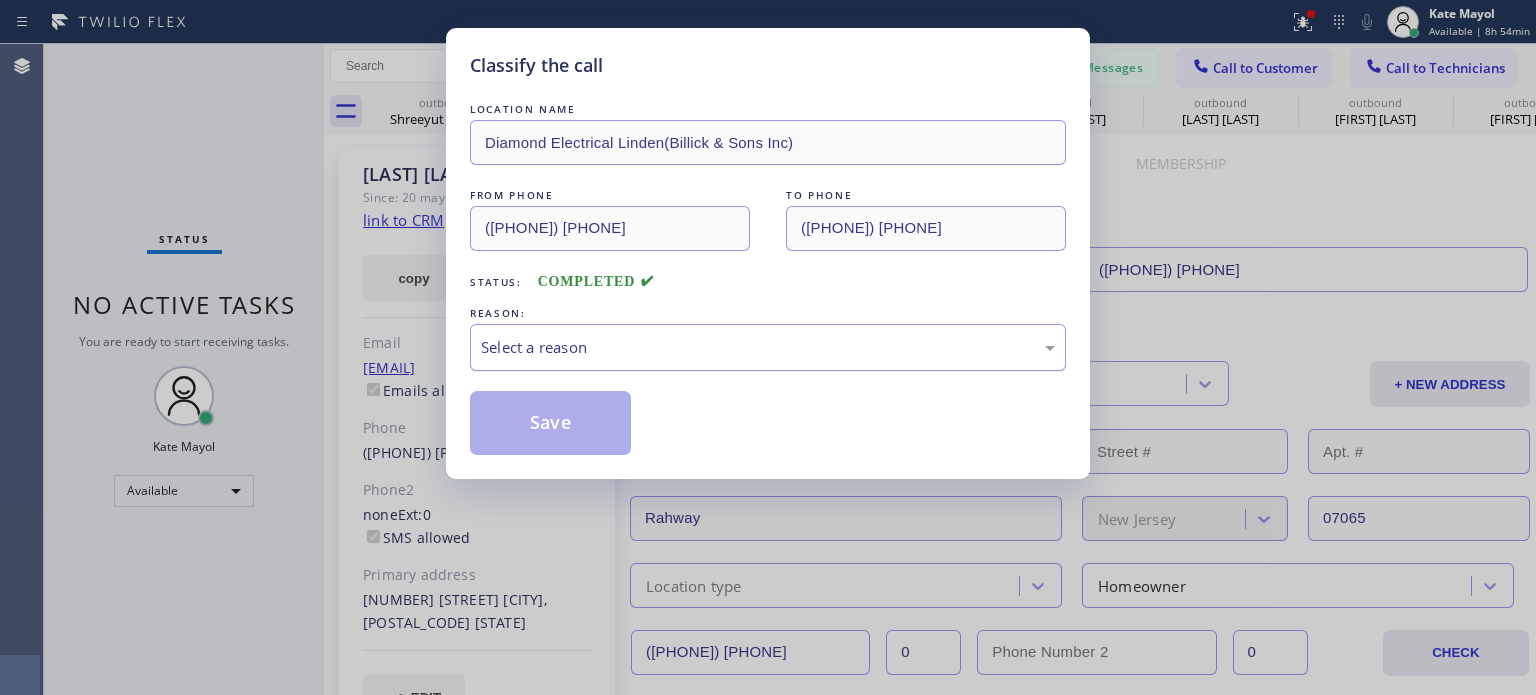 click on "Select a reason" at bounding box center (768, 347) 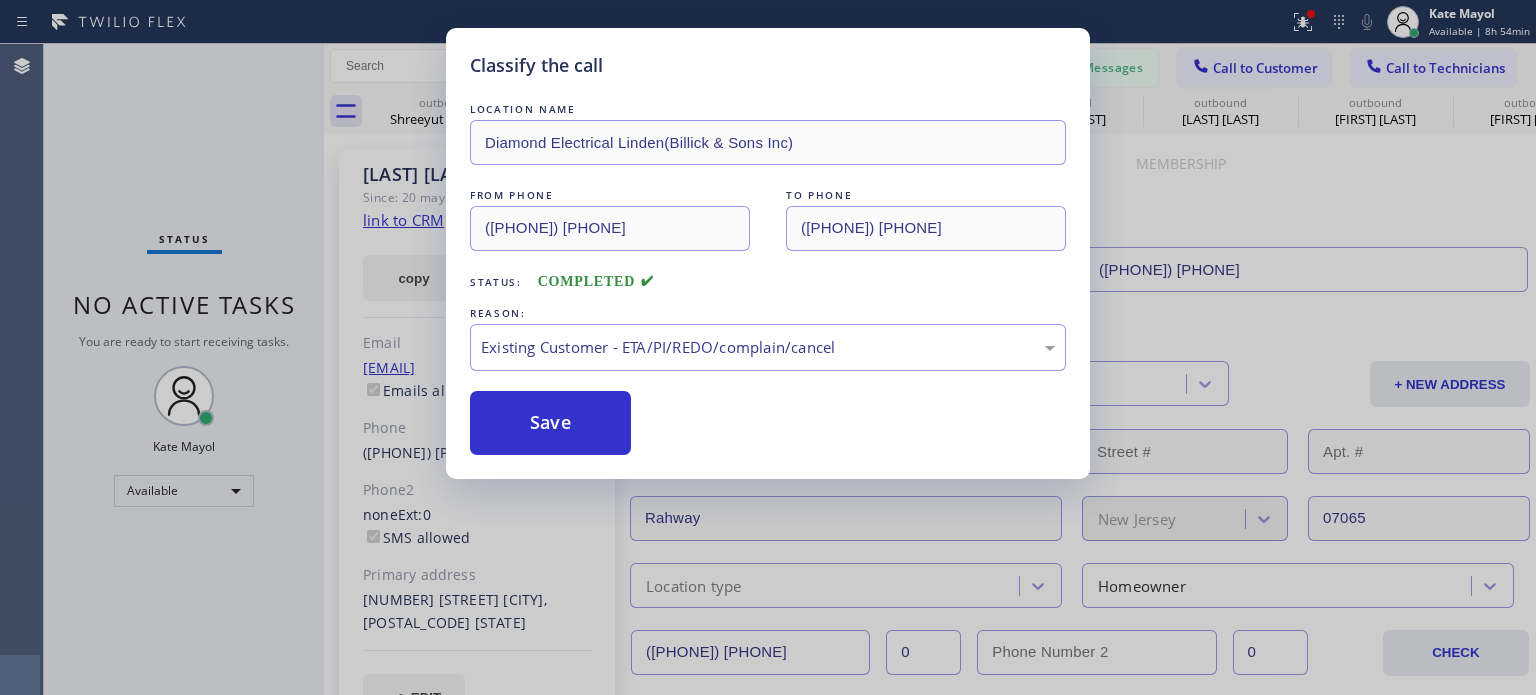 click on "Save" at bounding box center (550, 423) 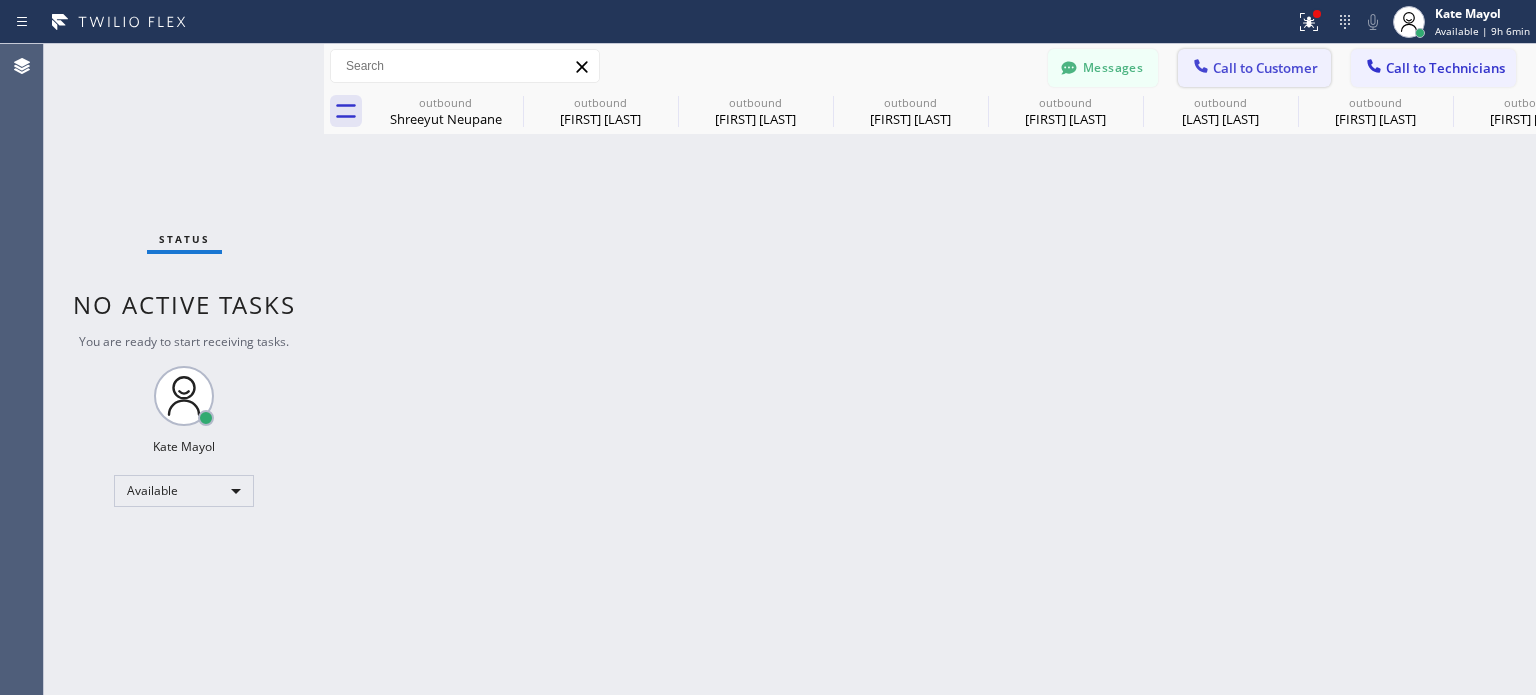 click 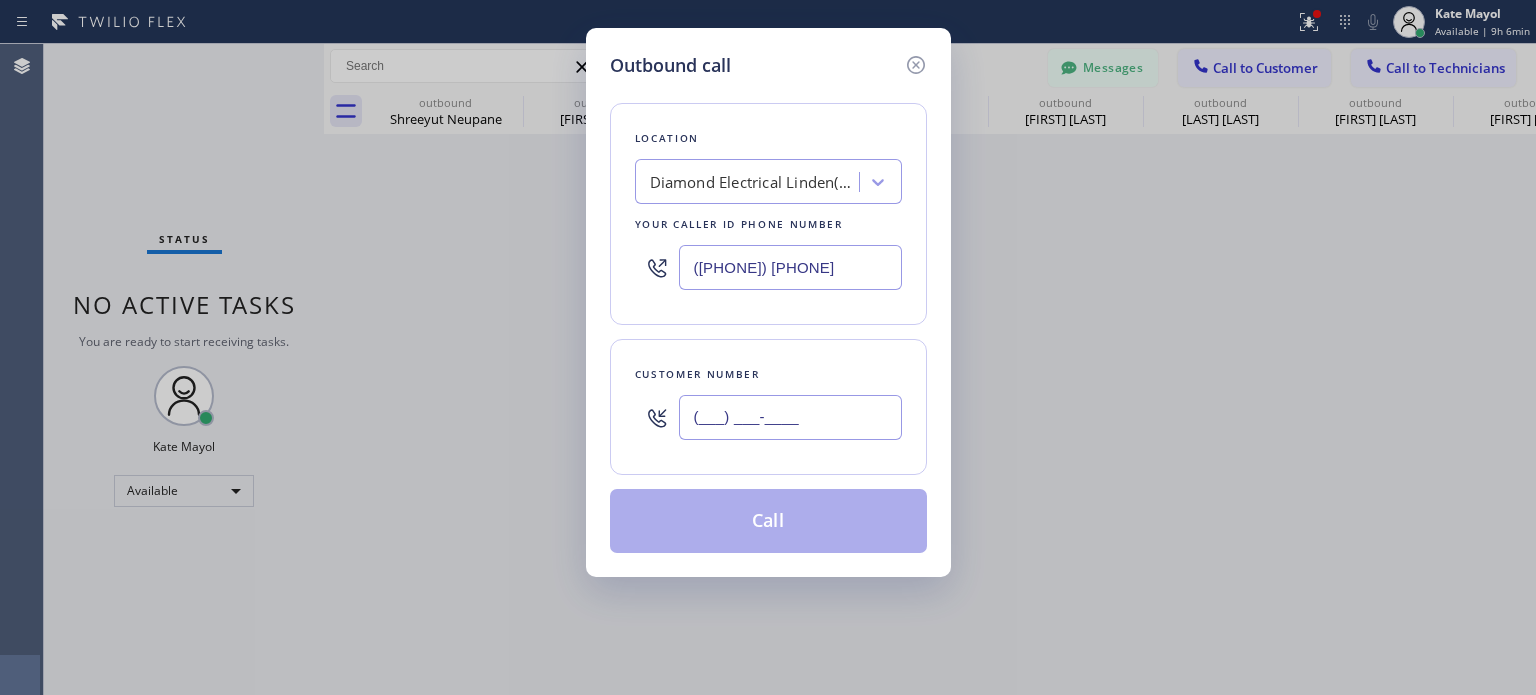 click on "(___) ___-____" at bounding box center [790, 417] 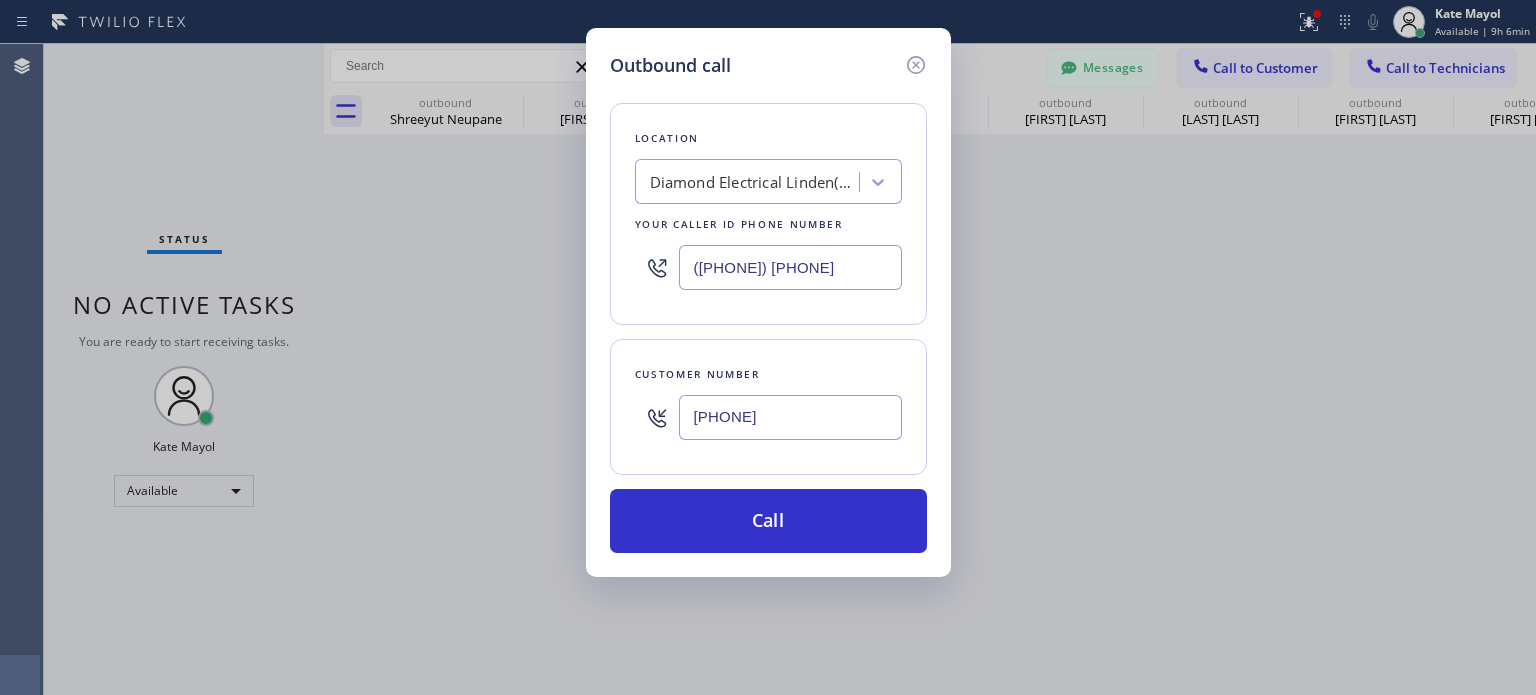 type on "[PHONE]" 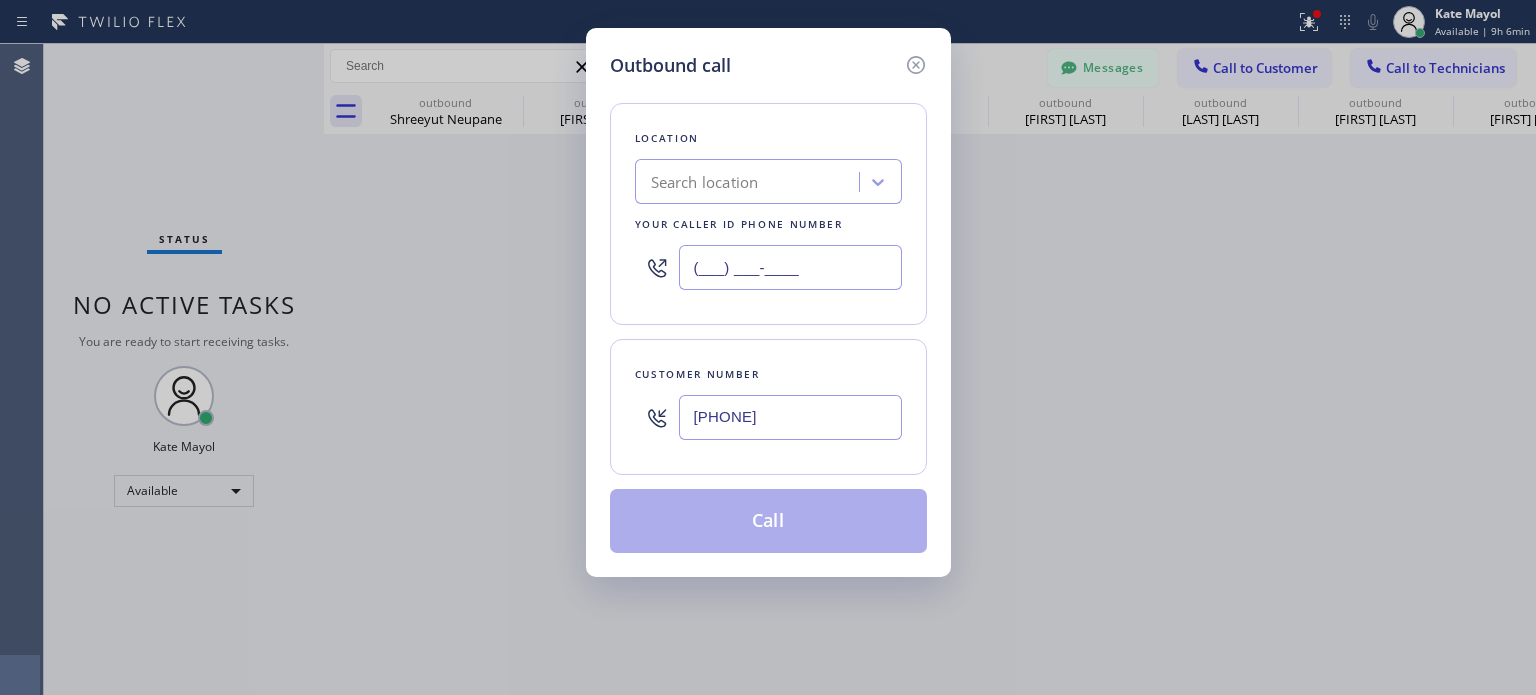 type on "(___) ___-____" 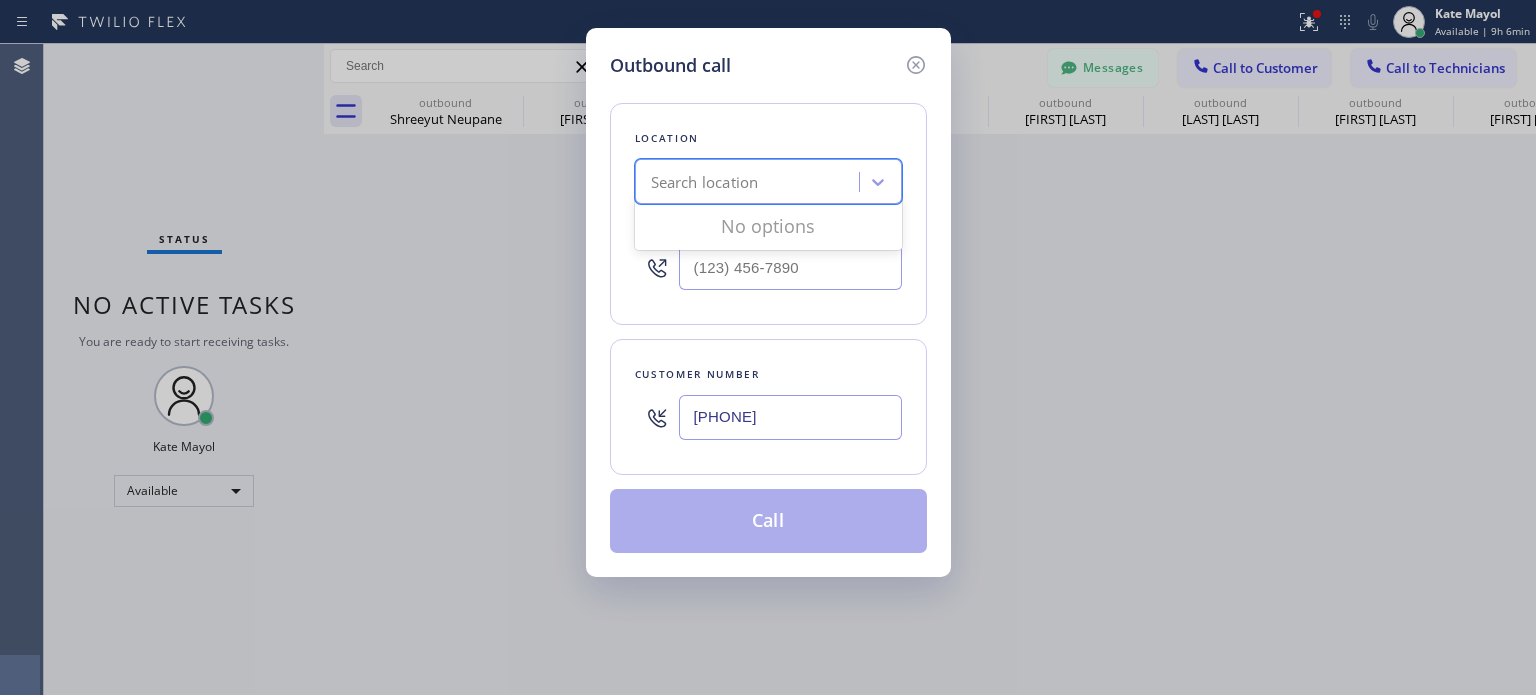 click on "Search location" at bounding box center (705, 182) 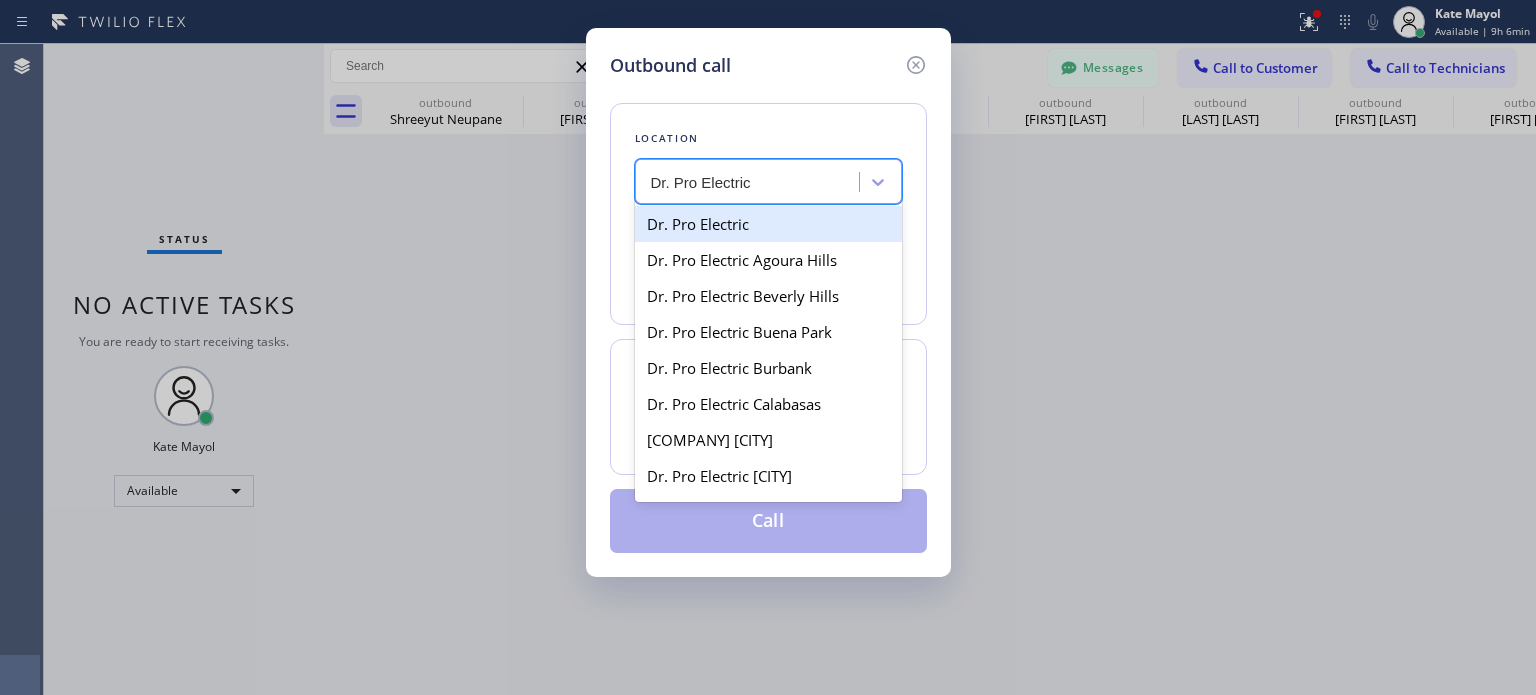 click on "Dr. Pro Electric" at bounding box center (768, 224) 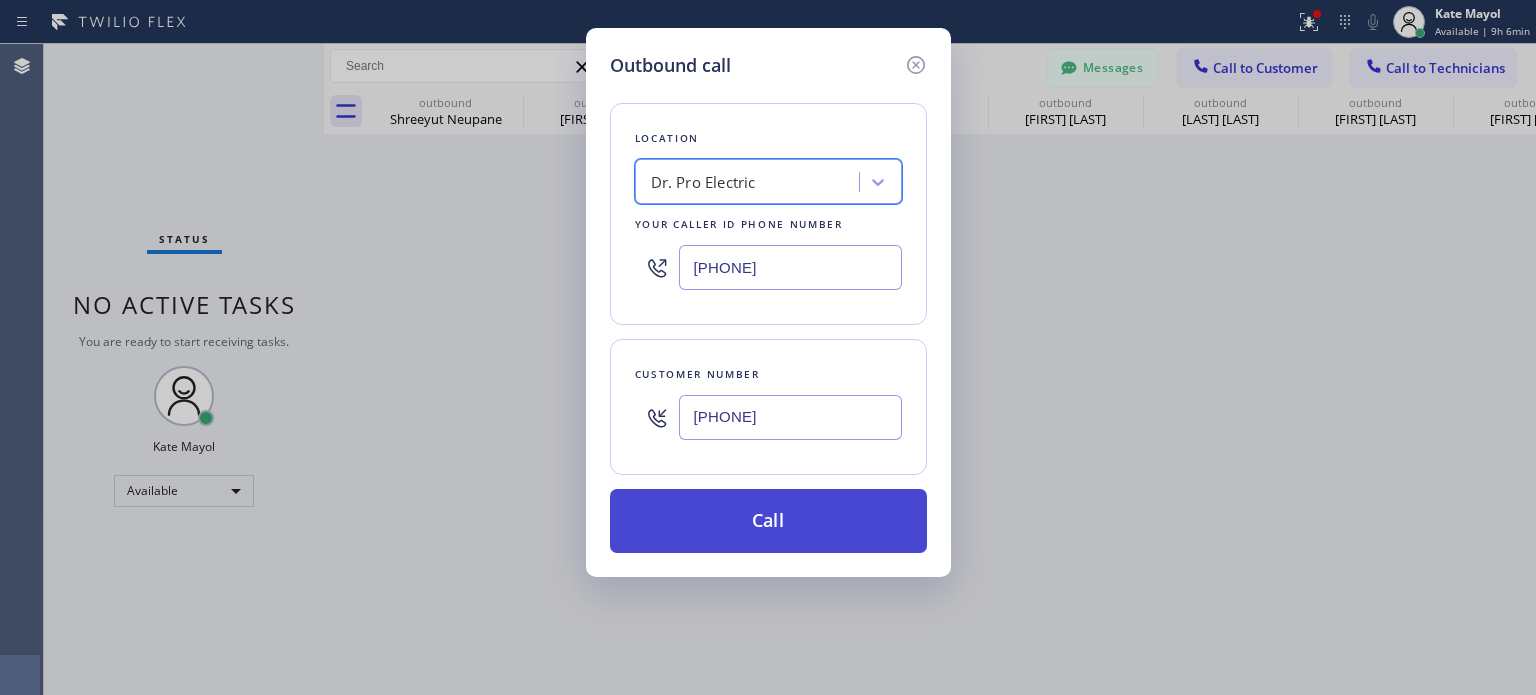 click on "Call" at bounding box center [768, 521] 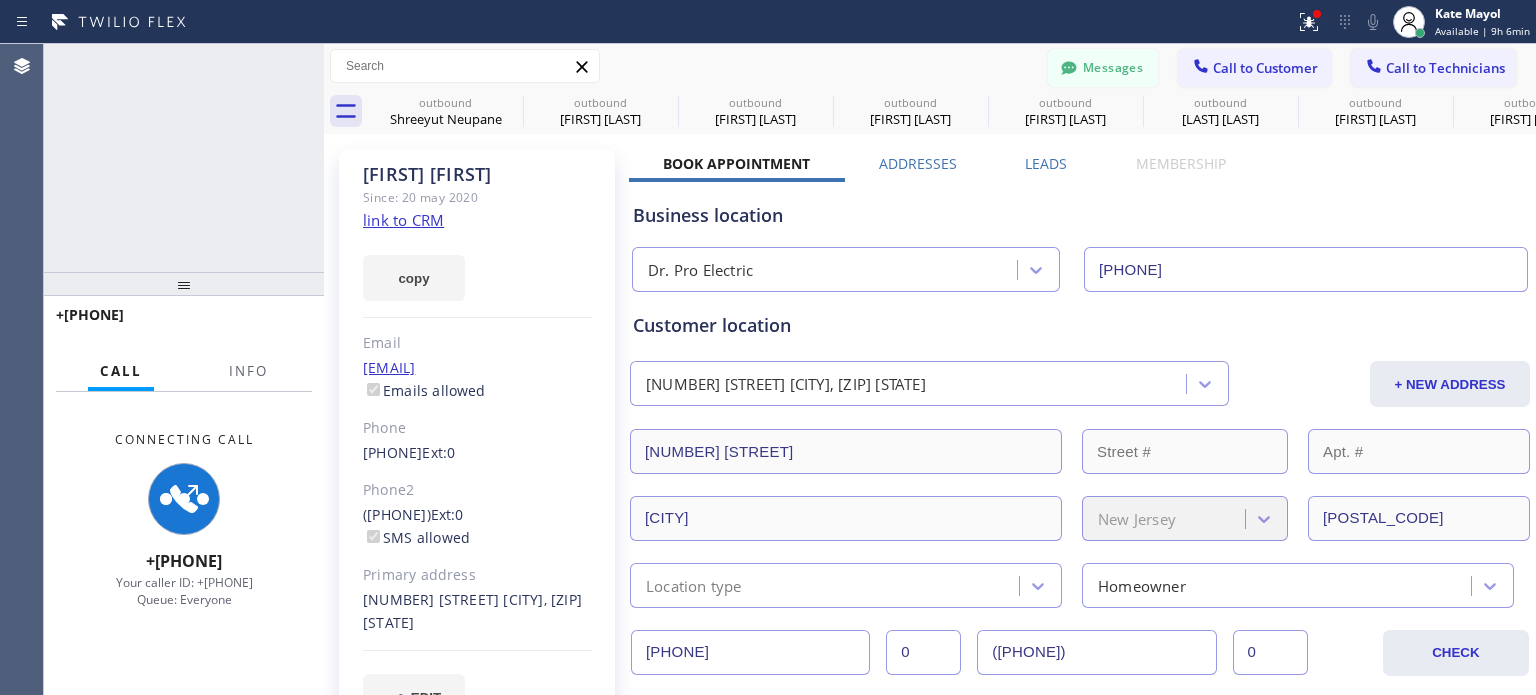 type on "[PHONE]" 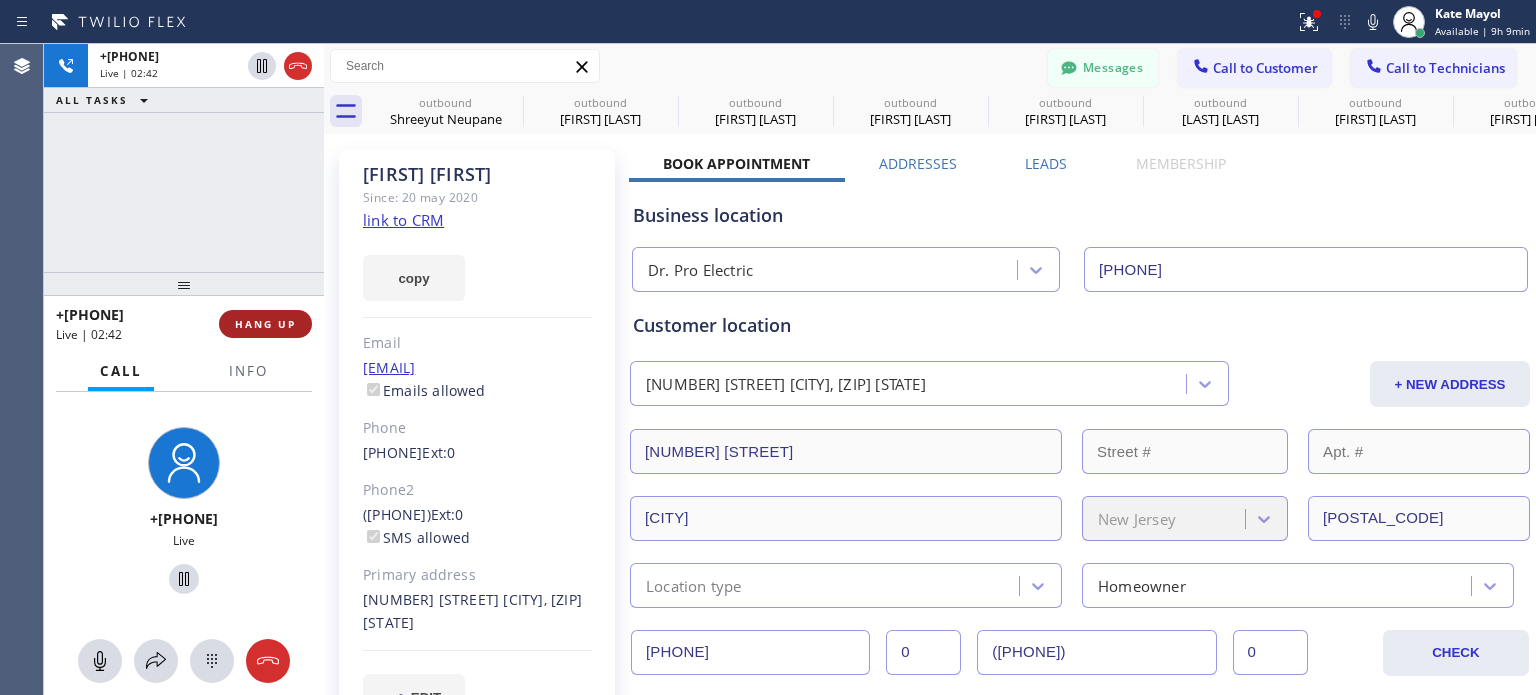 click on "HANG UP" at bounding box center [265, 324] 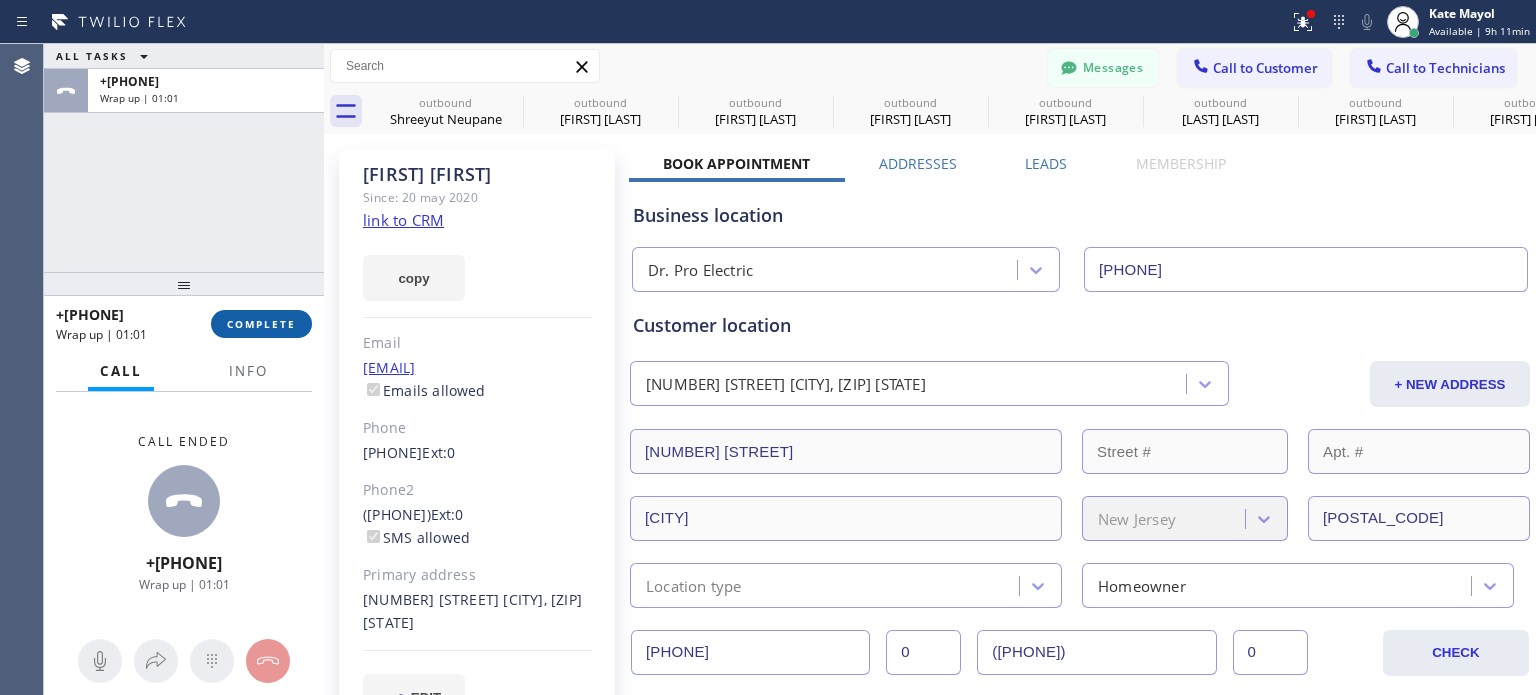 click on "COMPLETE" at bounding box center (261, 324) 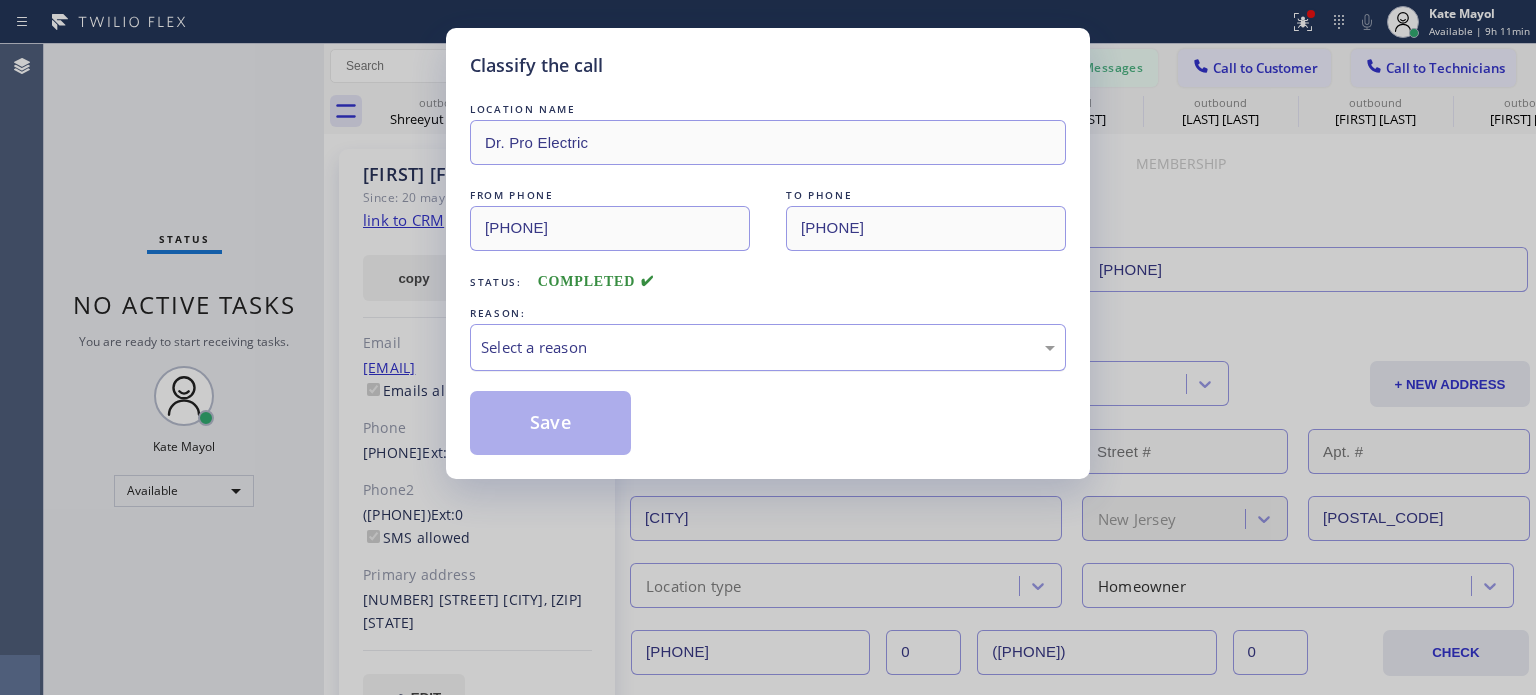 click on "Select a reason" at bounding box center (768, 347) 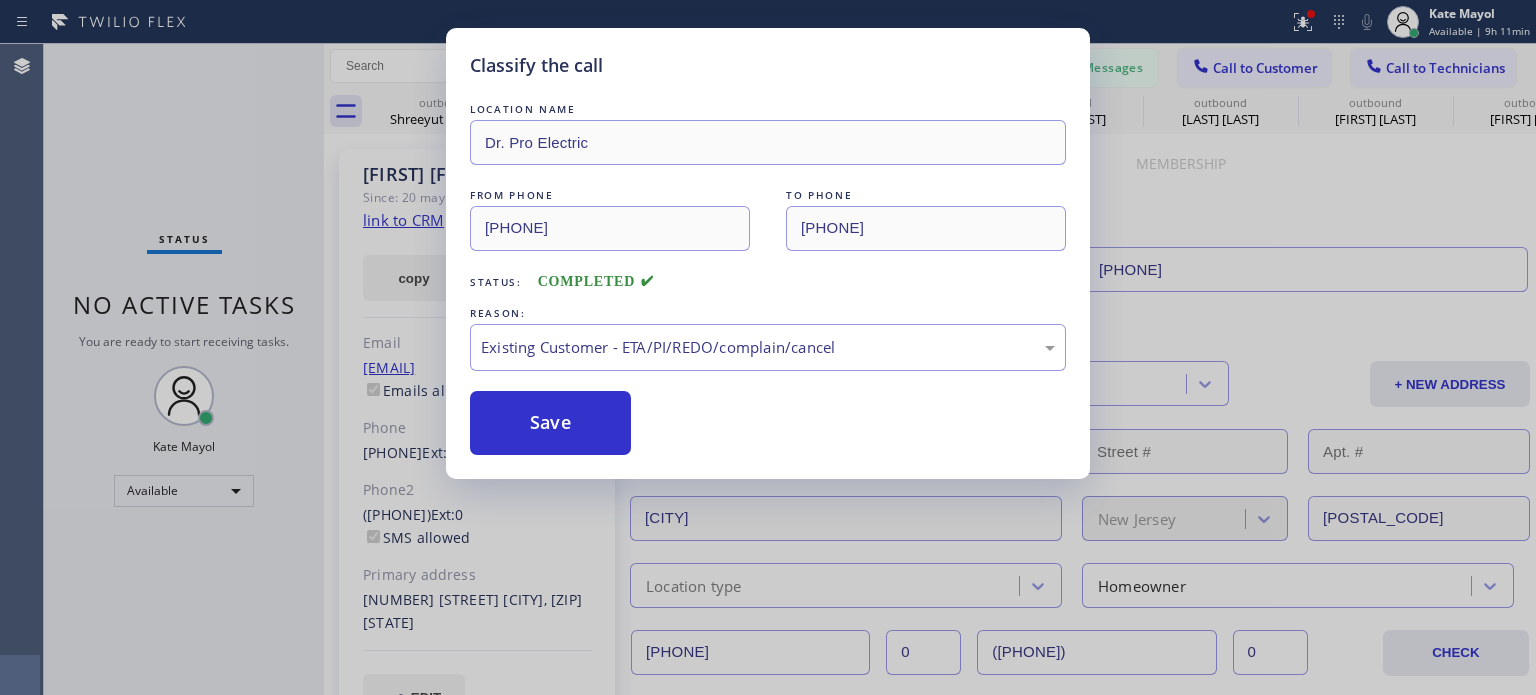 drag, startPoint x: 556, startPoint y: 421, endPoint x: 932, endPoint y: 215, distance: 428.73303 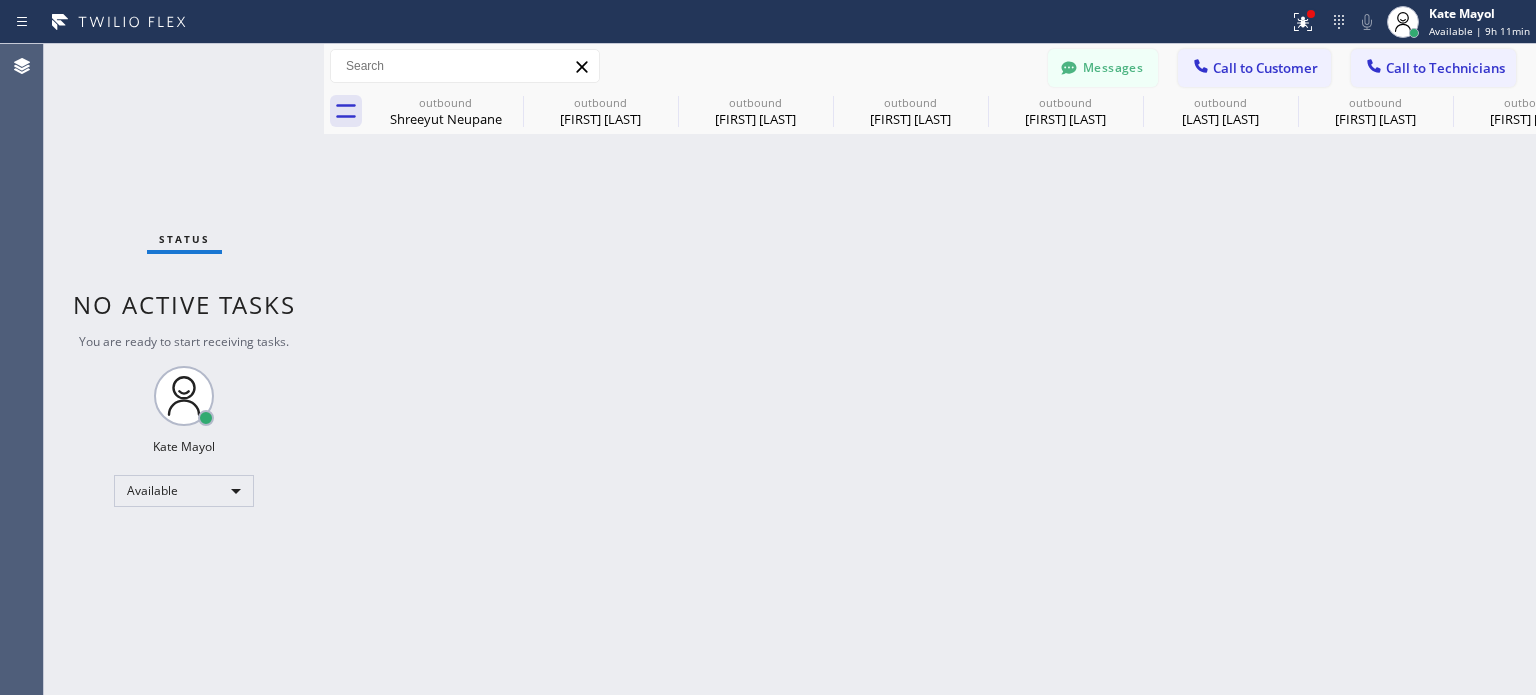 click on "Call to Customer" at bounding box center [1254, 68] 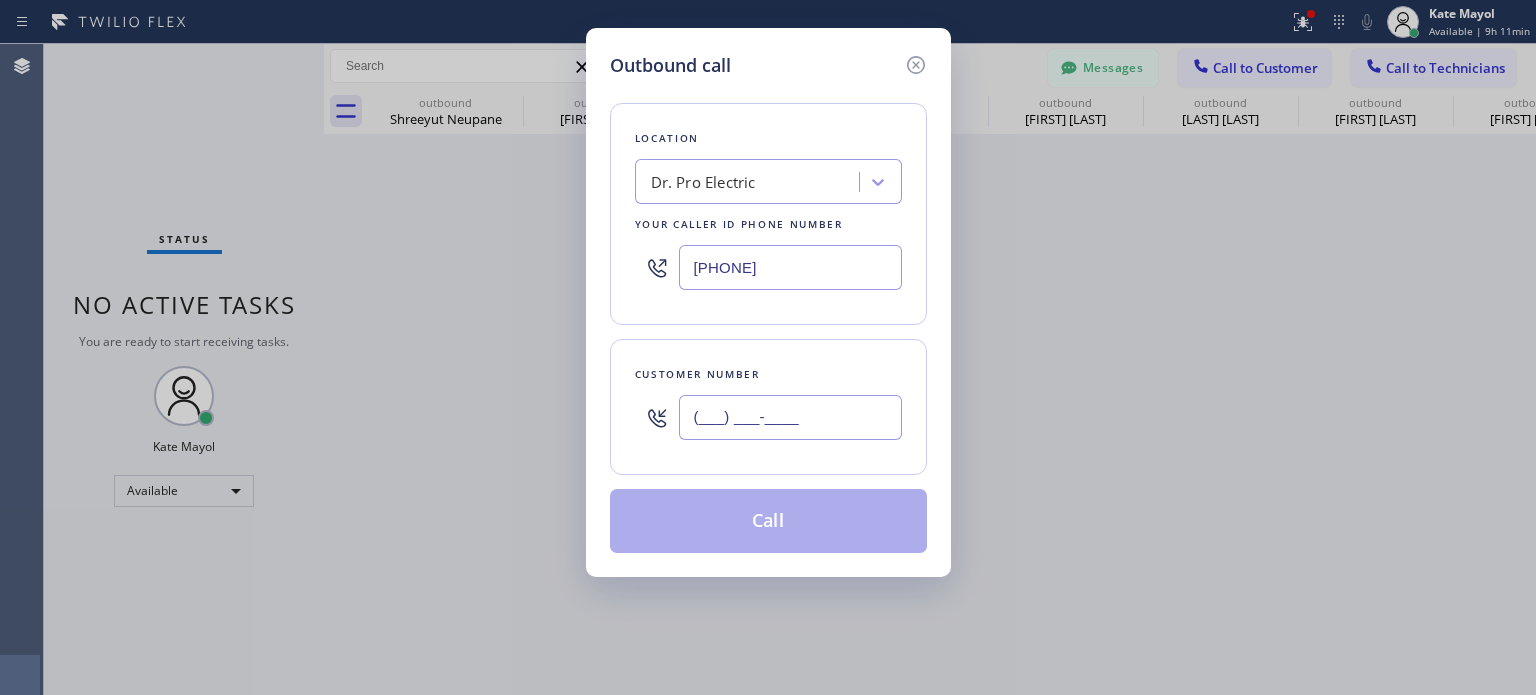 click on "(___) ___-____" at bounding box center (790, 417) 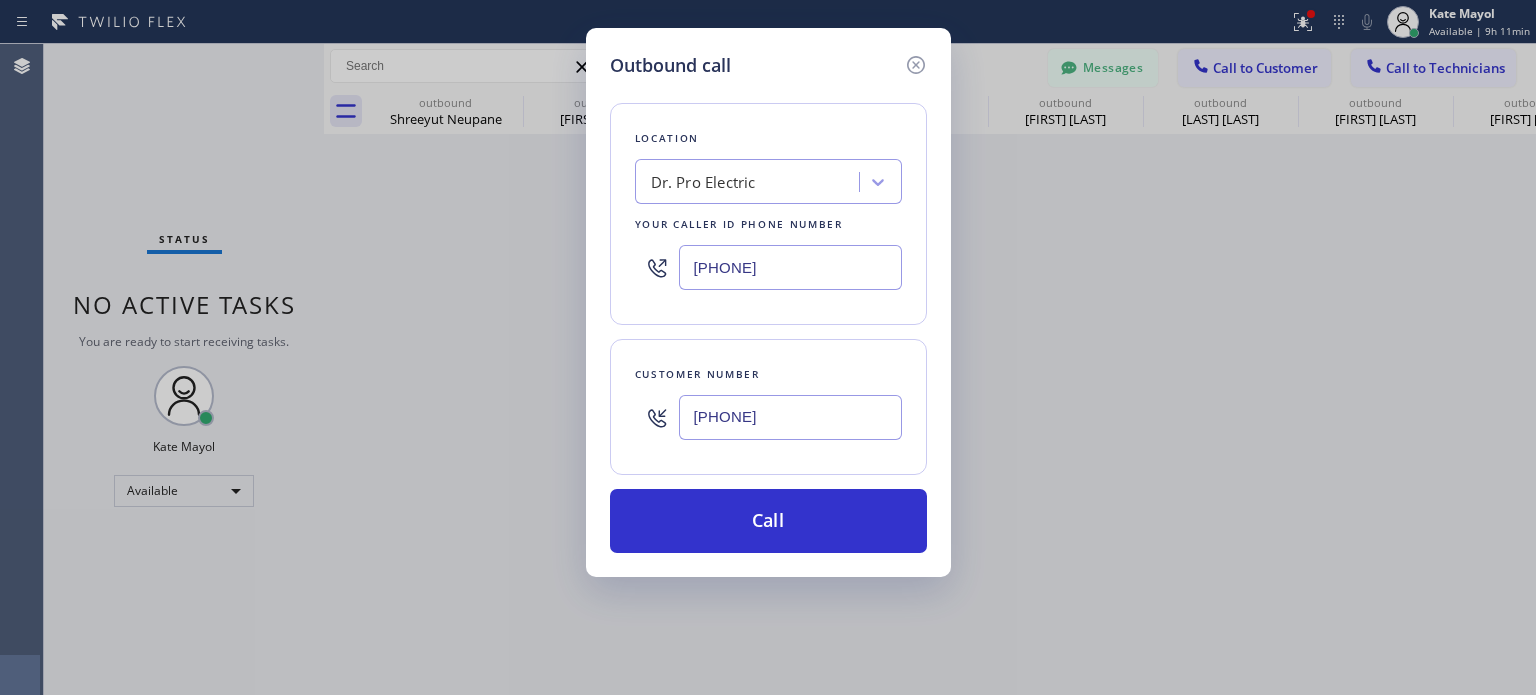 type on "[PHONE]" 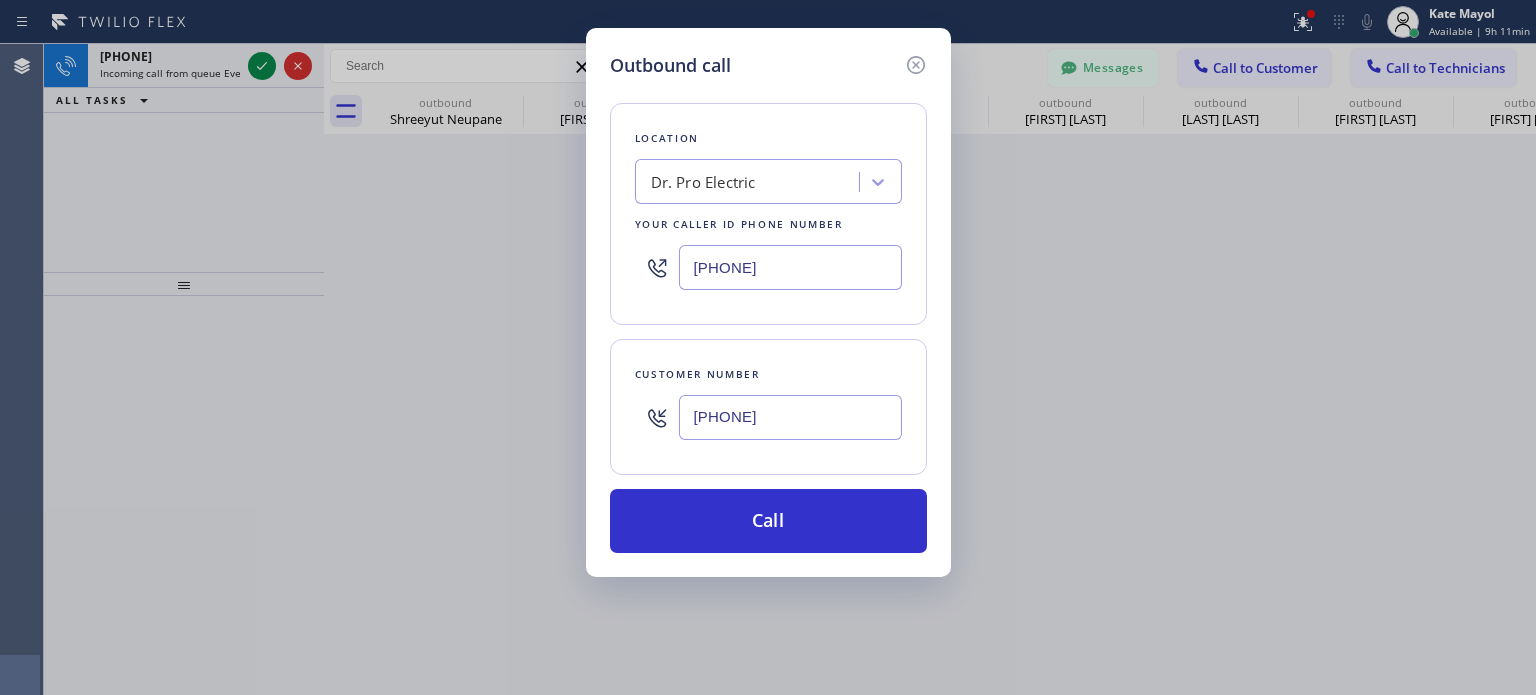 click on "[PHONE]" at bounding box center (790, 267) 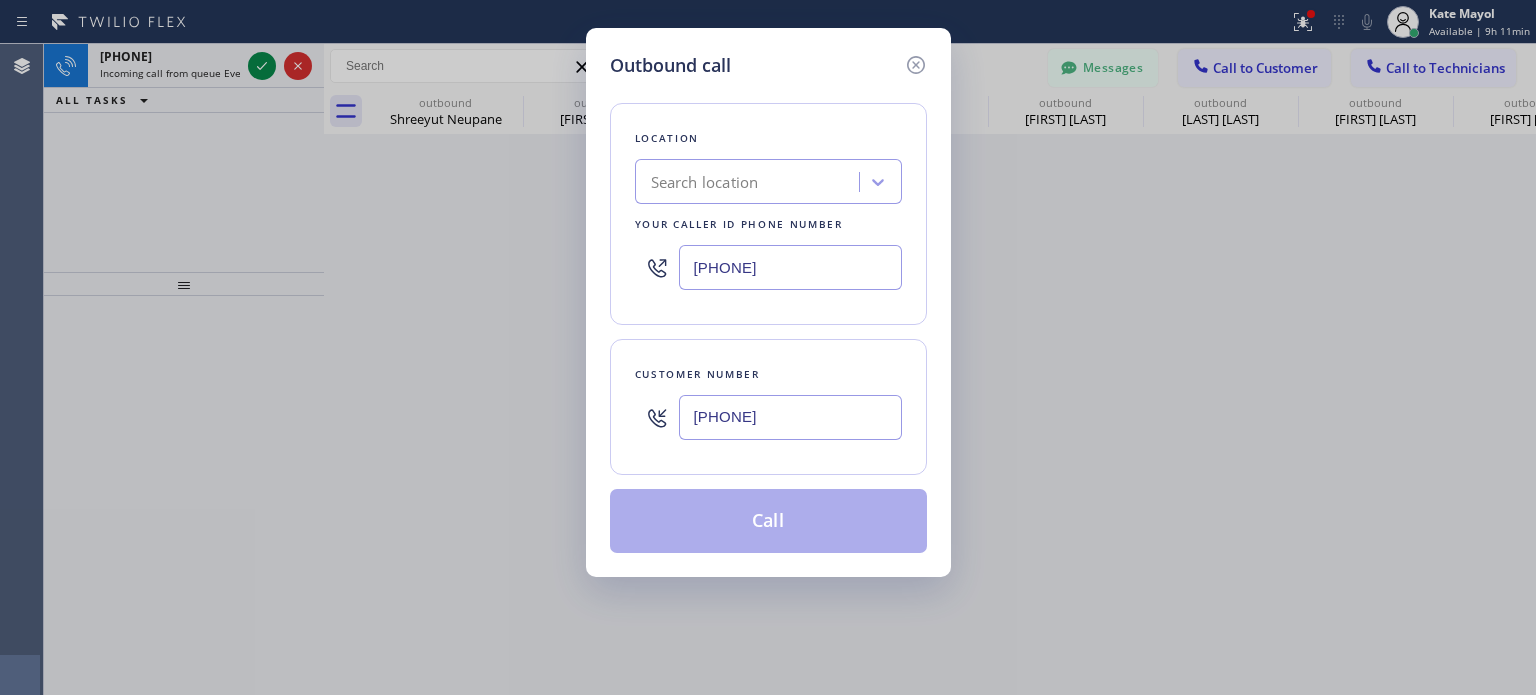 type on "[PHONE]" 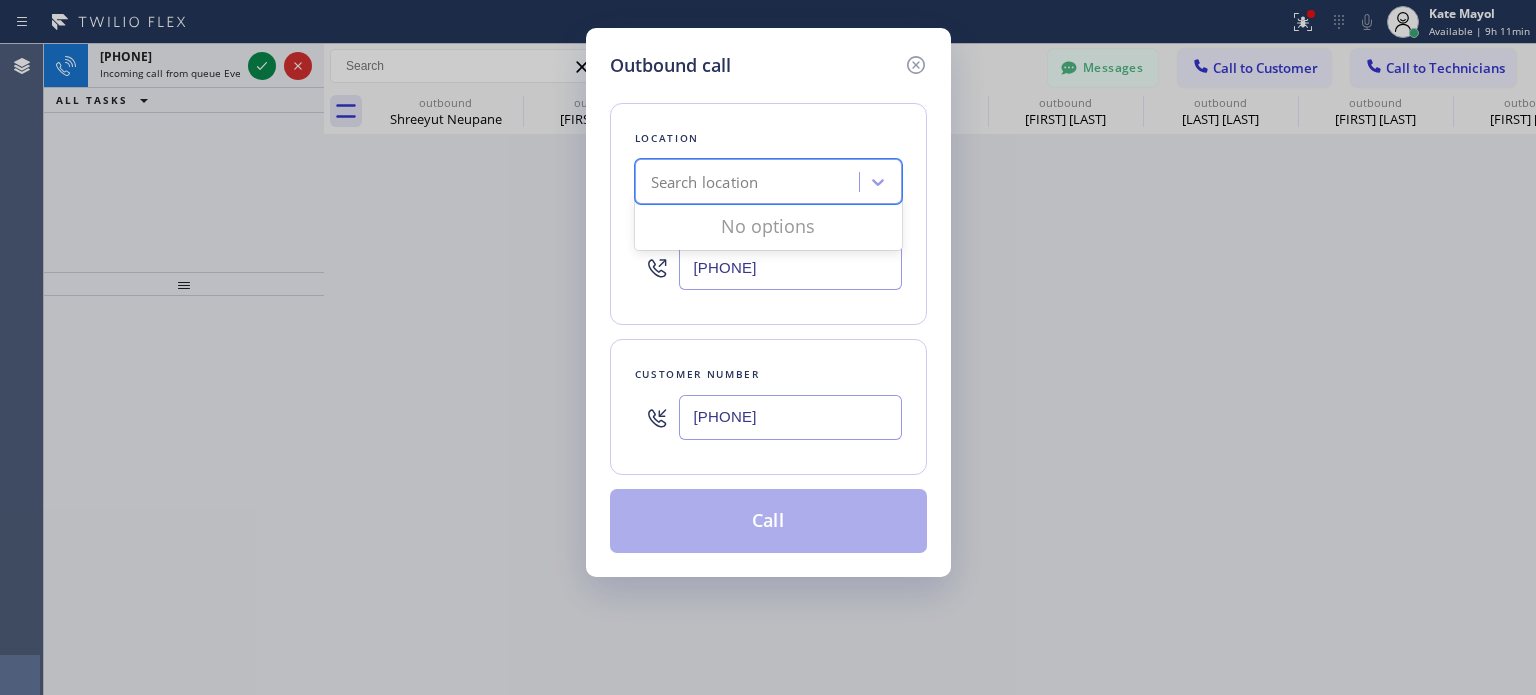 paste on "Hiloma Electri" 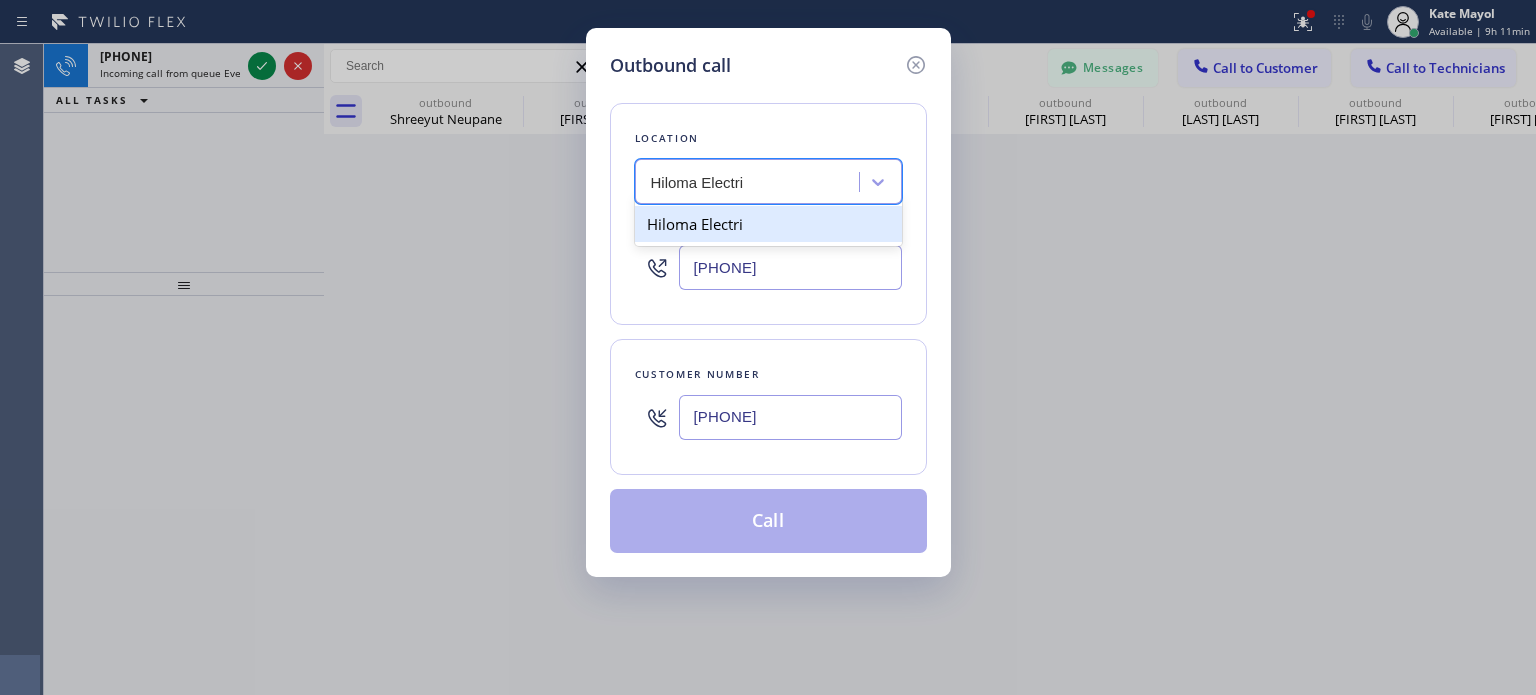 click on "Hiloma Electri" at bounding box center (768, 224) 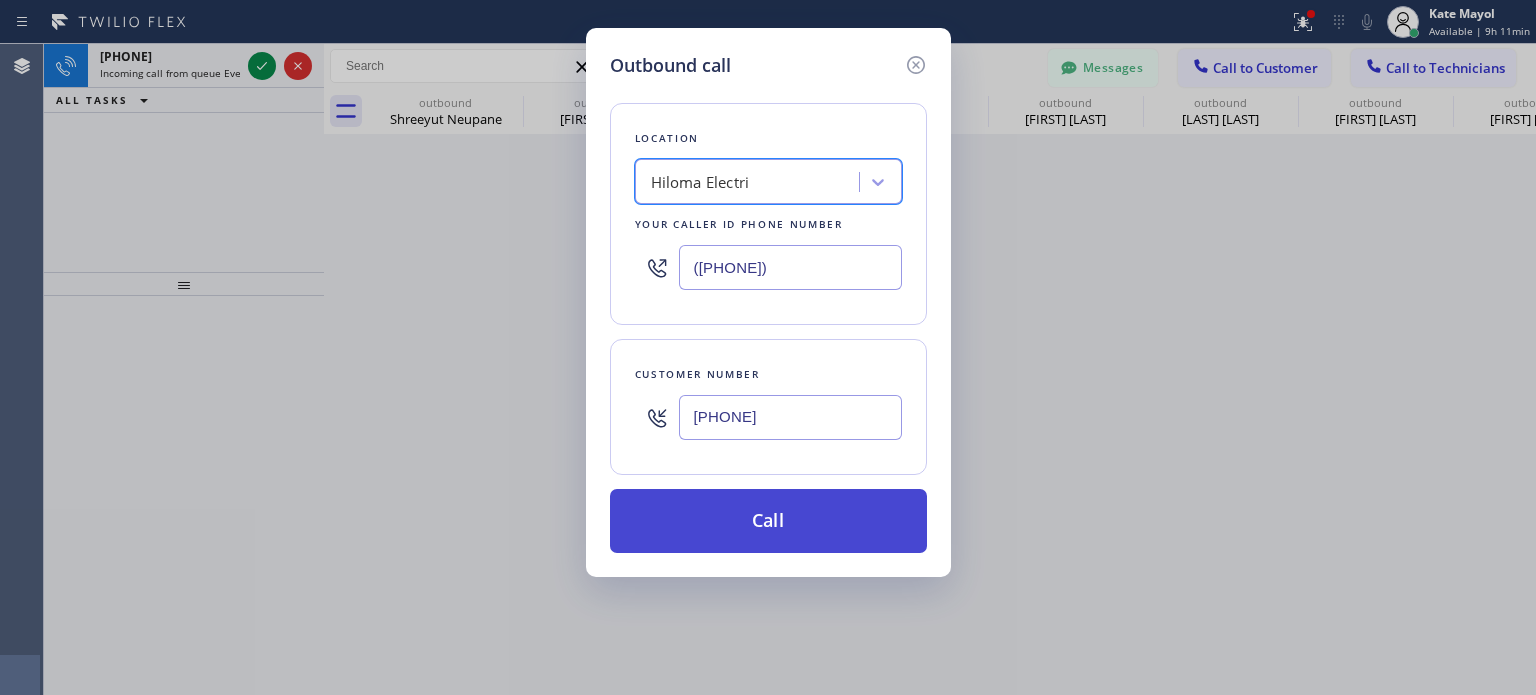 click on "Call" at bounding box center (768, 521) 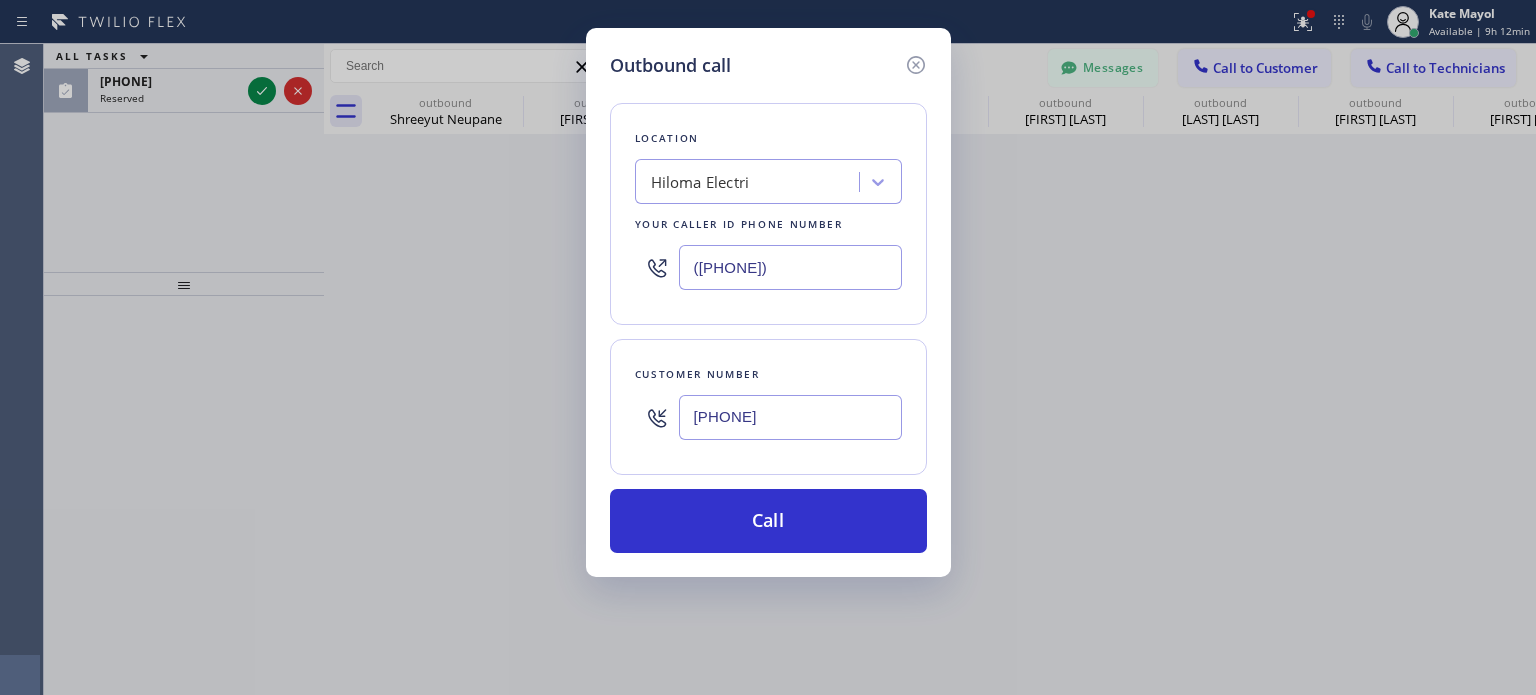 click on "Outbound call Location [COMPANY] Electri Your caller id phone number ([PHONE]) Customer number ([PHONE]) Call" at bounding box center (768, 347) 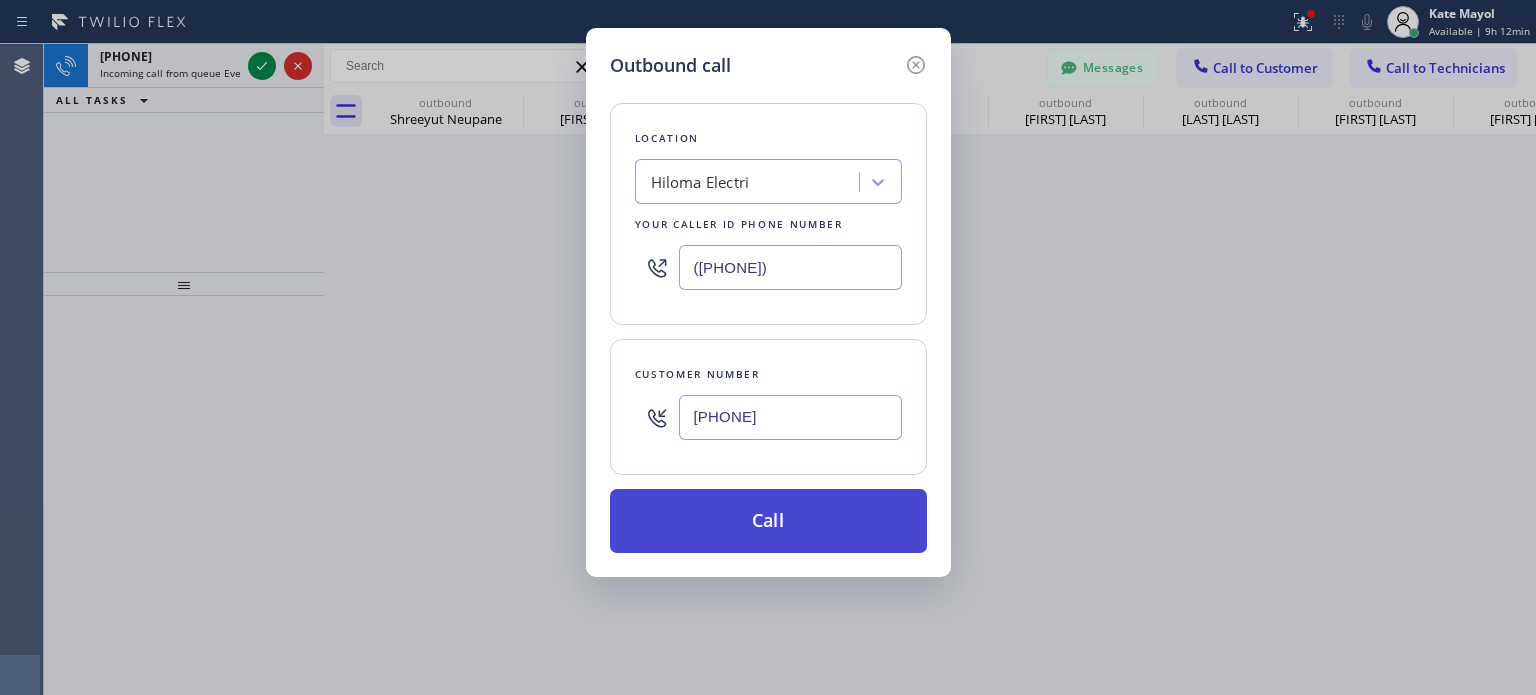 click on "Call" at bounding box center (768, 521) 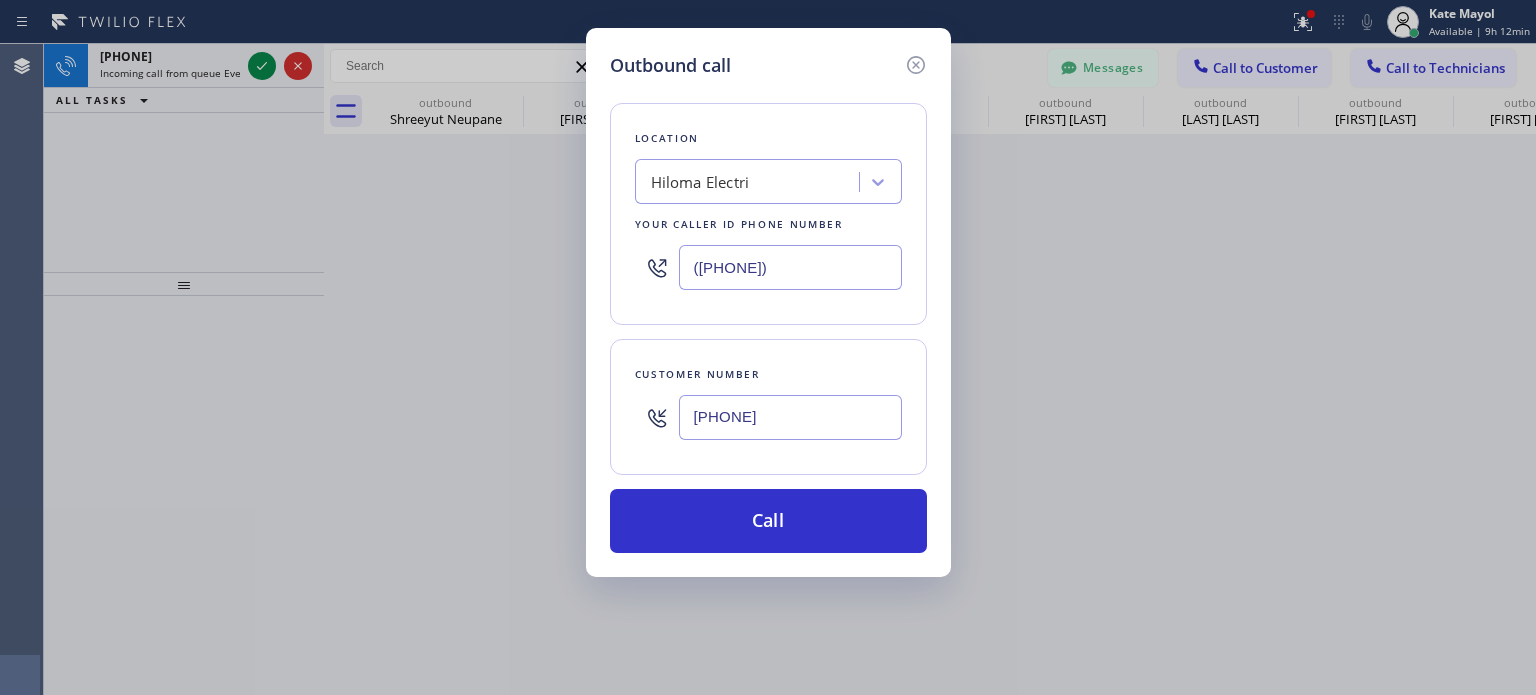 click on "[PHONE]" at bounding box center [790, 417] 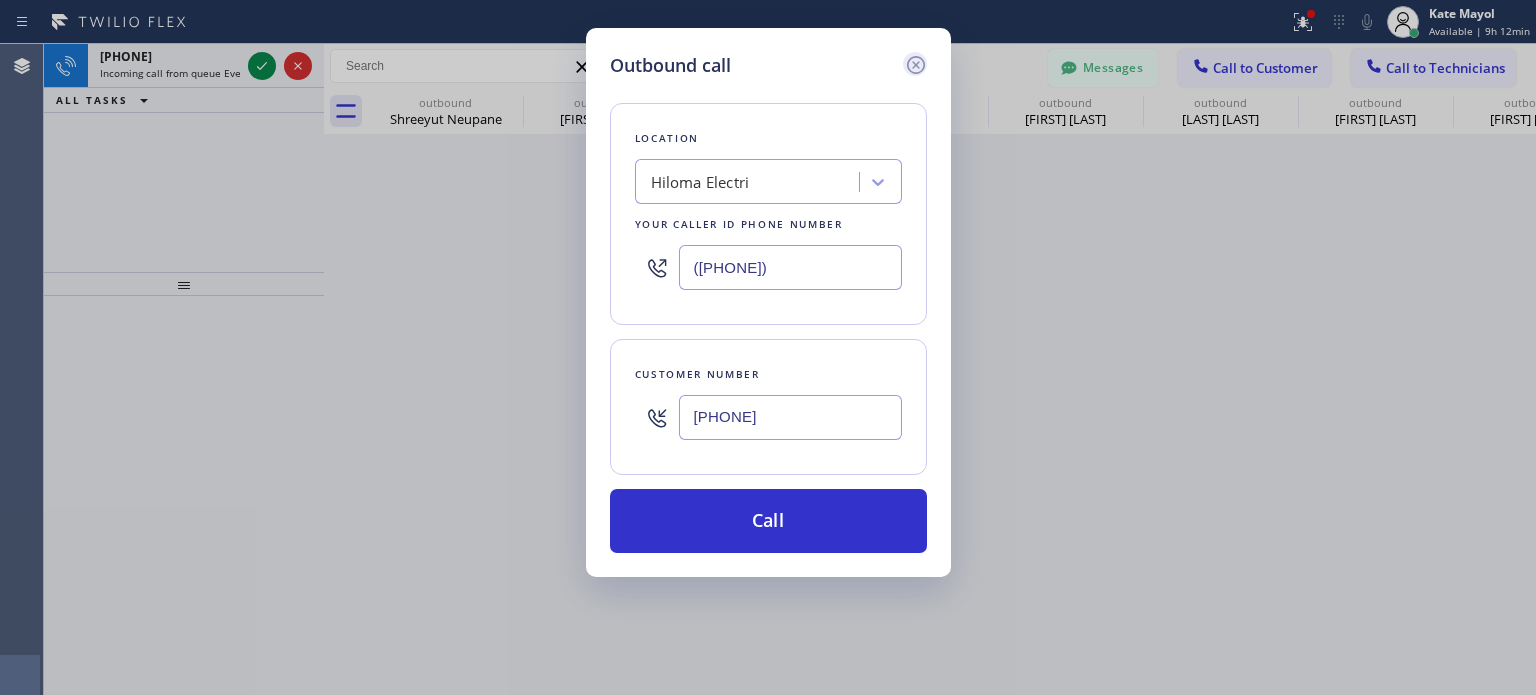 click 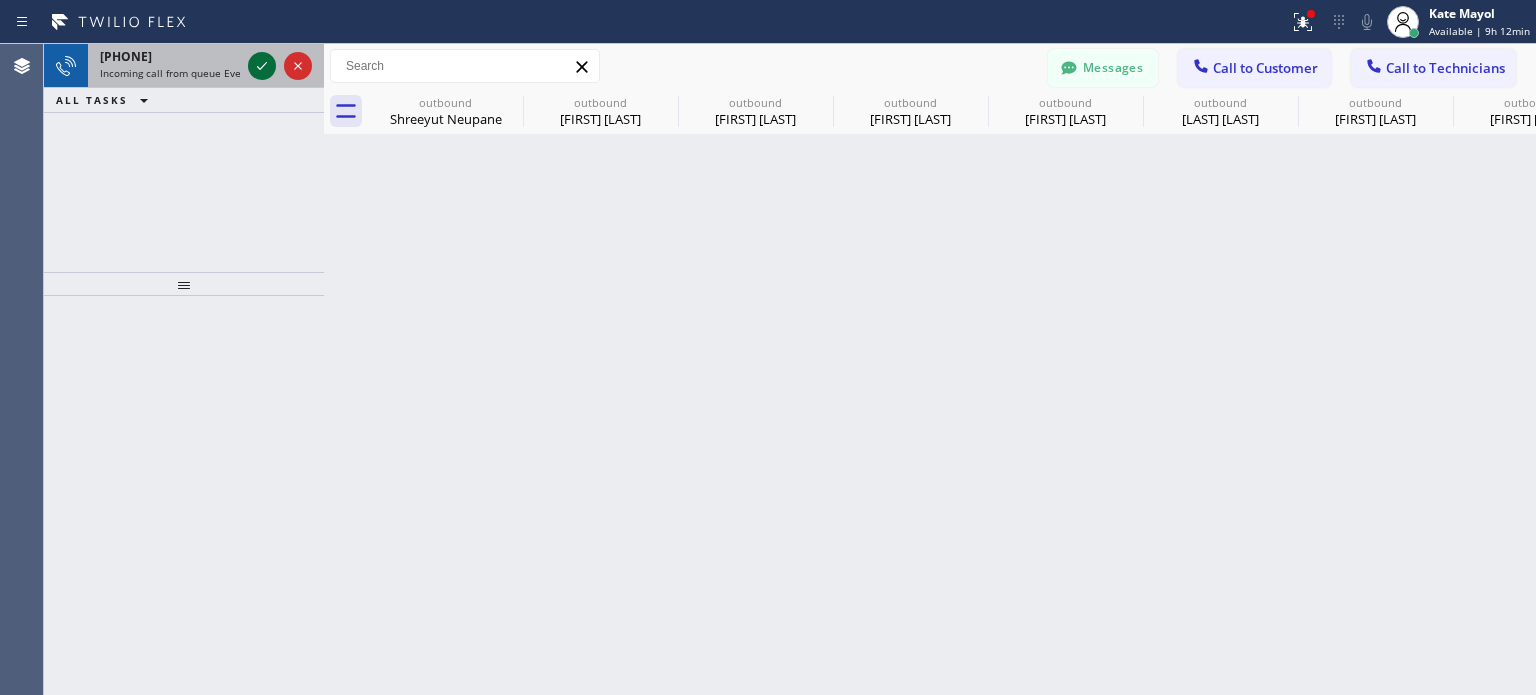 click 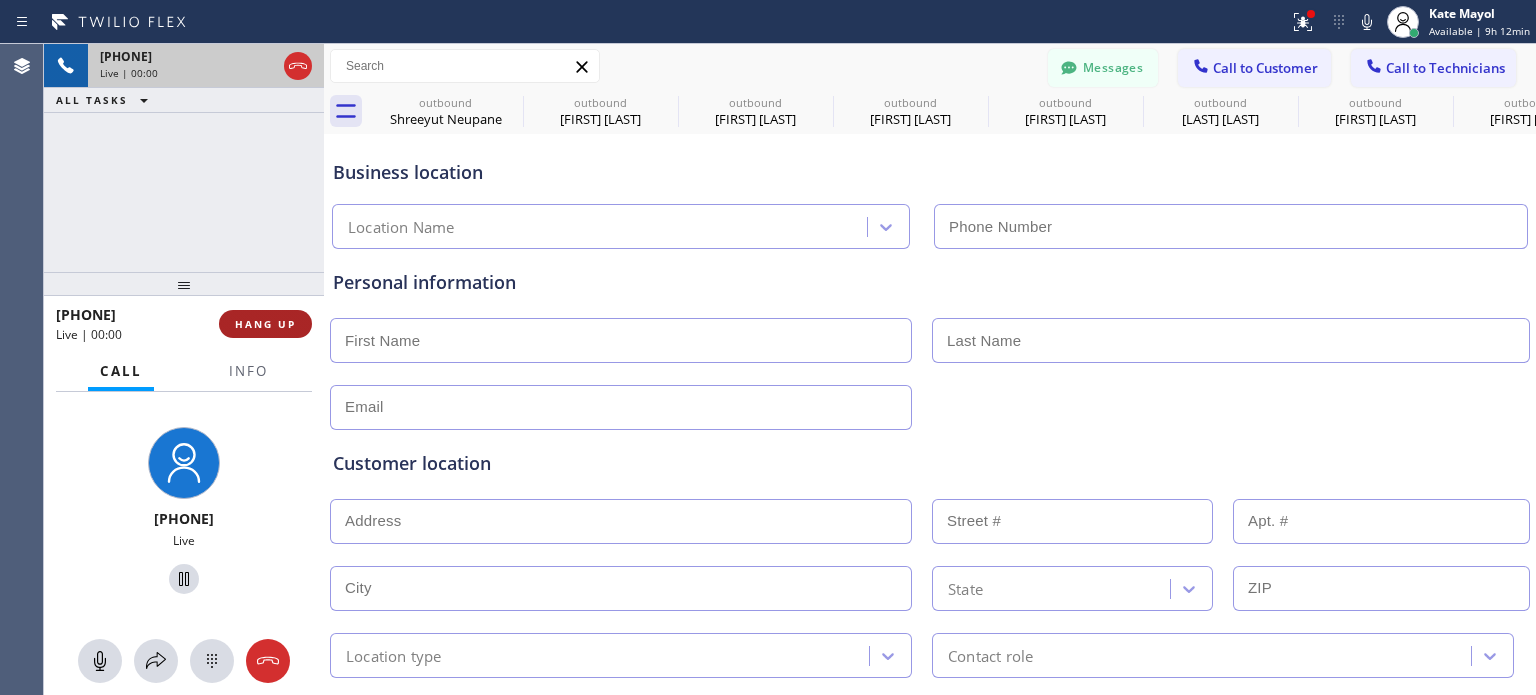 click on "HANG UP" at bounding box center [265, 324] 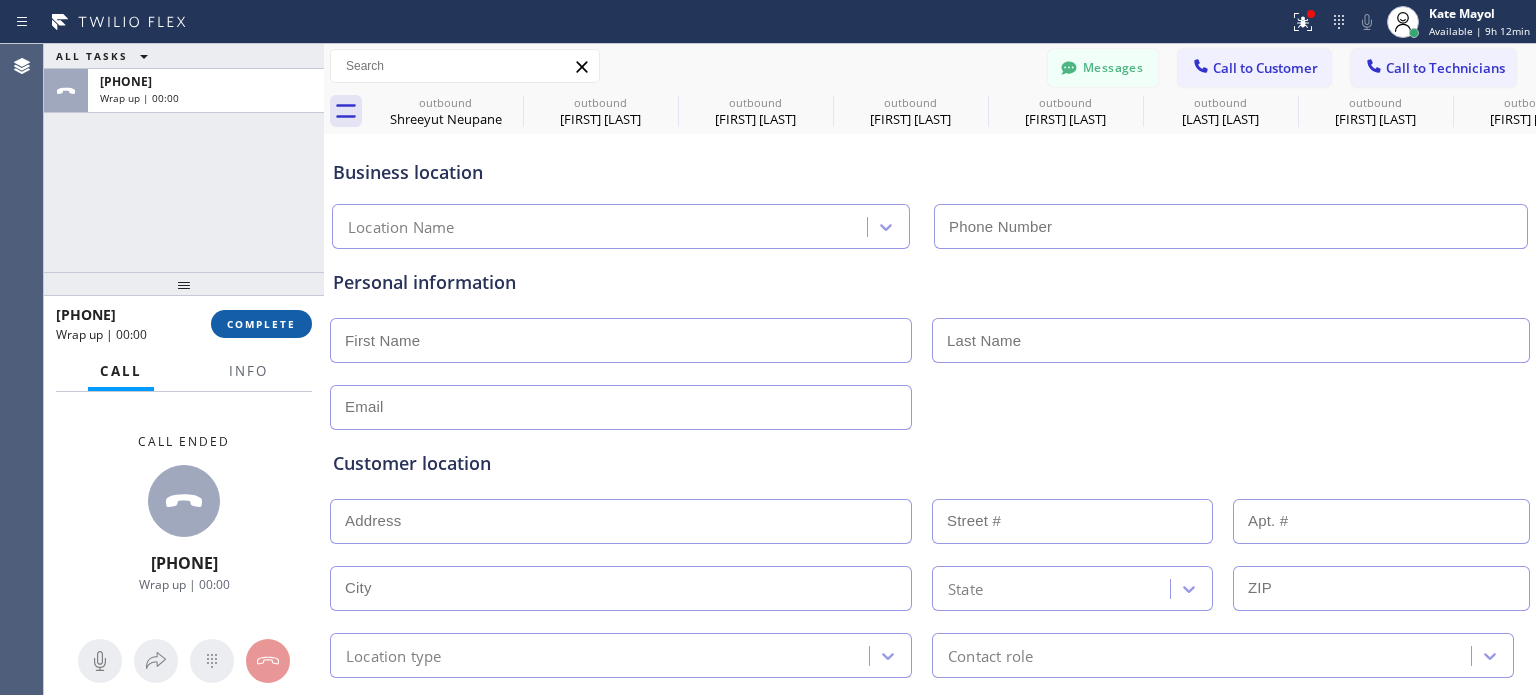 click on "COMPLETE" at bounding box center (261, 324) 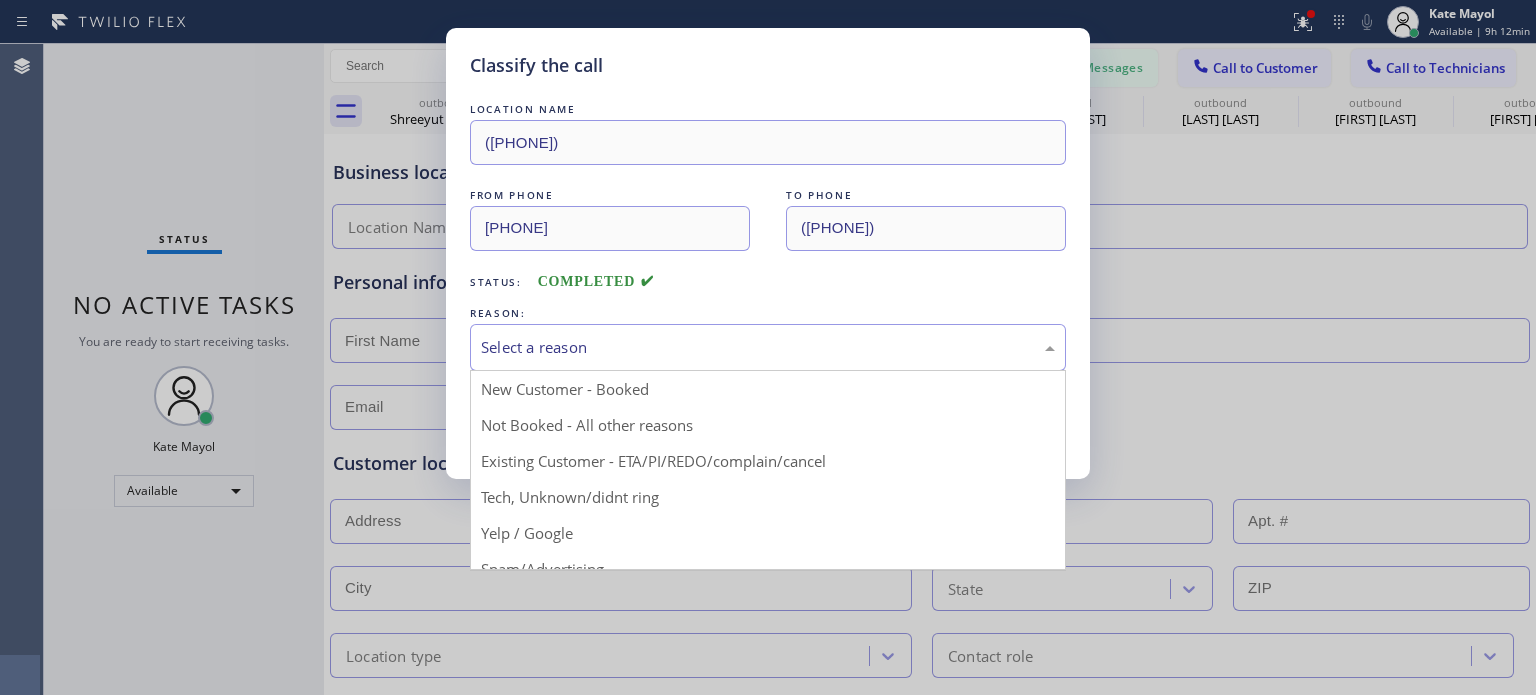 click on "Select a reason" at bounding box center [768, 347] 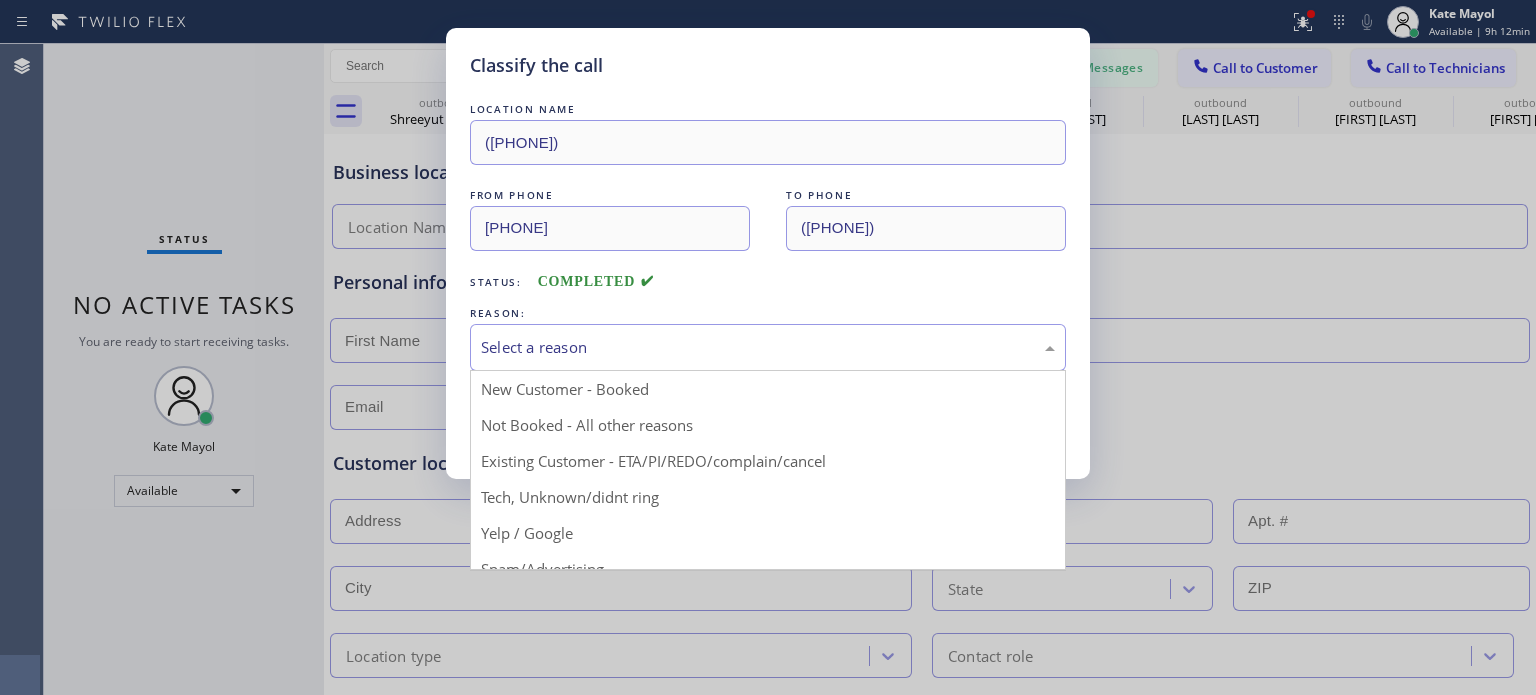 drag, startPoint x: 652, startPoint y: 467, endPoint x: 646, endPoint y: 451, distance: 17.088007 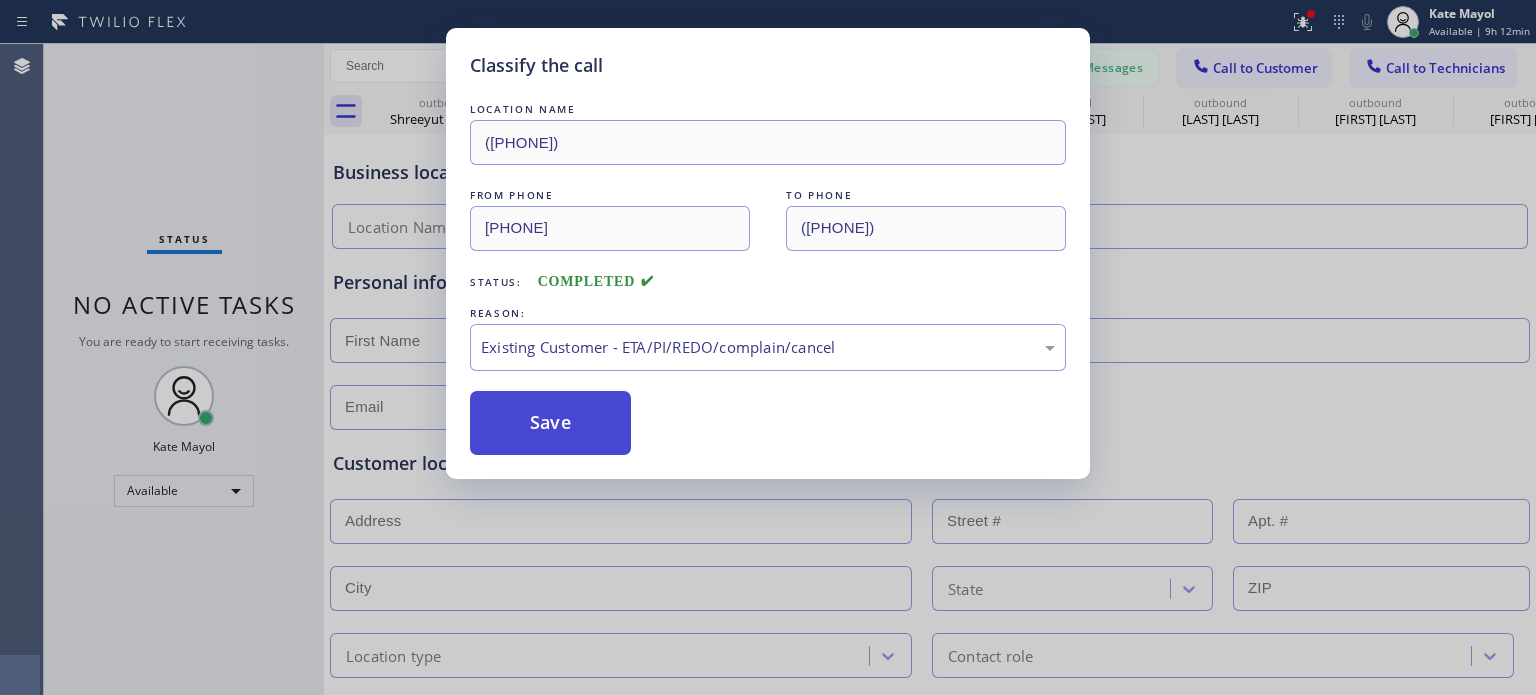 click on "Save" at bounding box center (550, 423) 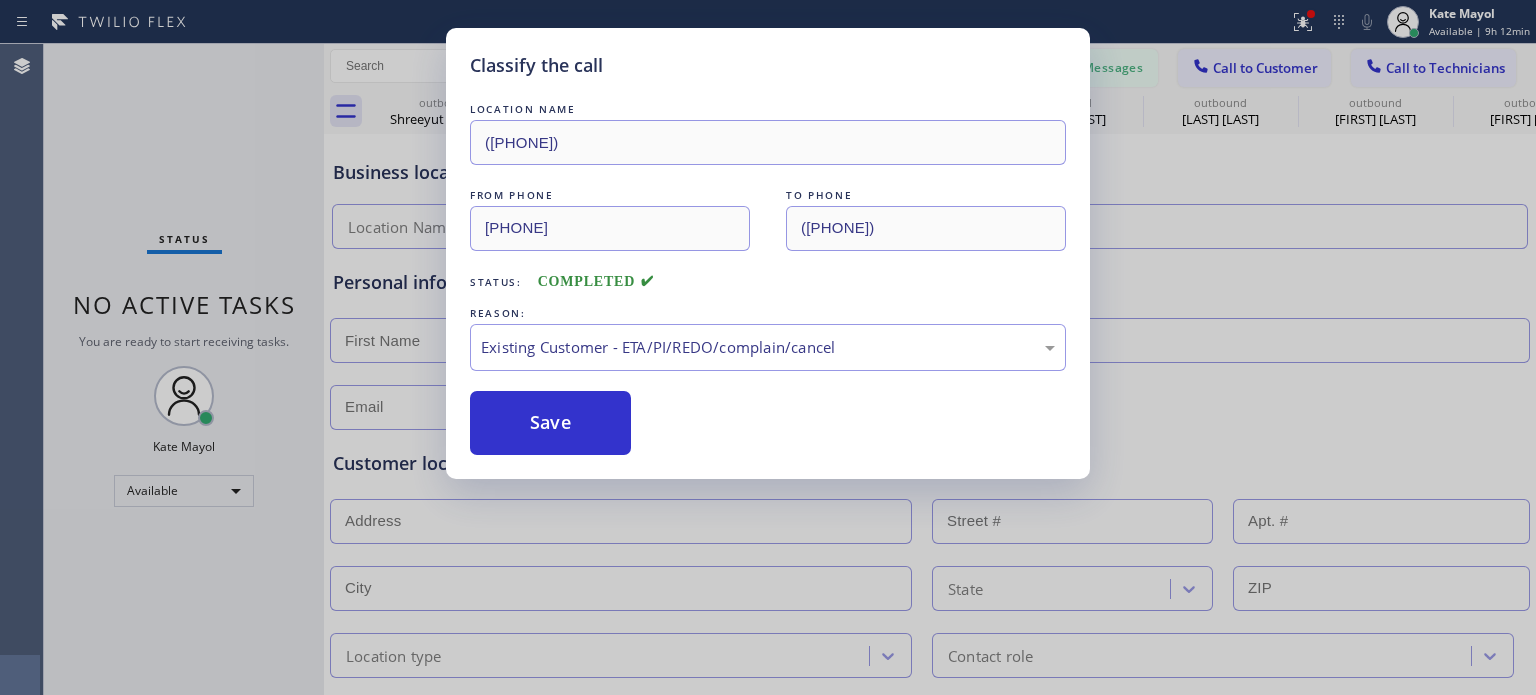 click on "Save" at bounding box center (550, 423) 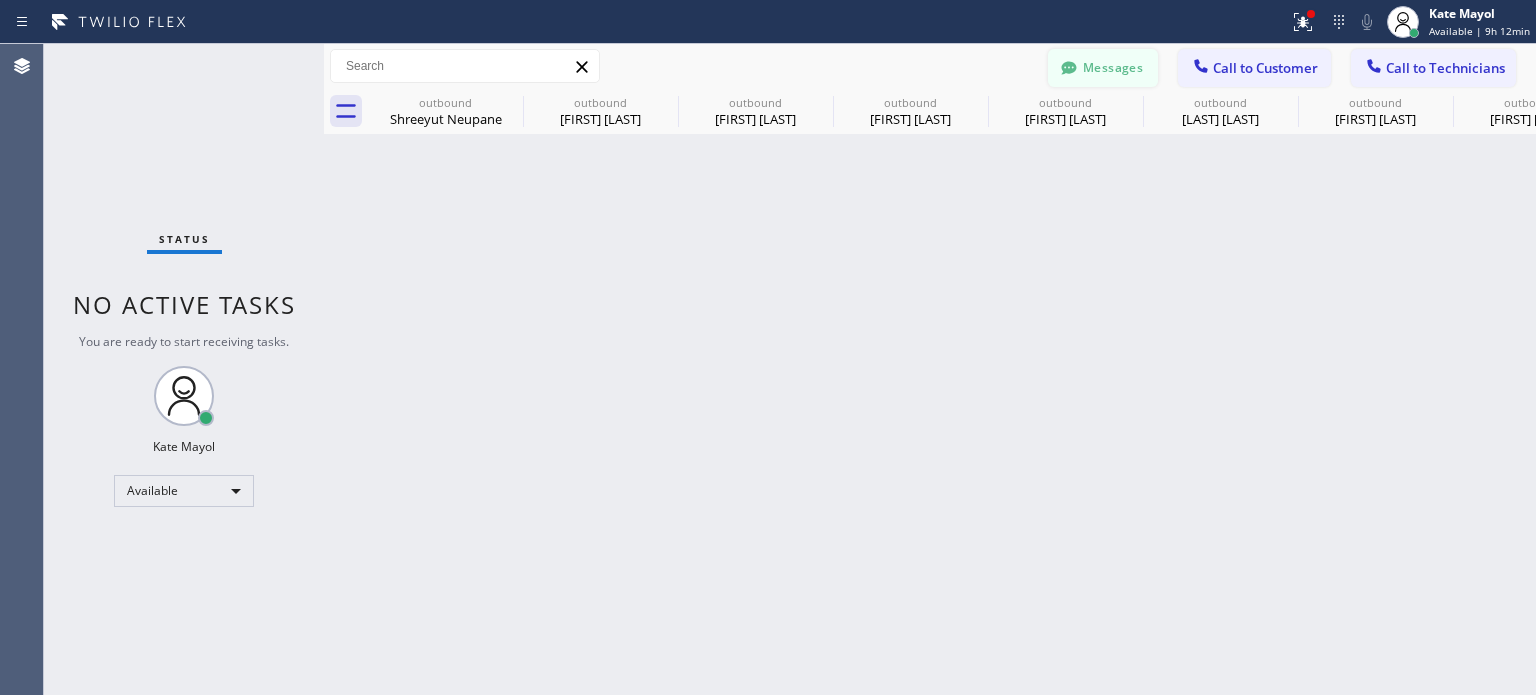 click on "Messages" at bounding box center [1103, 68] 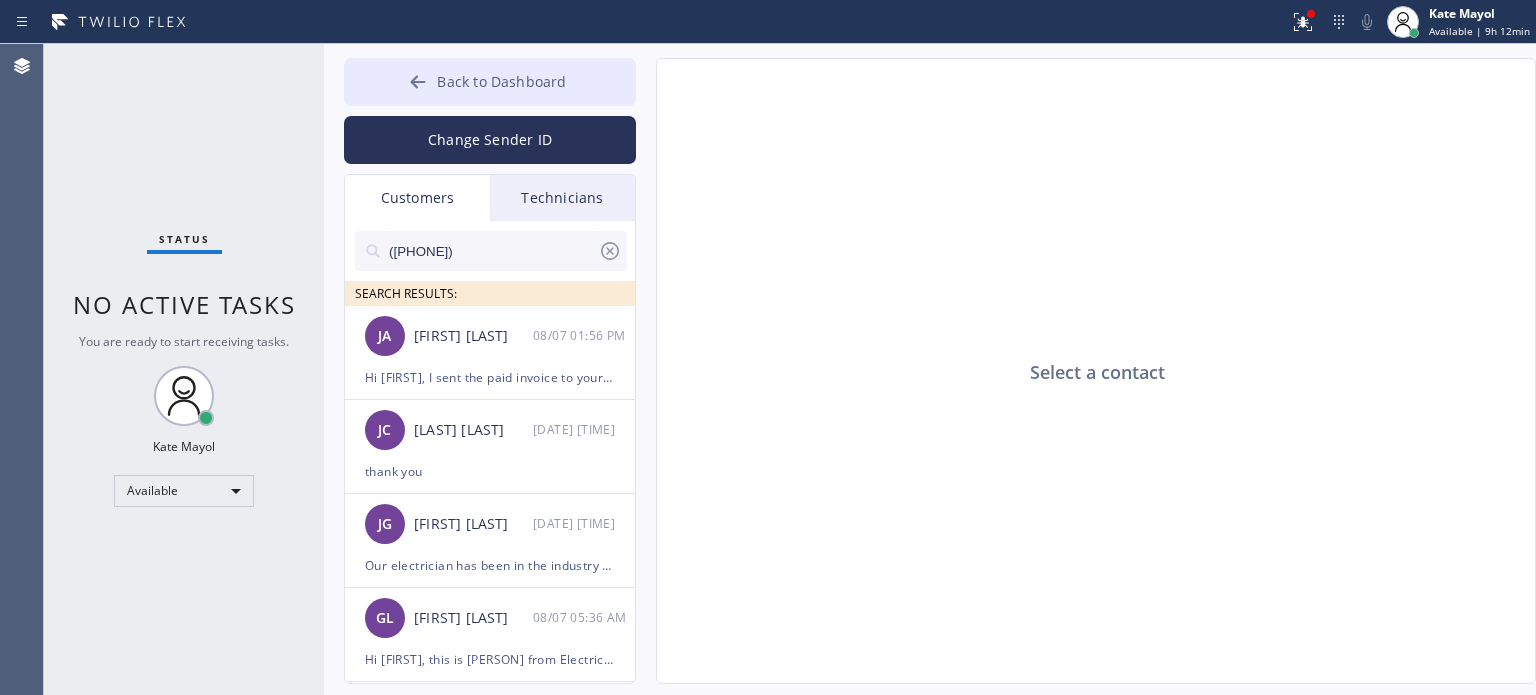 click on "Back to Dashboard" at bounding box center [490, 82] 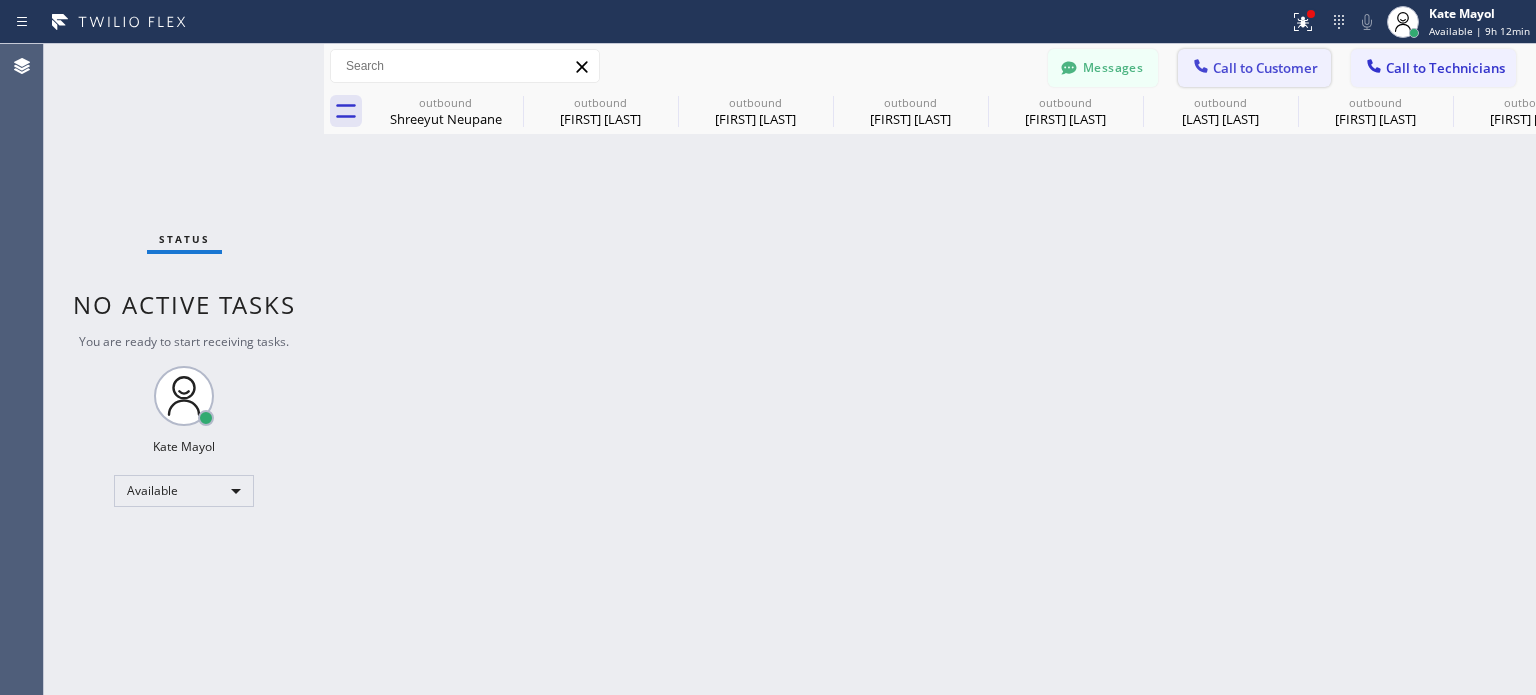 click on "Call to Customer" at bounding box center (1265, 68) 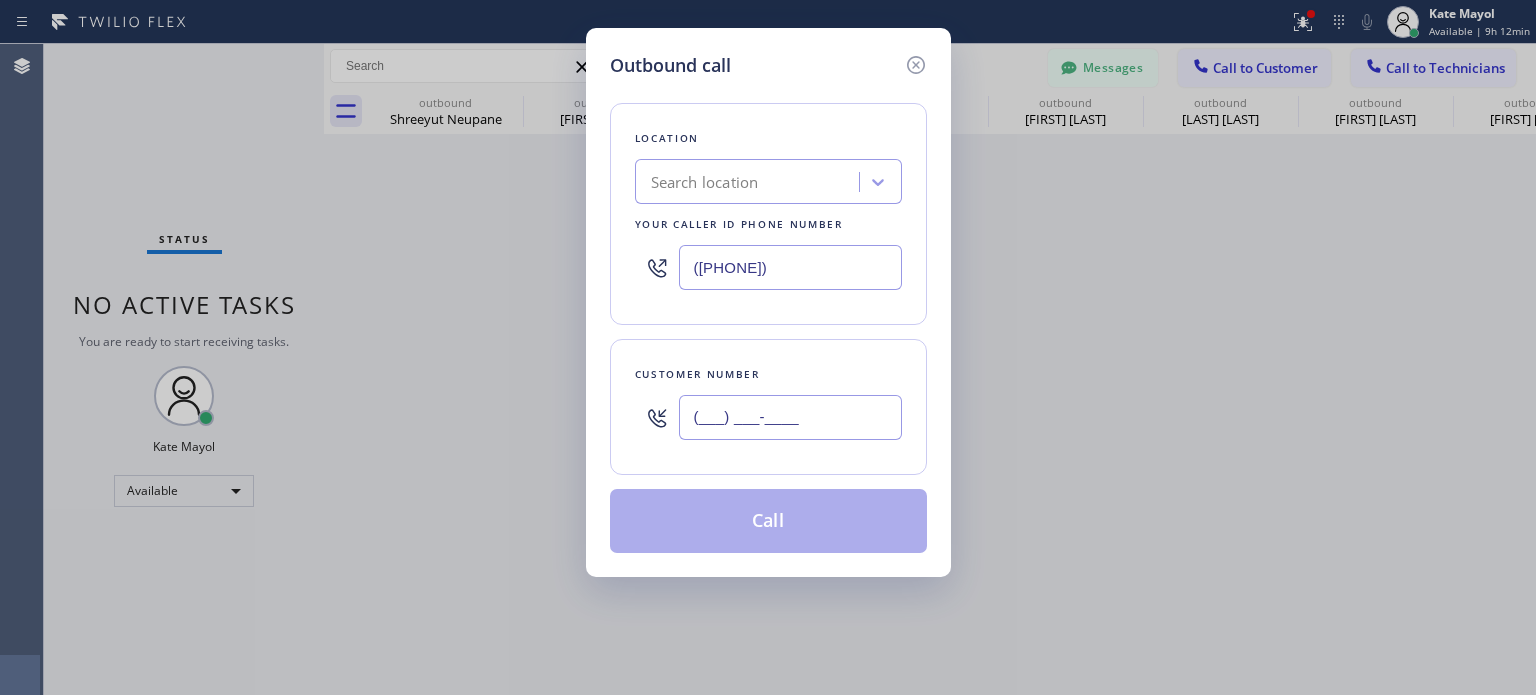 paste on "([PHONE])" 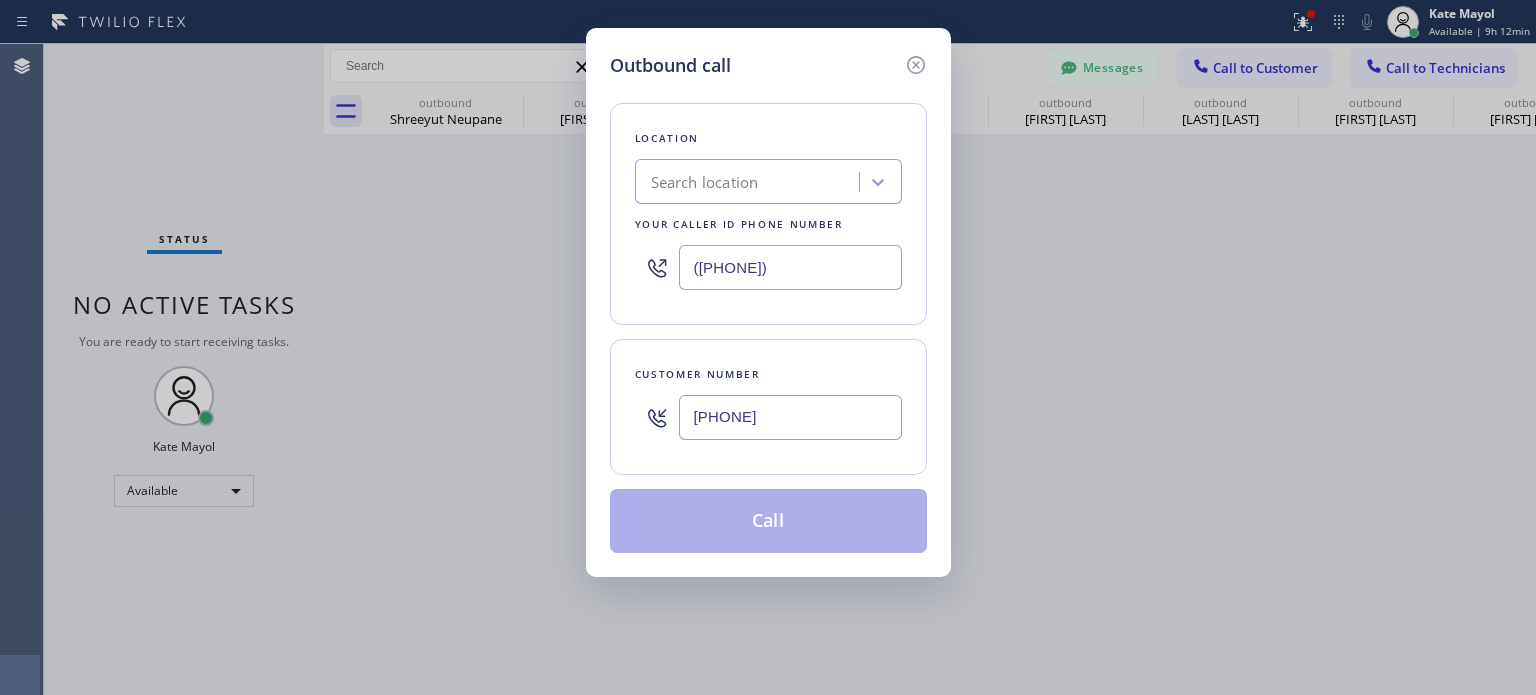 click on "[PHONE]" at bounding box center [790, 417] 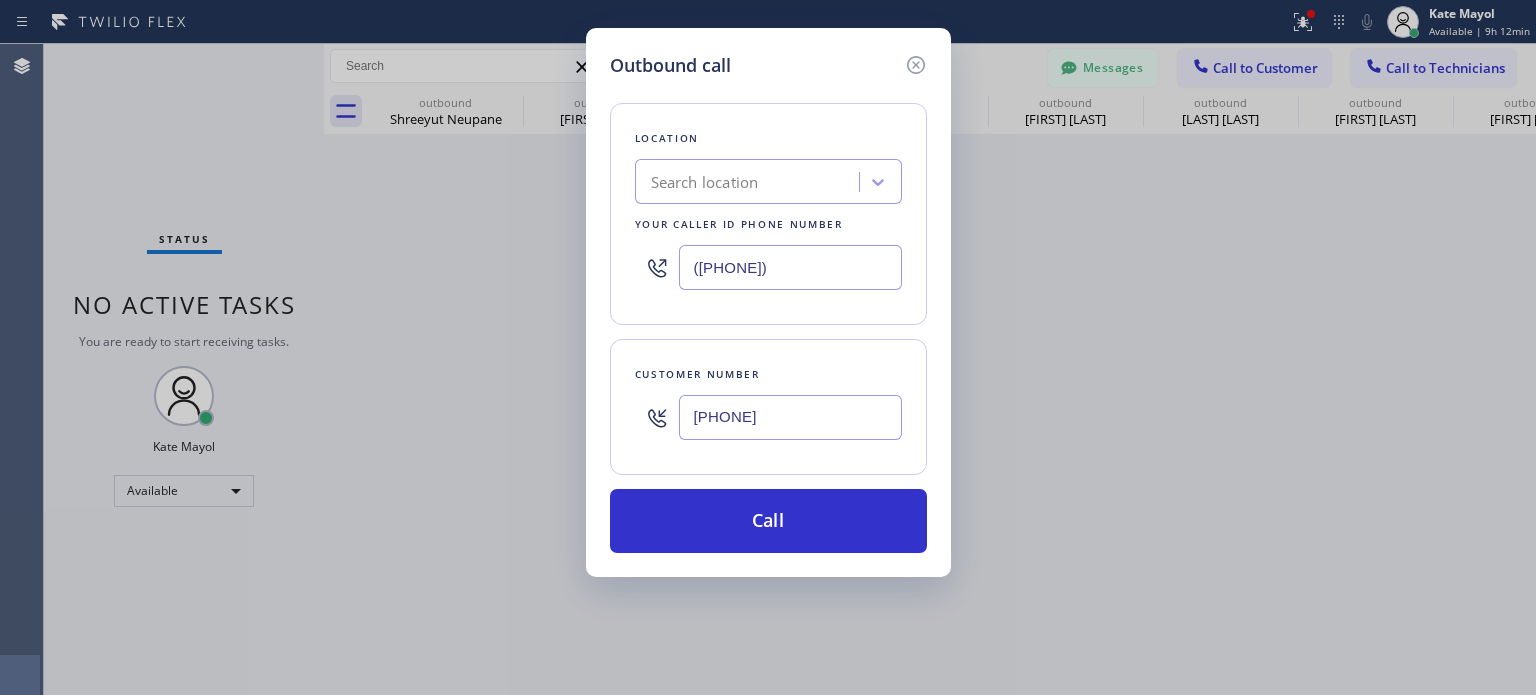 type on "[PHONE]" 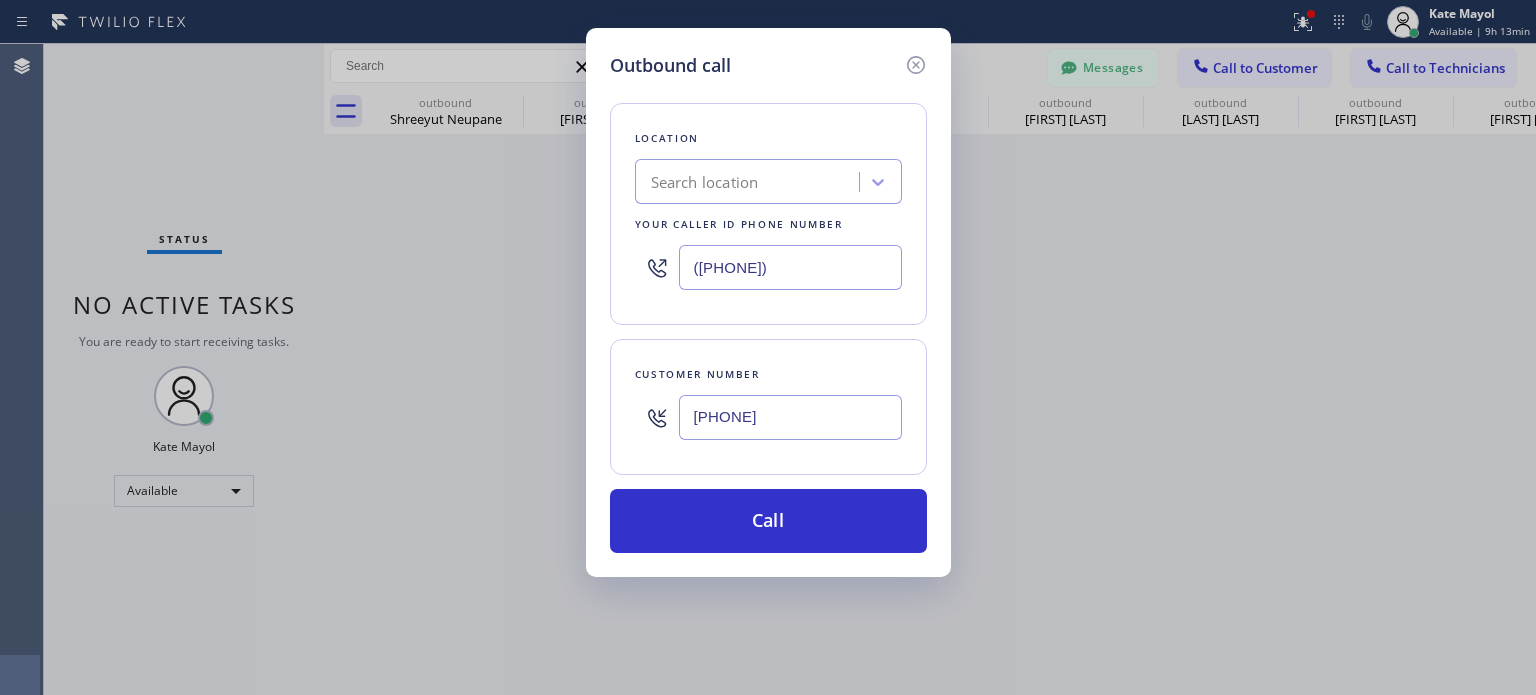 click on "Search location" at bounding box center [750, 182] 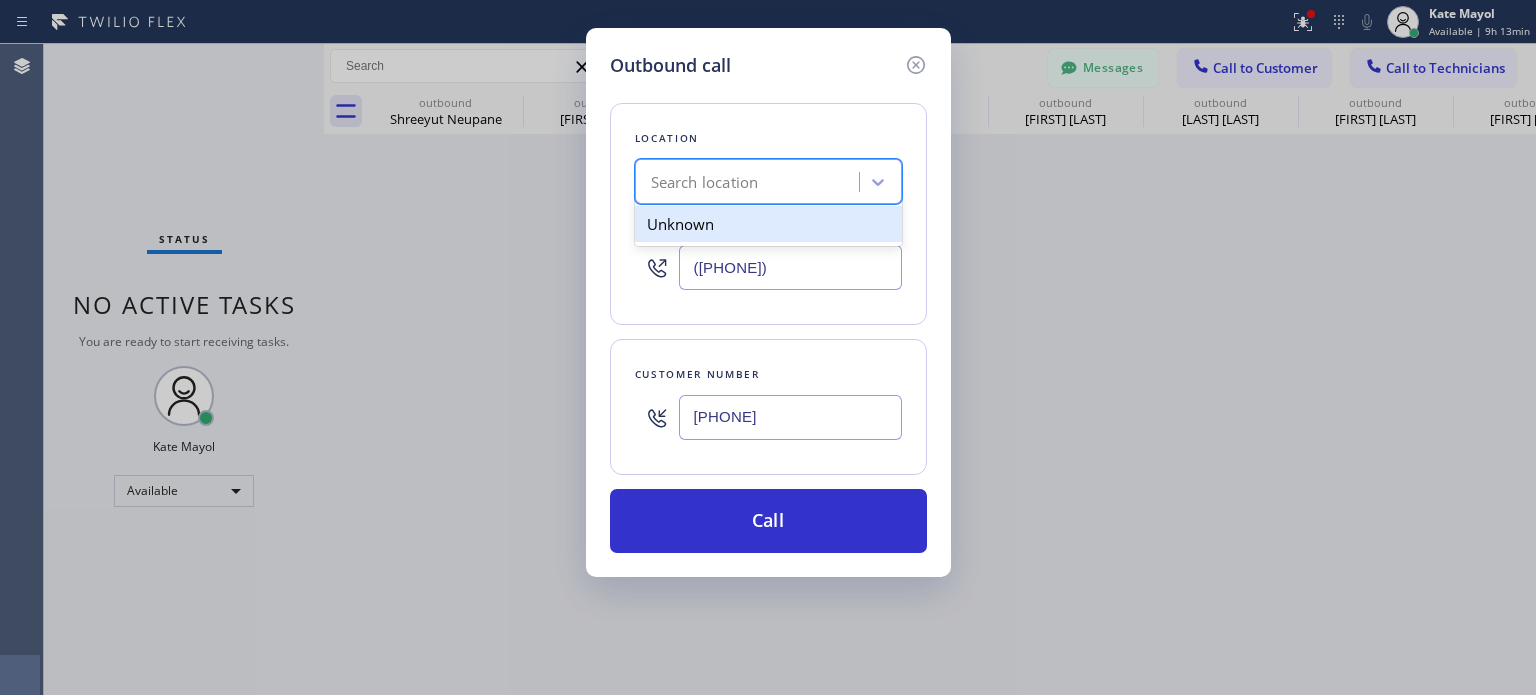 paste on "Hiloma Electri" 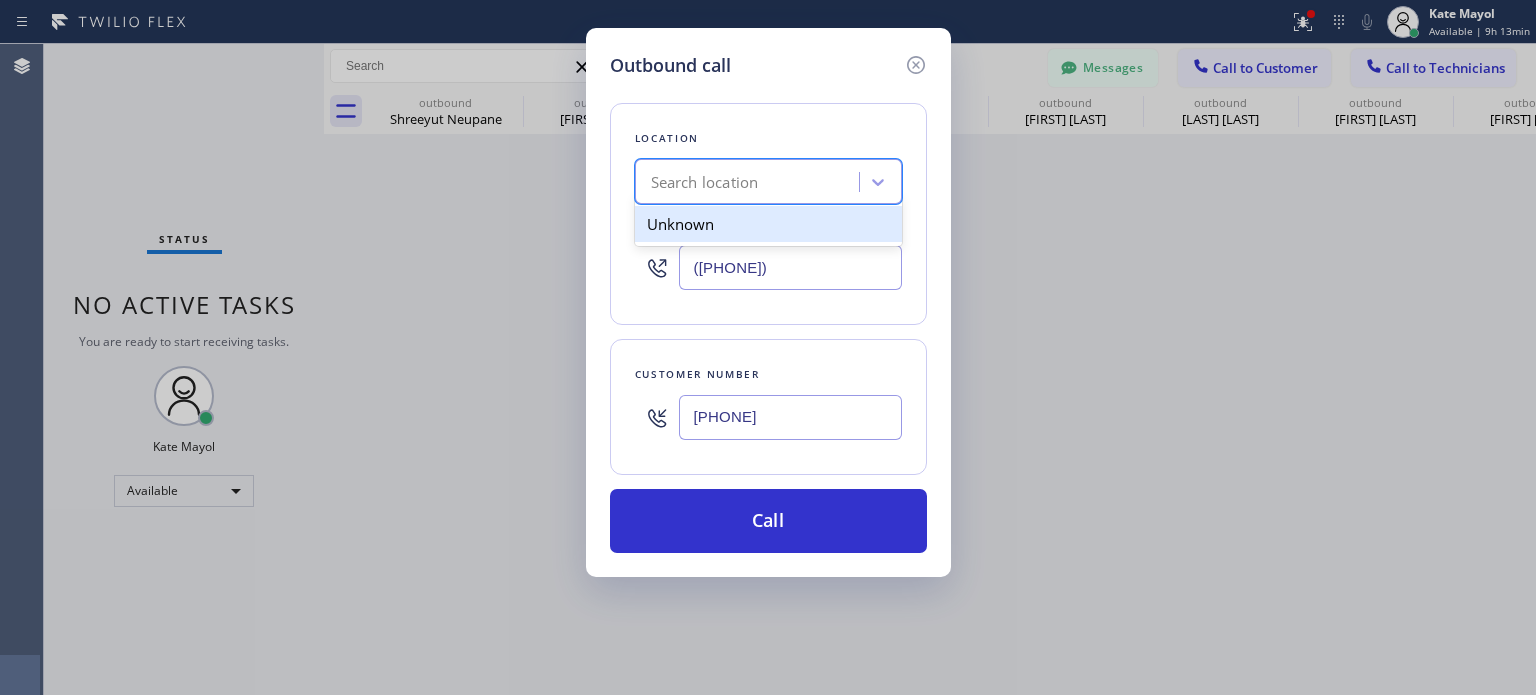 type on "Hiloma Electri" 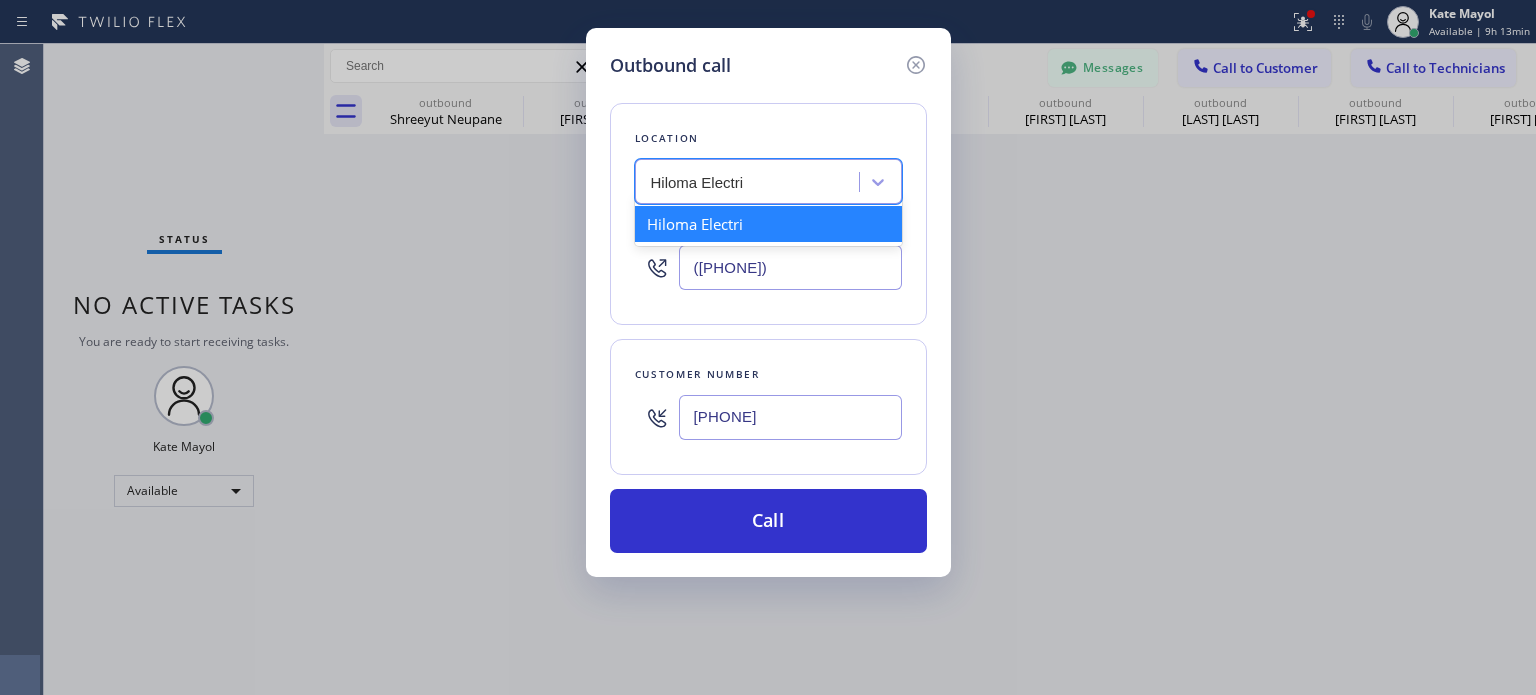click on "Hiloma Electri" at bounding box center [768, 224] 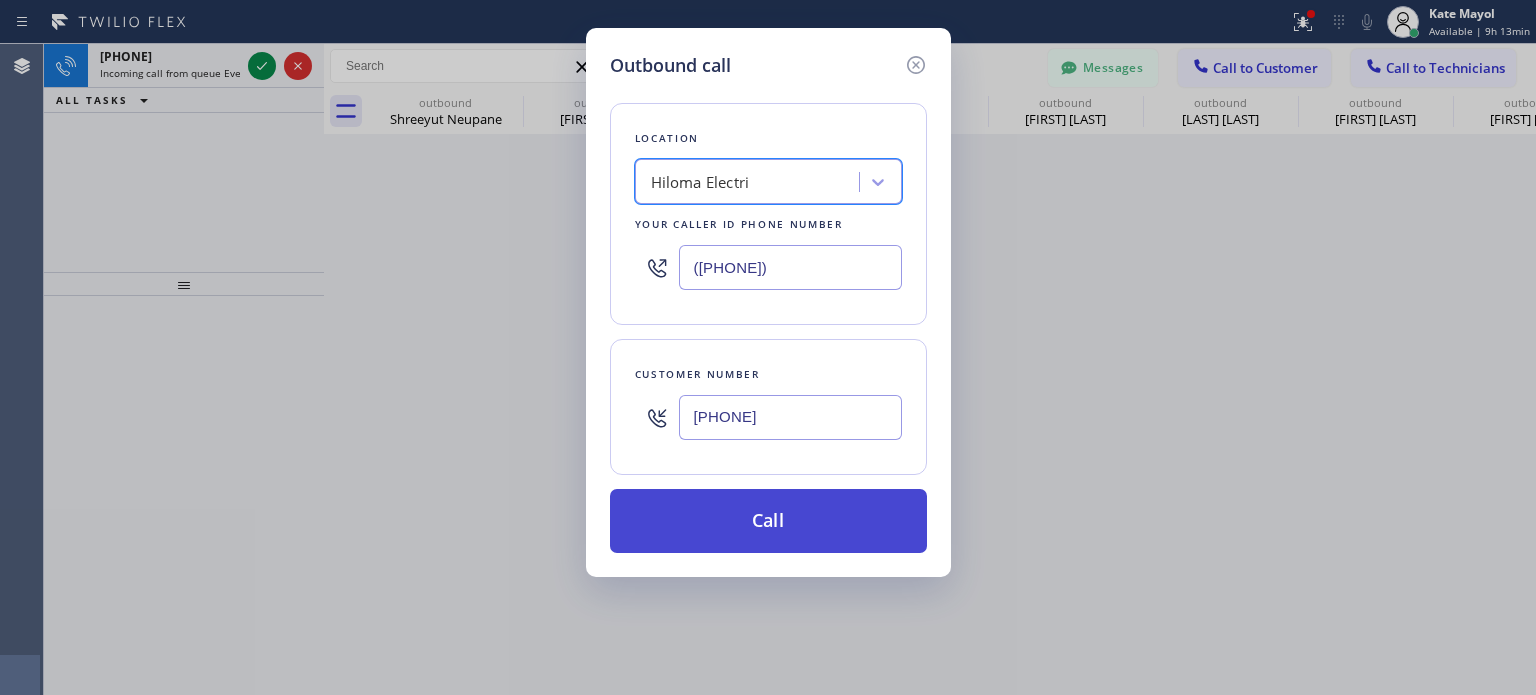 click on "Call" at bounding box center (768, 521) 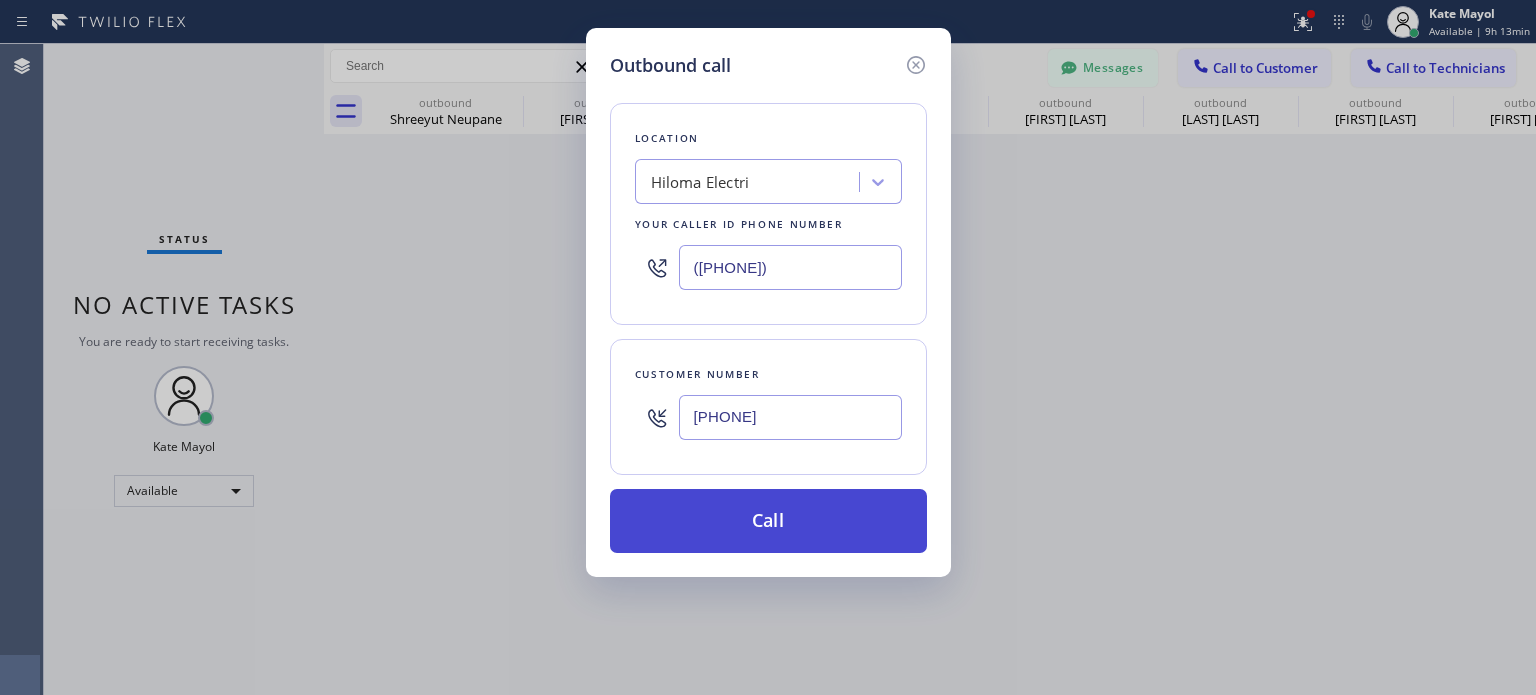 click on "Call" at bounding box center [768, 521] 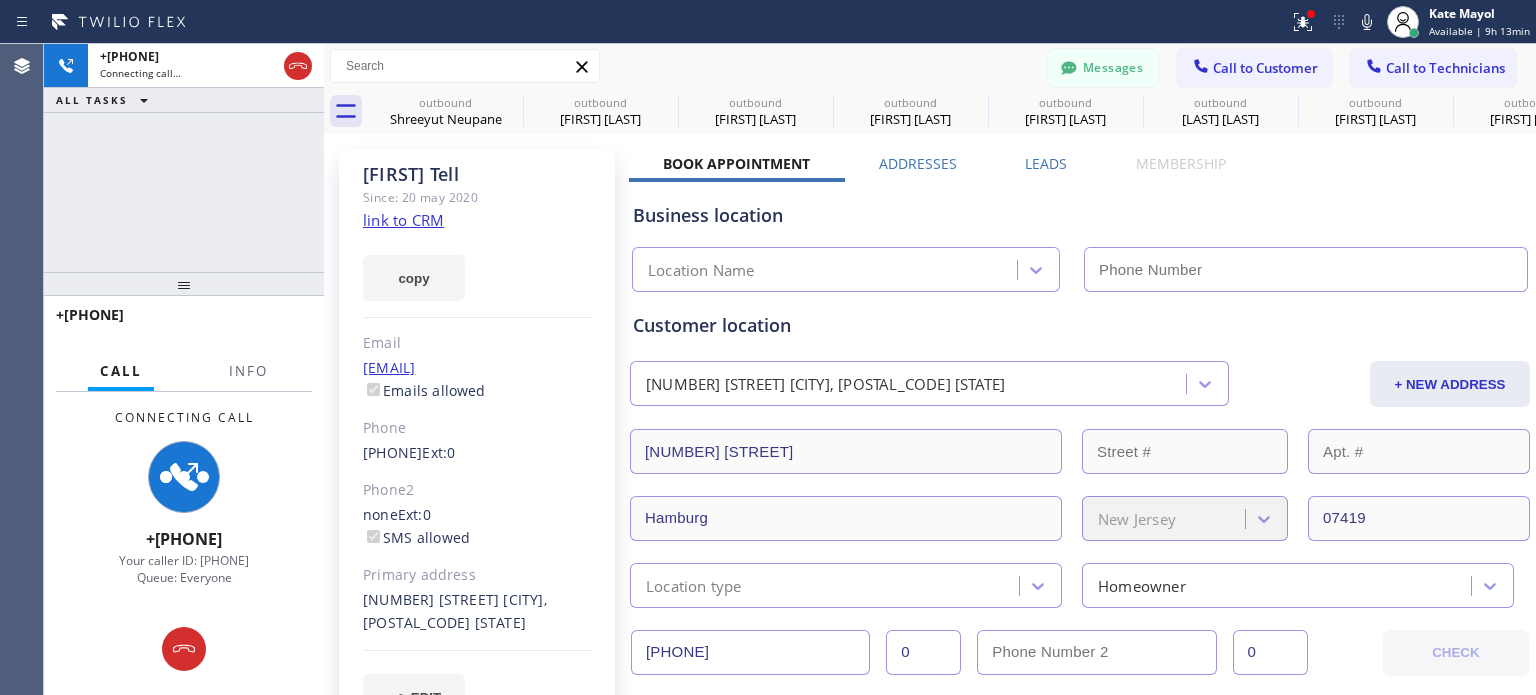 type on "([PHONE])" 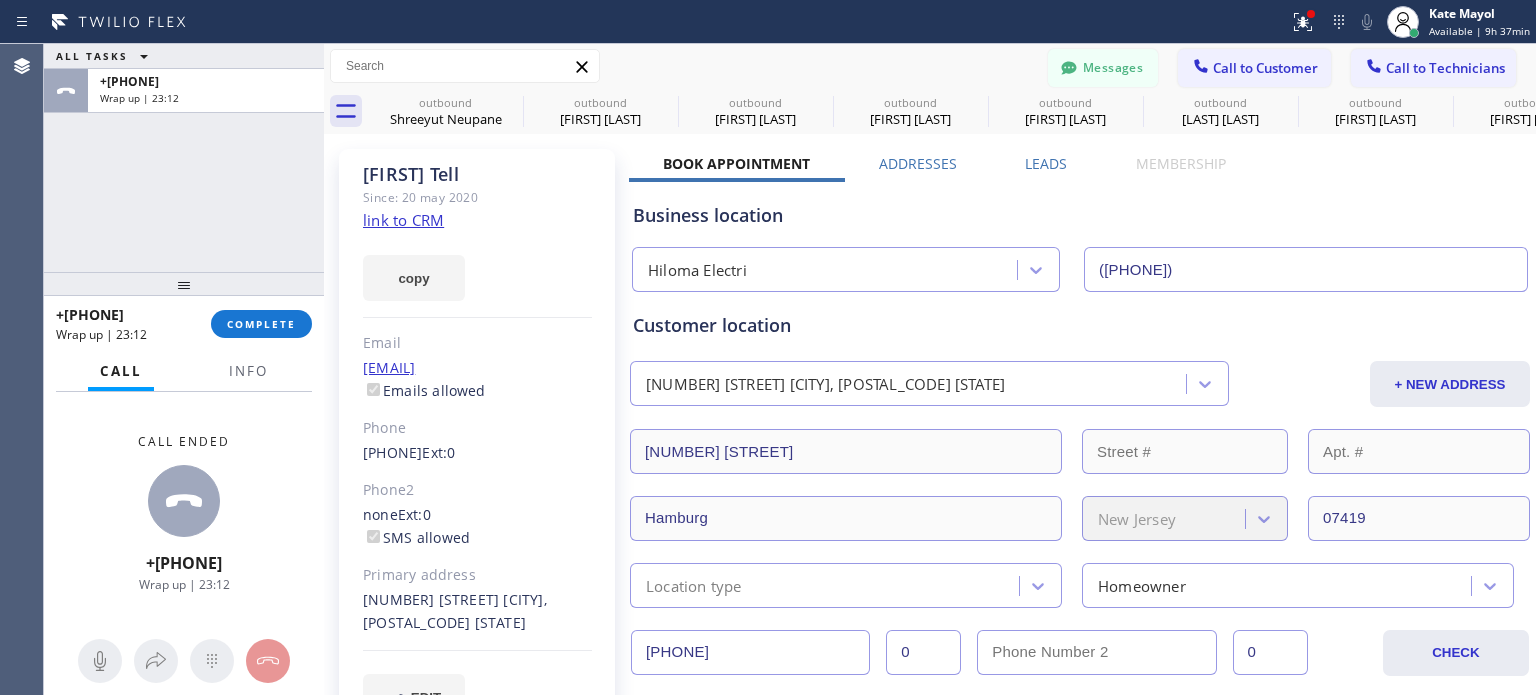 click on "Call to Customer" at bounding box center [1265, 68] 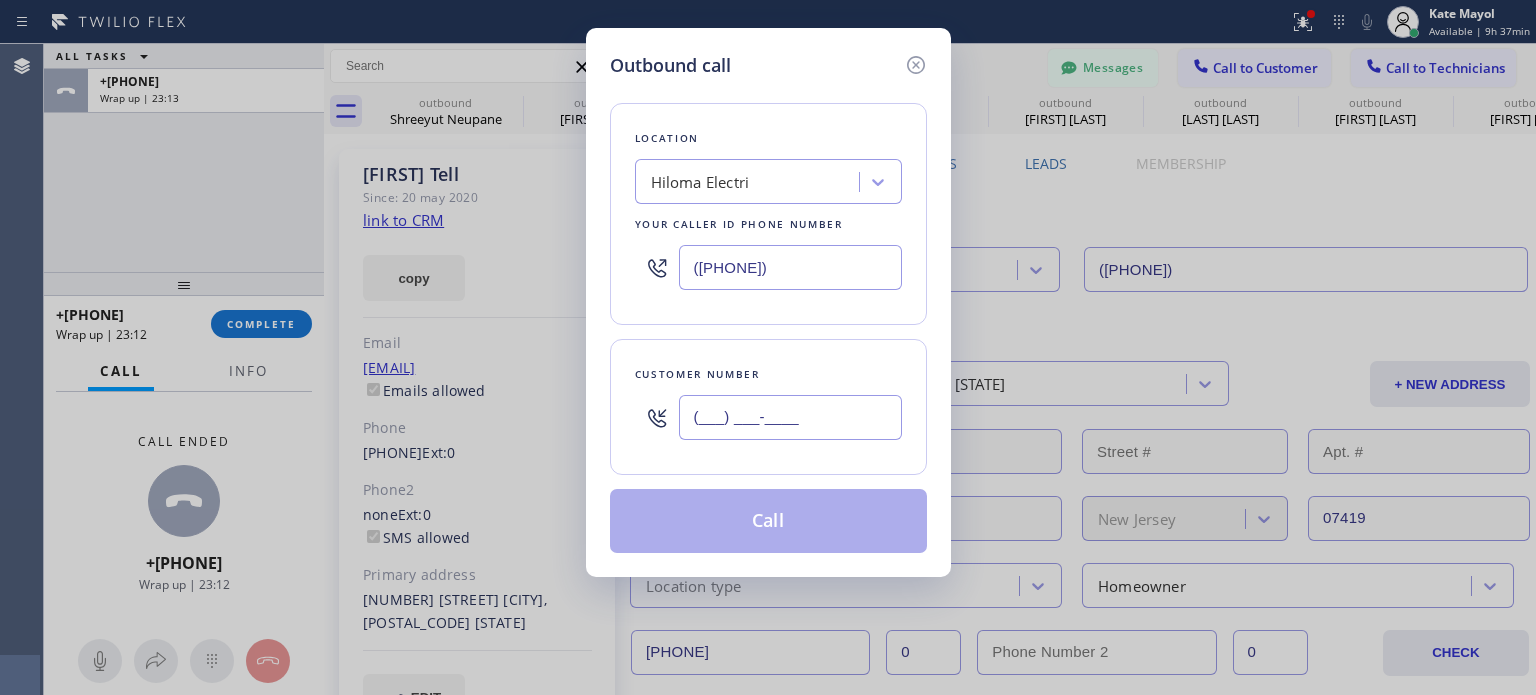 click on "(___) ___-____" at bounding box center (790, 417) 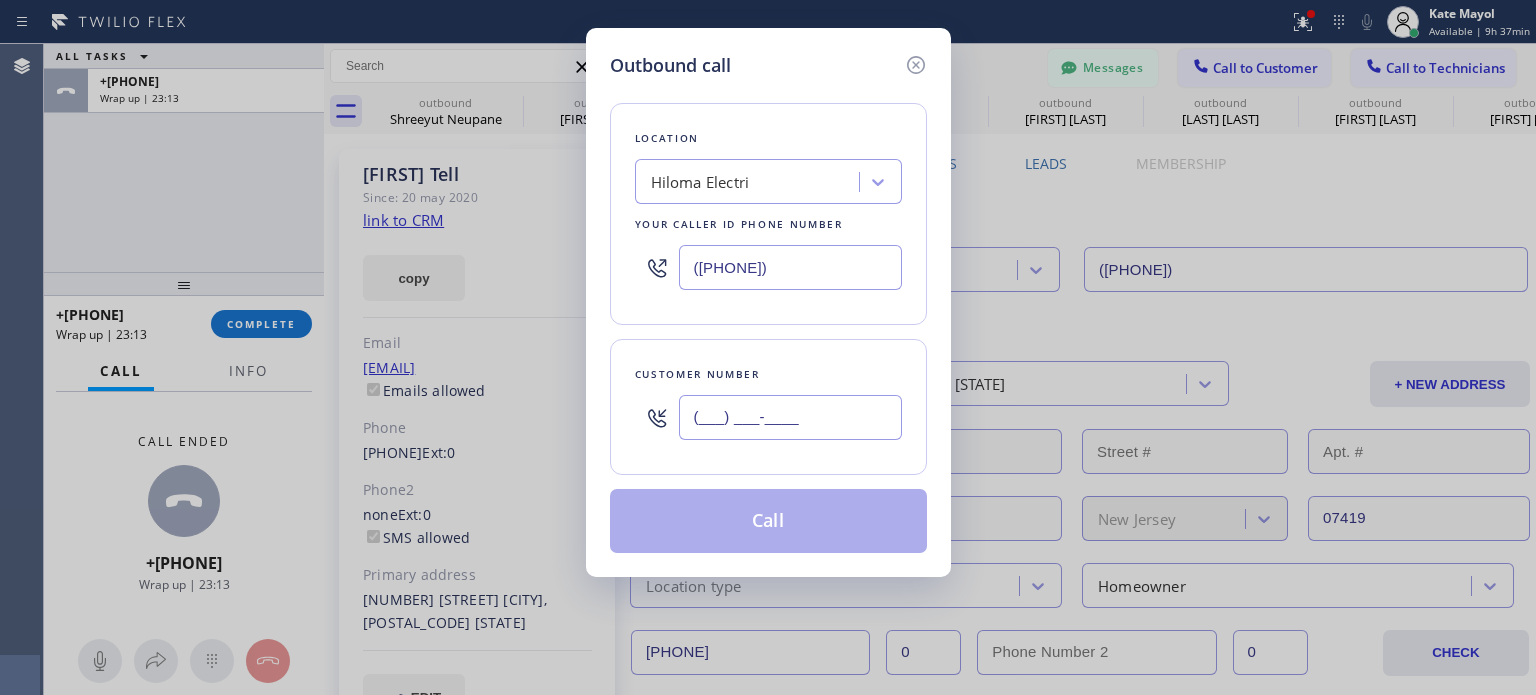 paste on "[PHONE]" 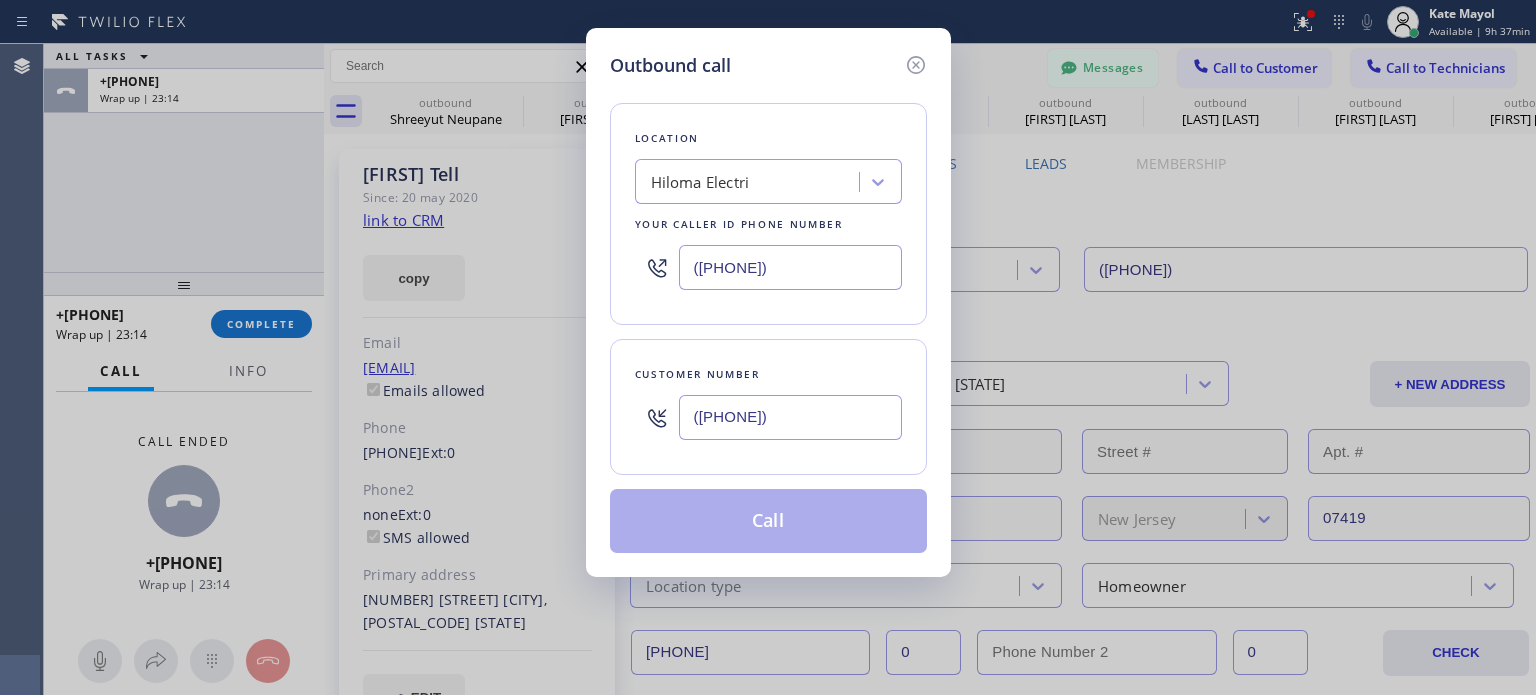 type on "([PHONE])" 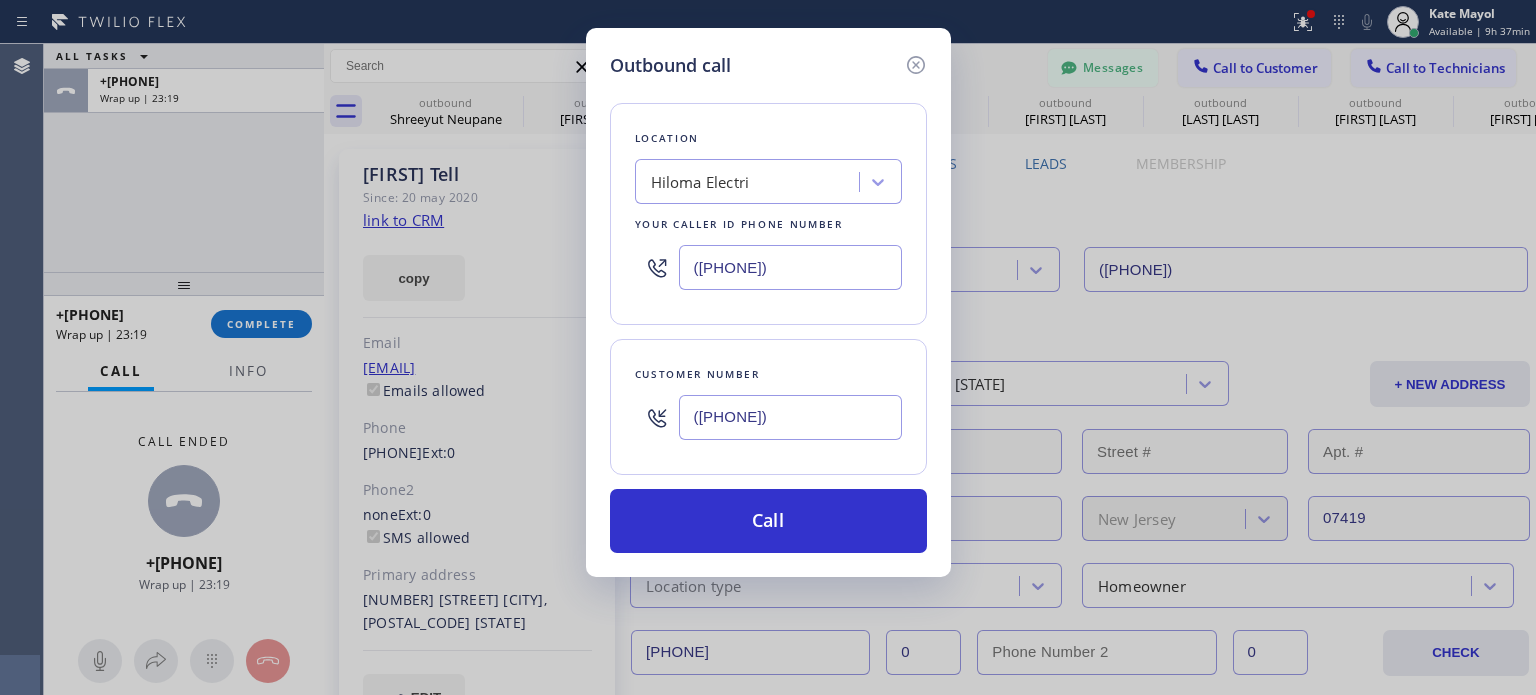 click on "([PHONE])" at bounding box center [790, 267] 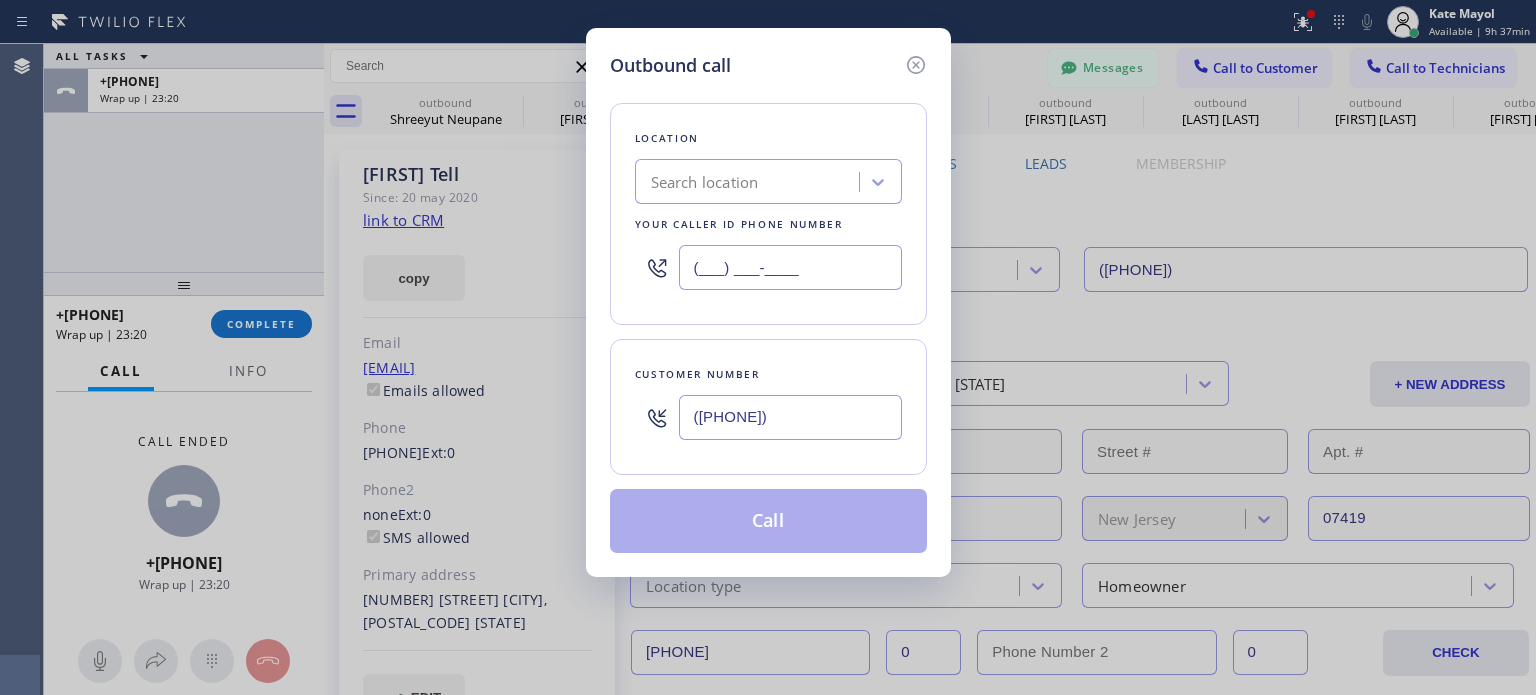 type on "(___) ___-____" 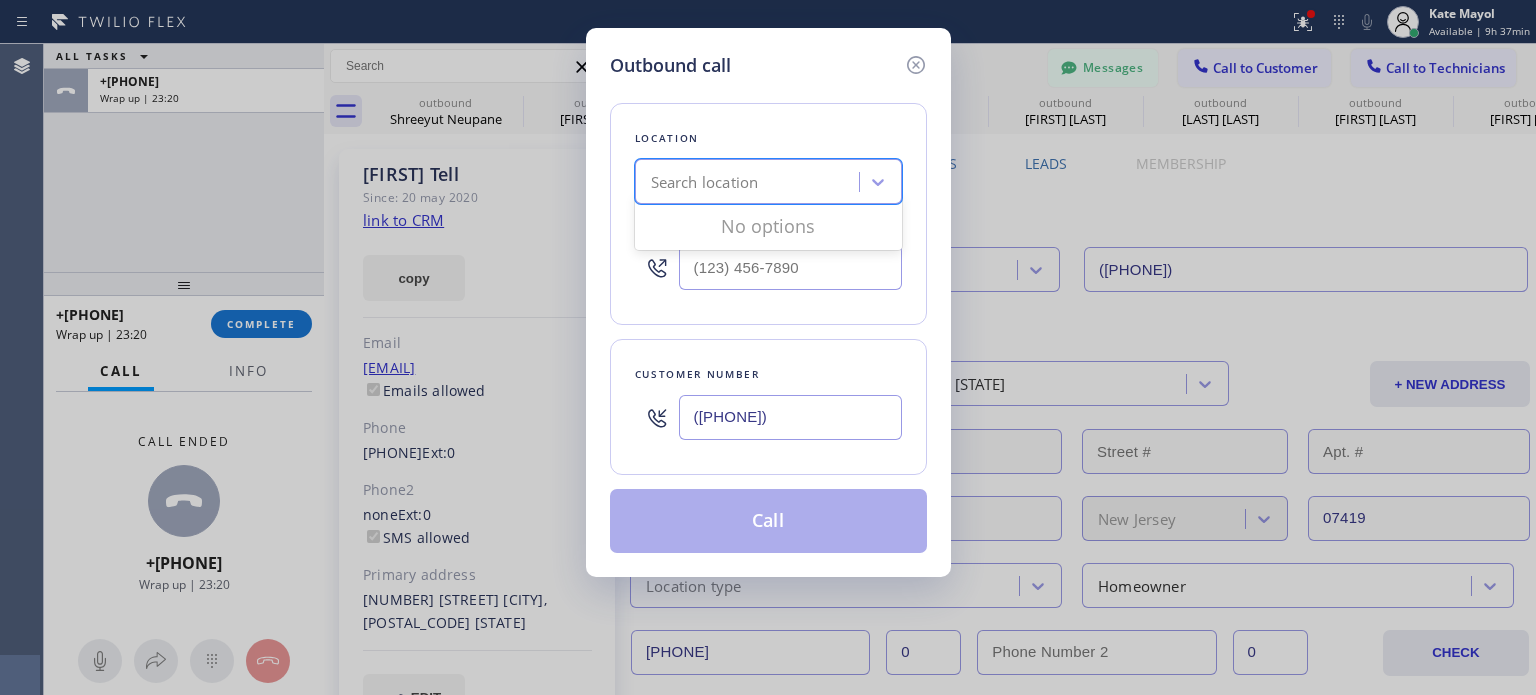 click on "Search location" at bounding box center (705, 182) 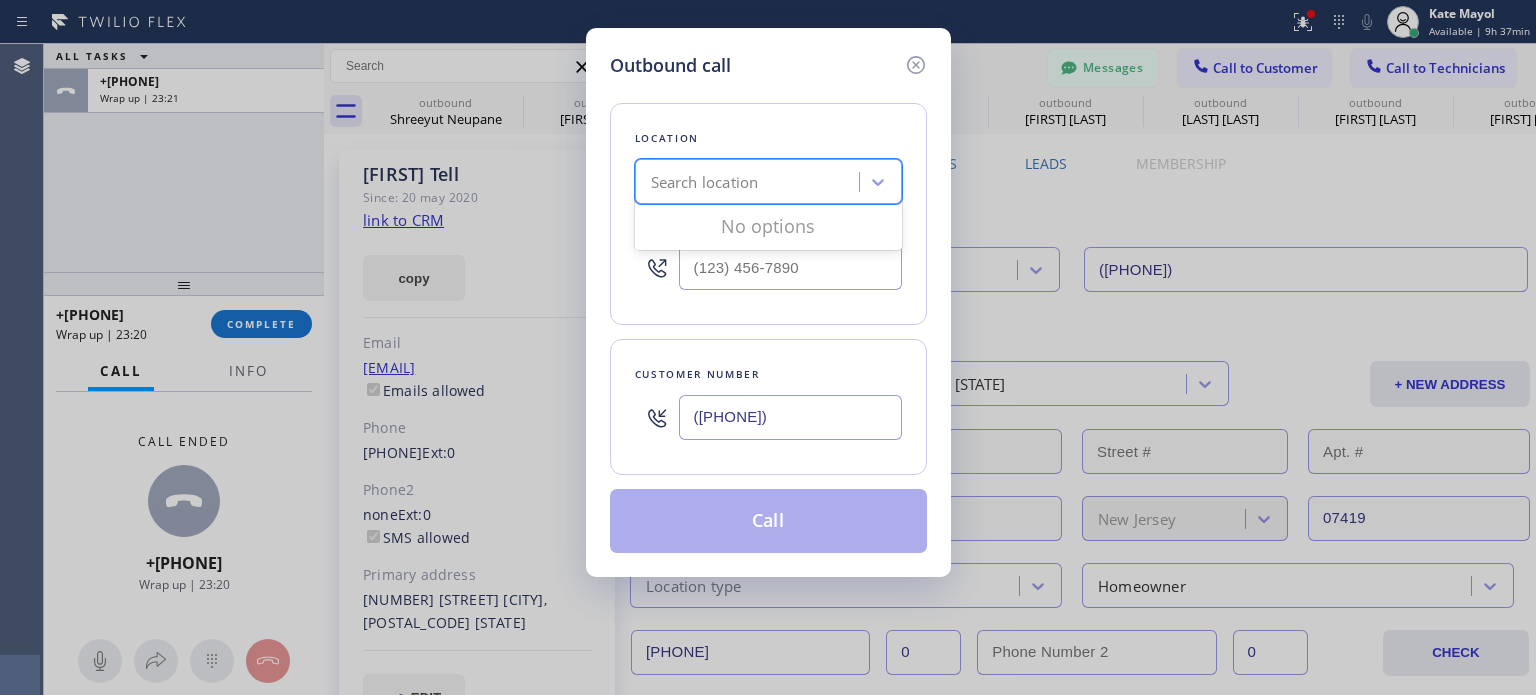 paste on "Dr Pro Electric Metuchen(Everything Electric)" 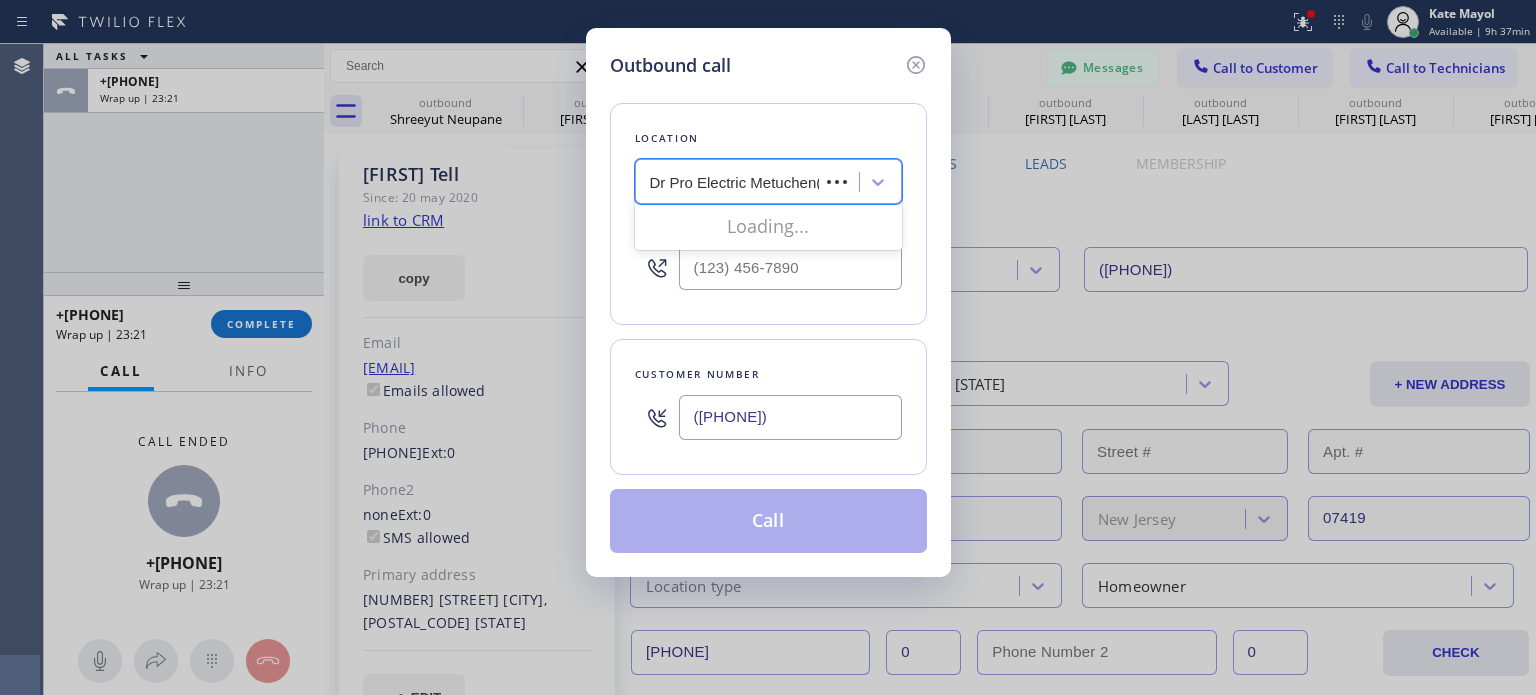 scroll, scrollTop: 0, scrollLeft: 132, axis: horizontal 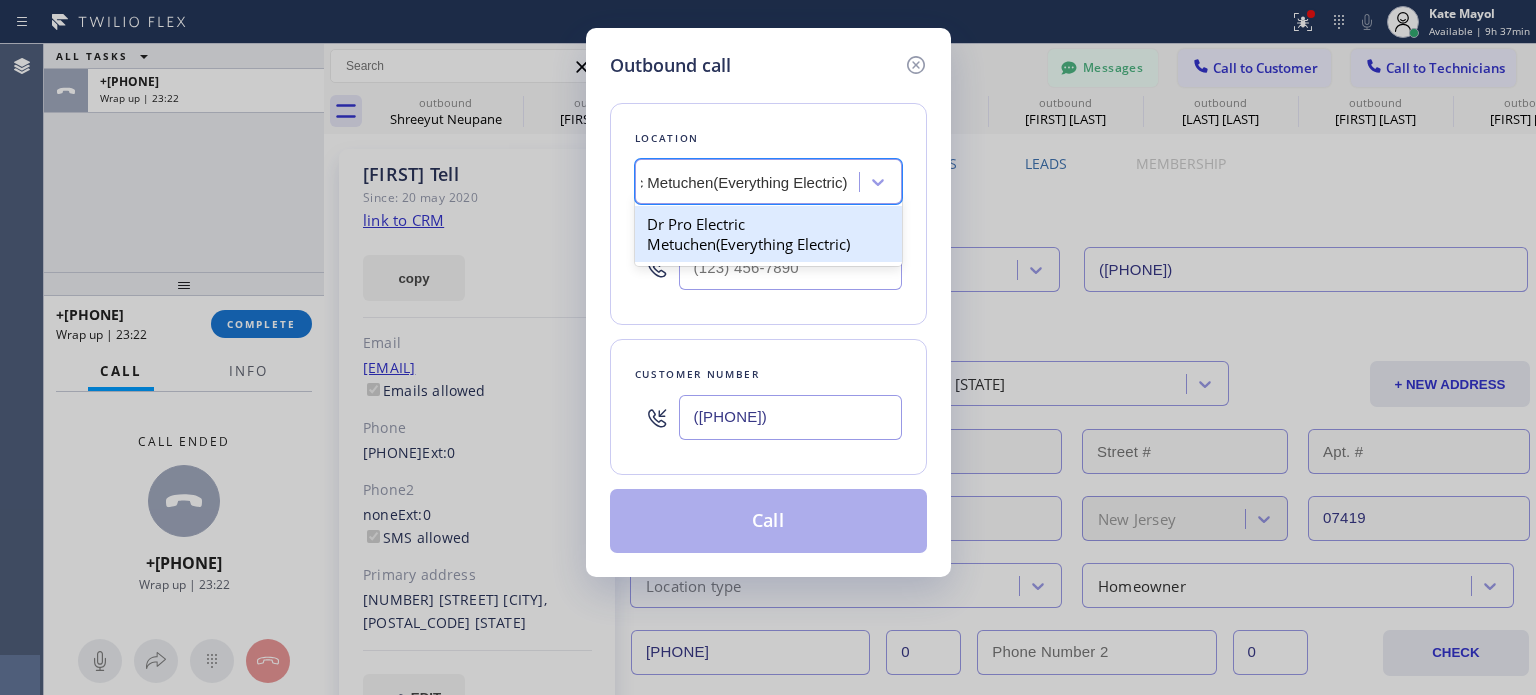 click on "Dr Pro Electric Metuchen(Everything Electric)" at bounding box center [768, 234] 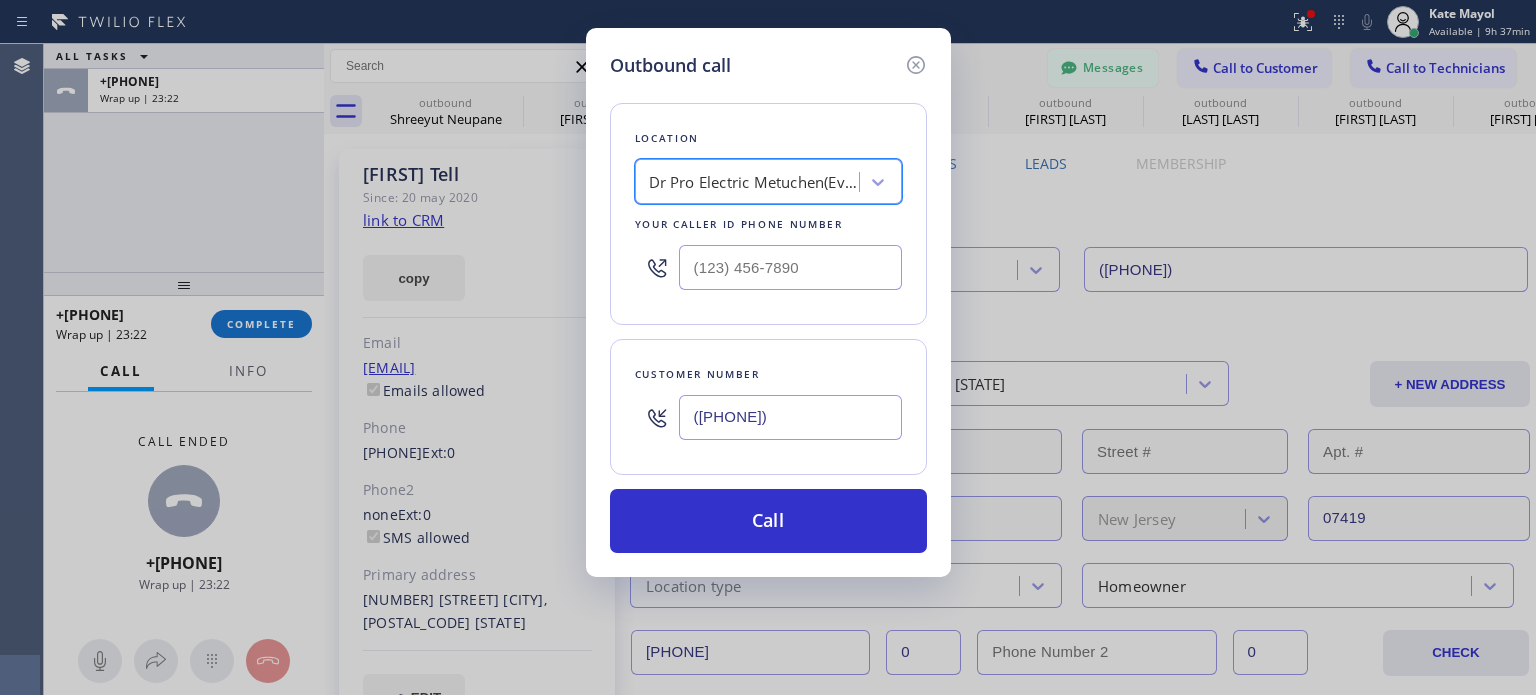 type 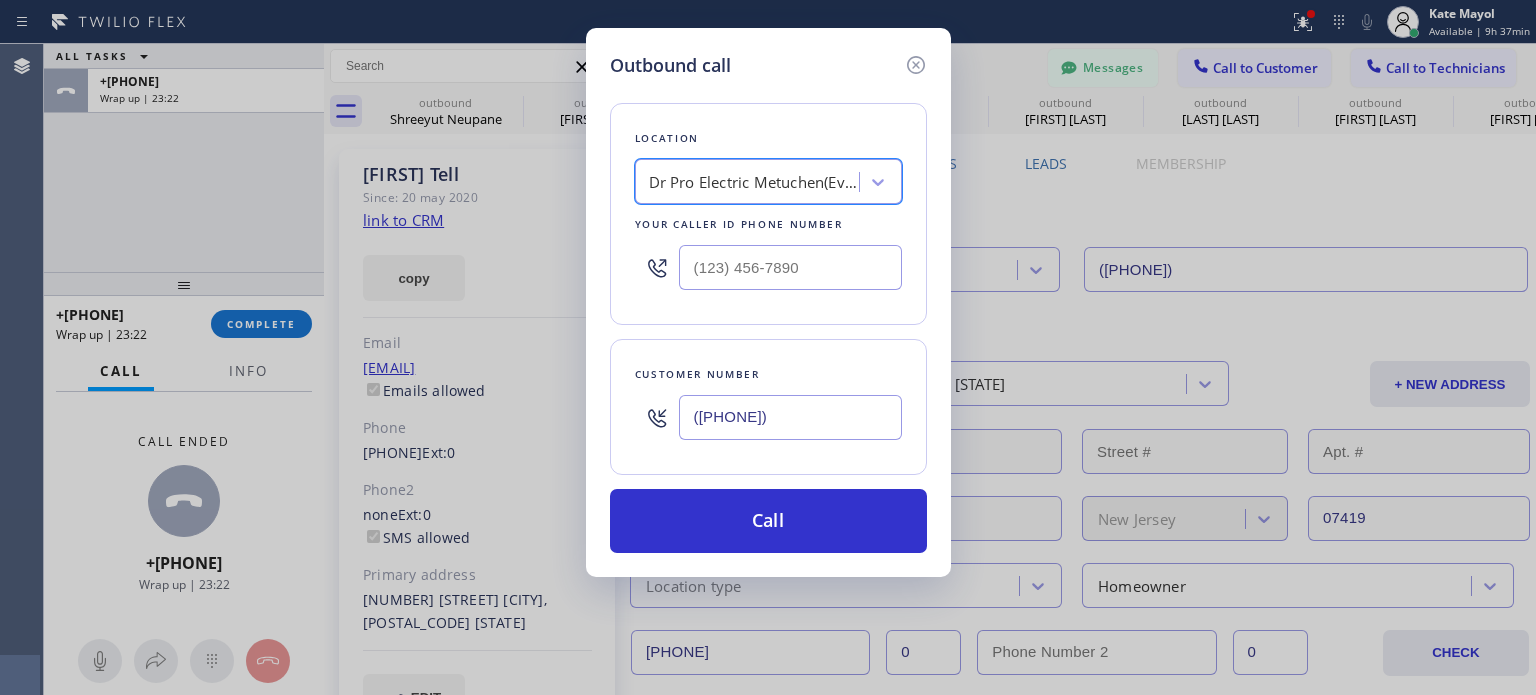 type on "([PHONE])" 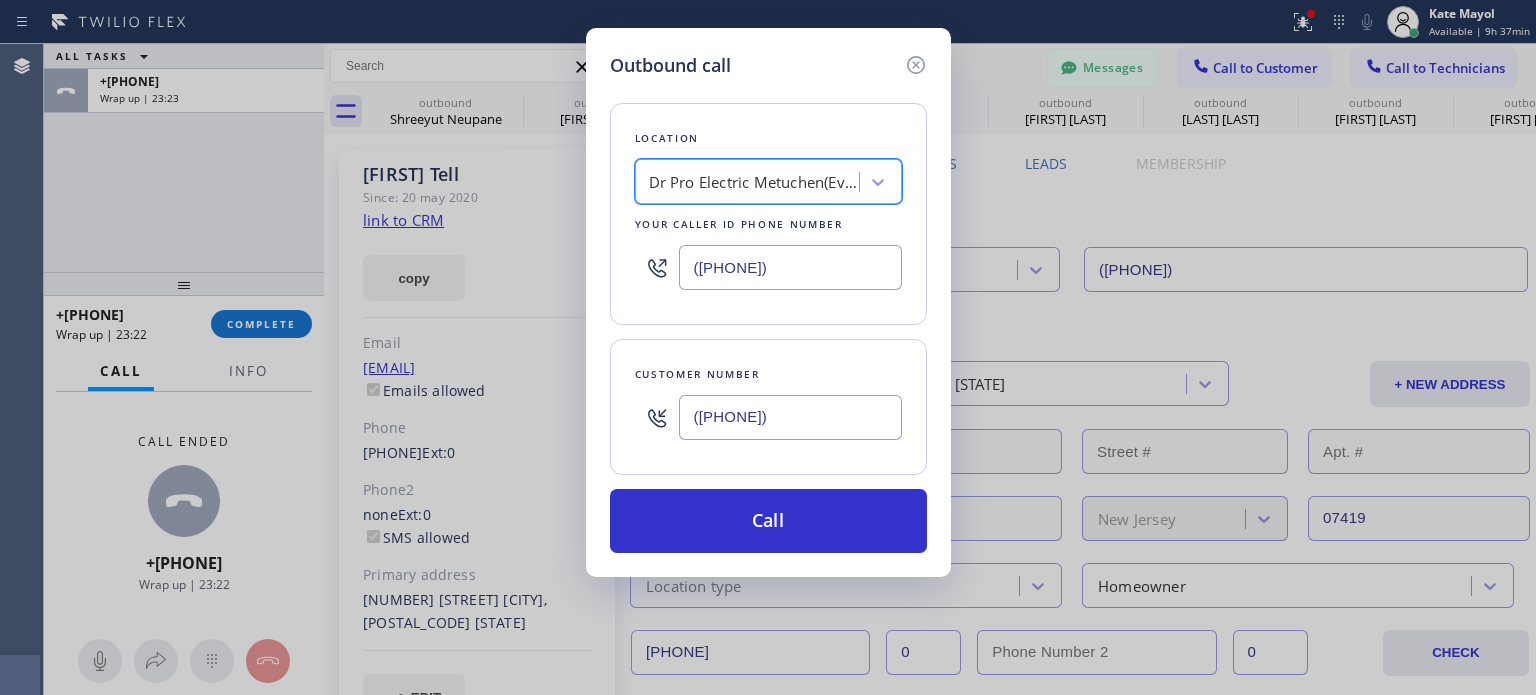 scroll, scrollTop: 0, scrollLeft: 1, axis: horizontal 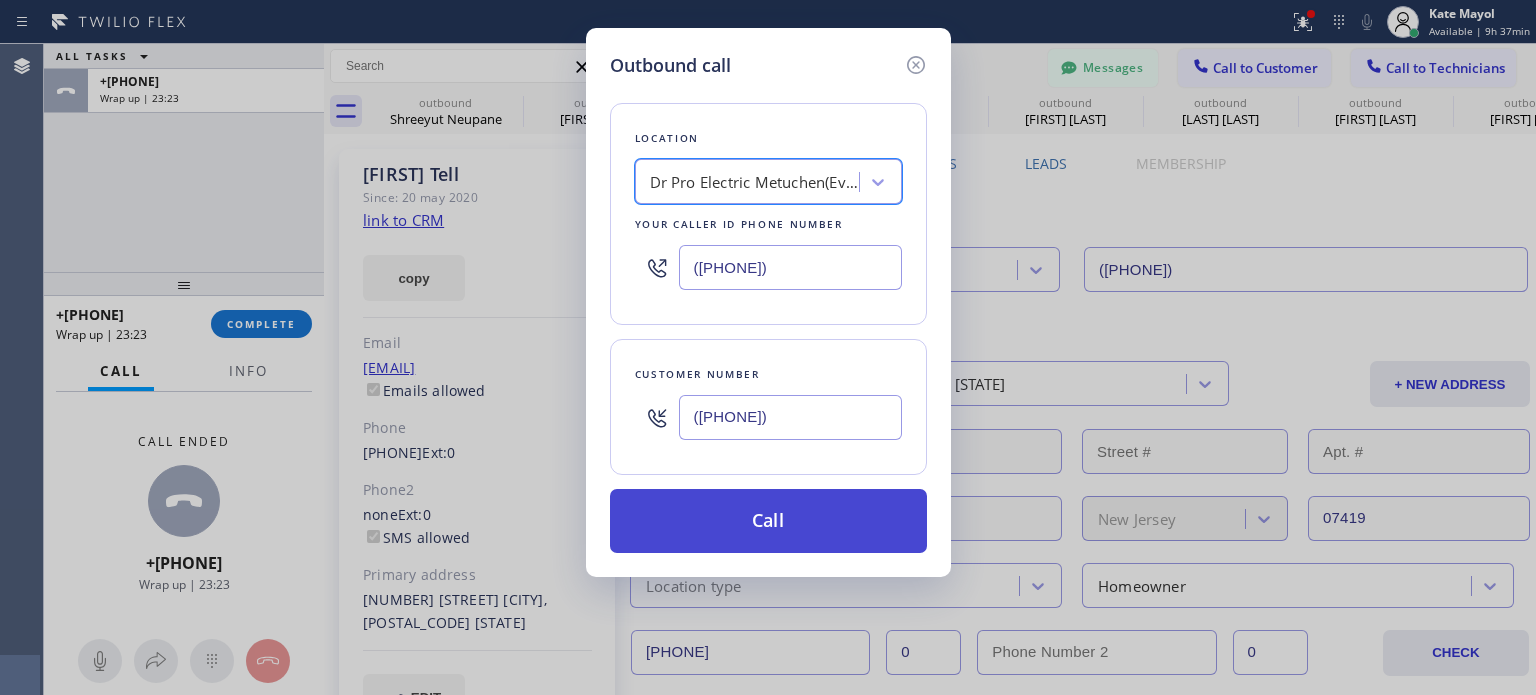 click on "Call" at bounding box center [768, 521] 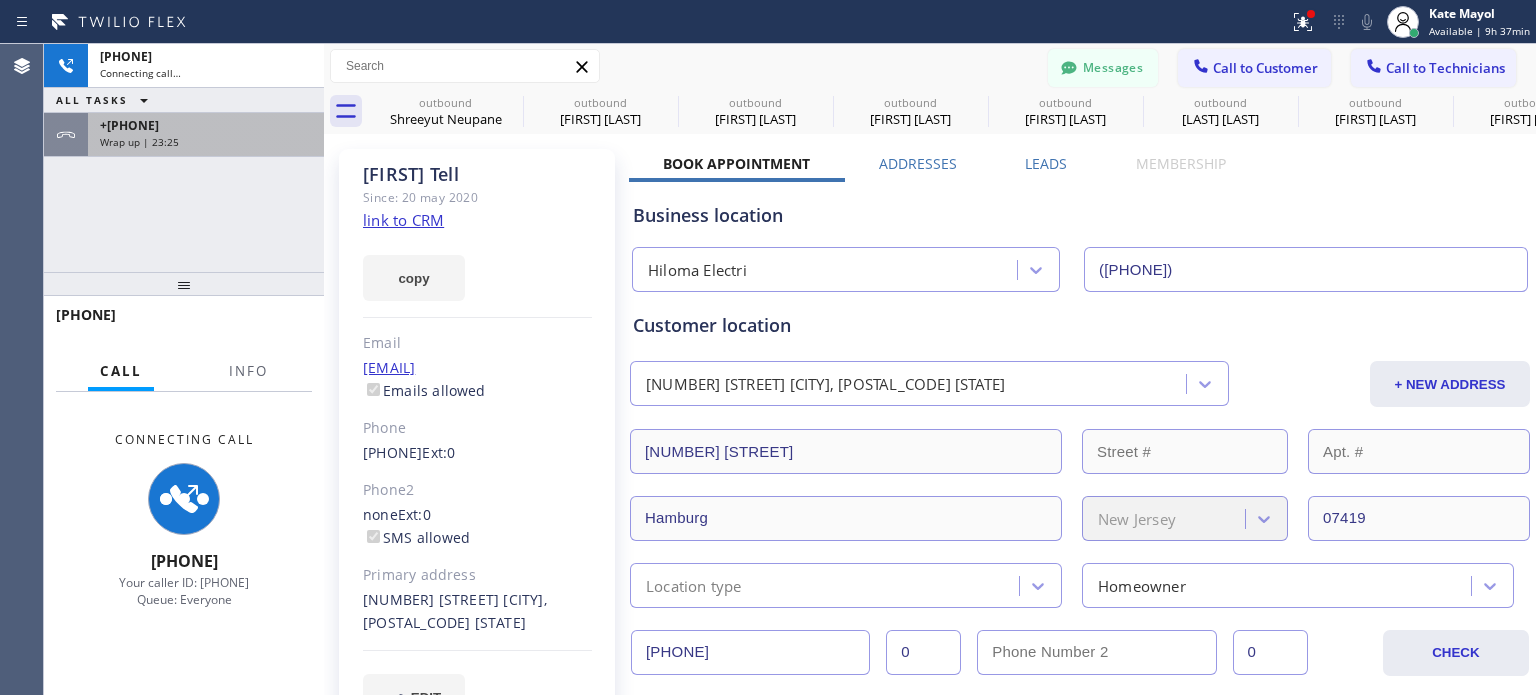 click on "+[PHONE]" at bounding box center [206, 125] 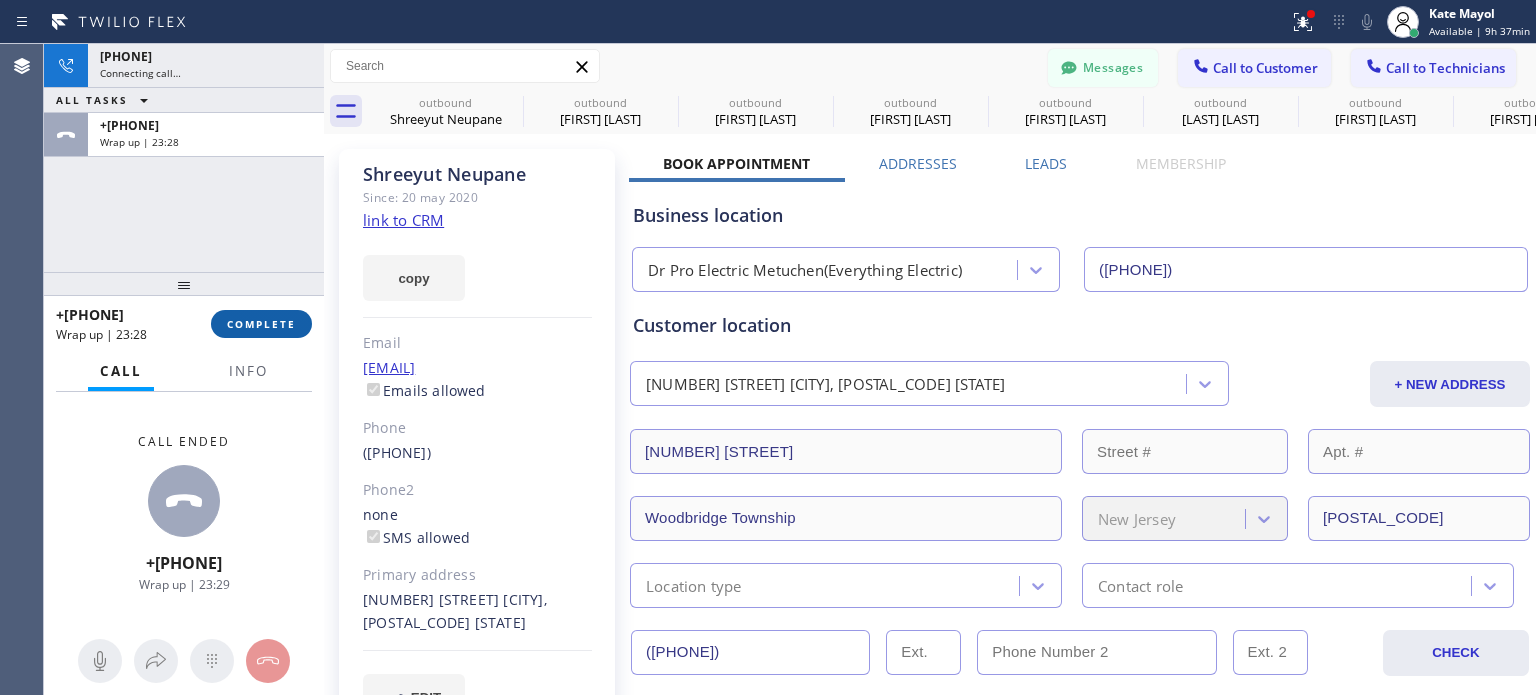 click on "COMPLETE" at bounding box center (261, 324) 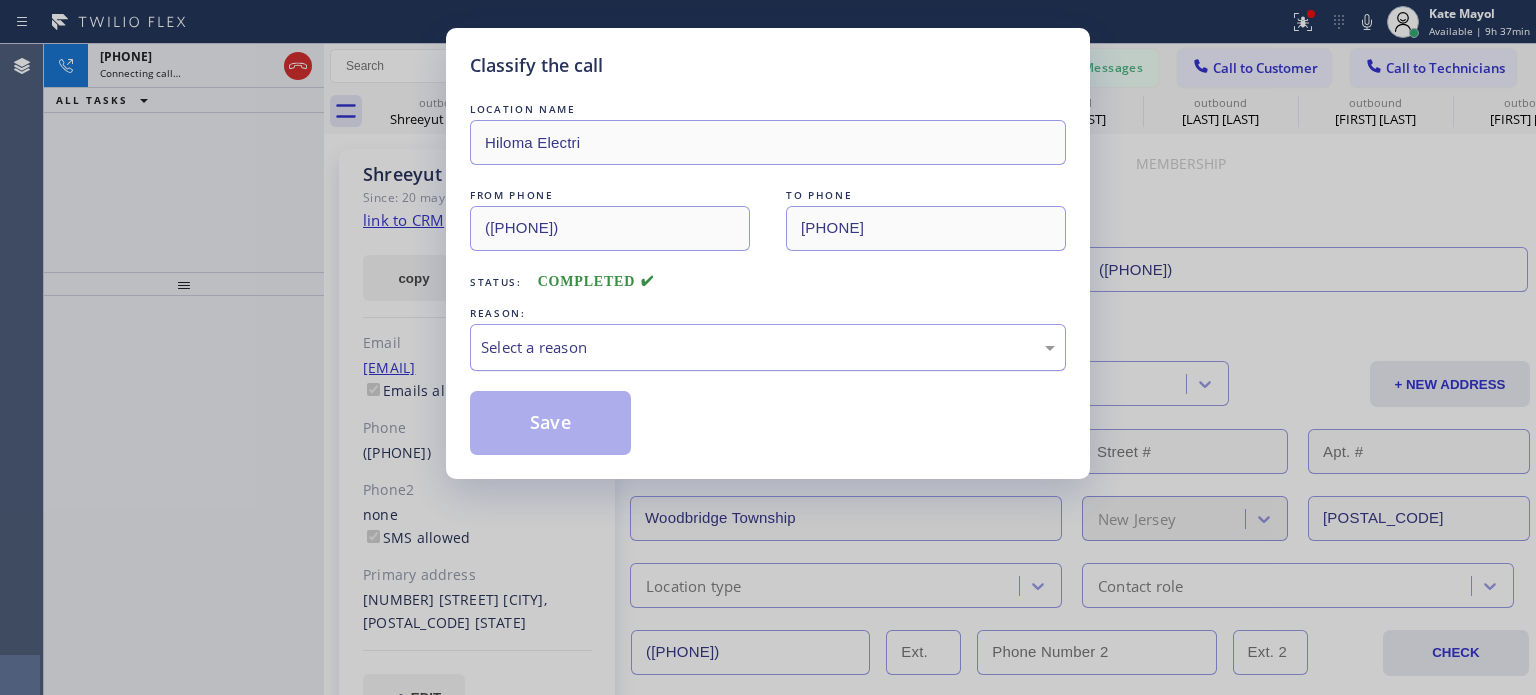 click on "Select a reason" at bounding box center [768, 347] 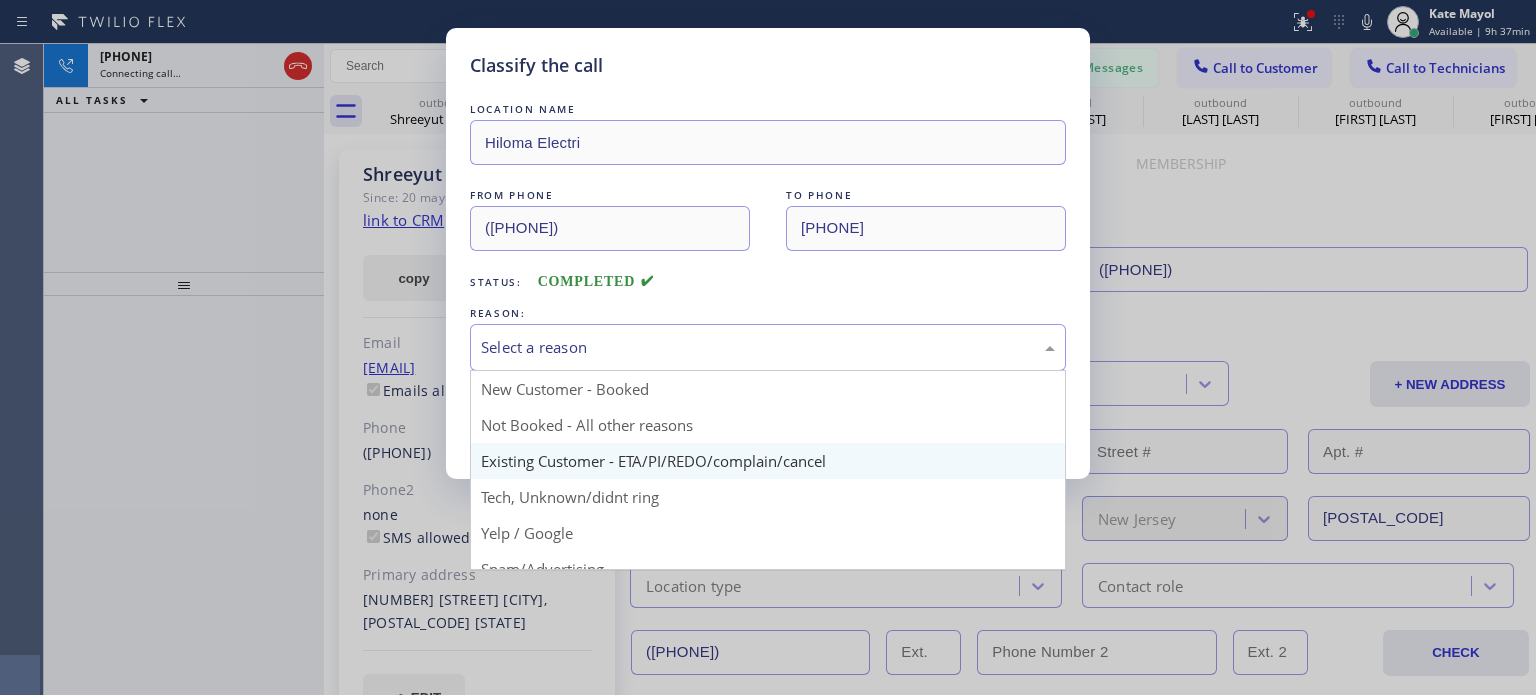 drag, startPoint x: 668, startPoint y: 455, endPoint x: 648, endPoint y: 431, distance: 31.241 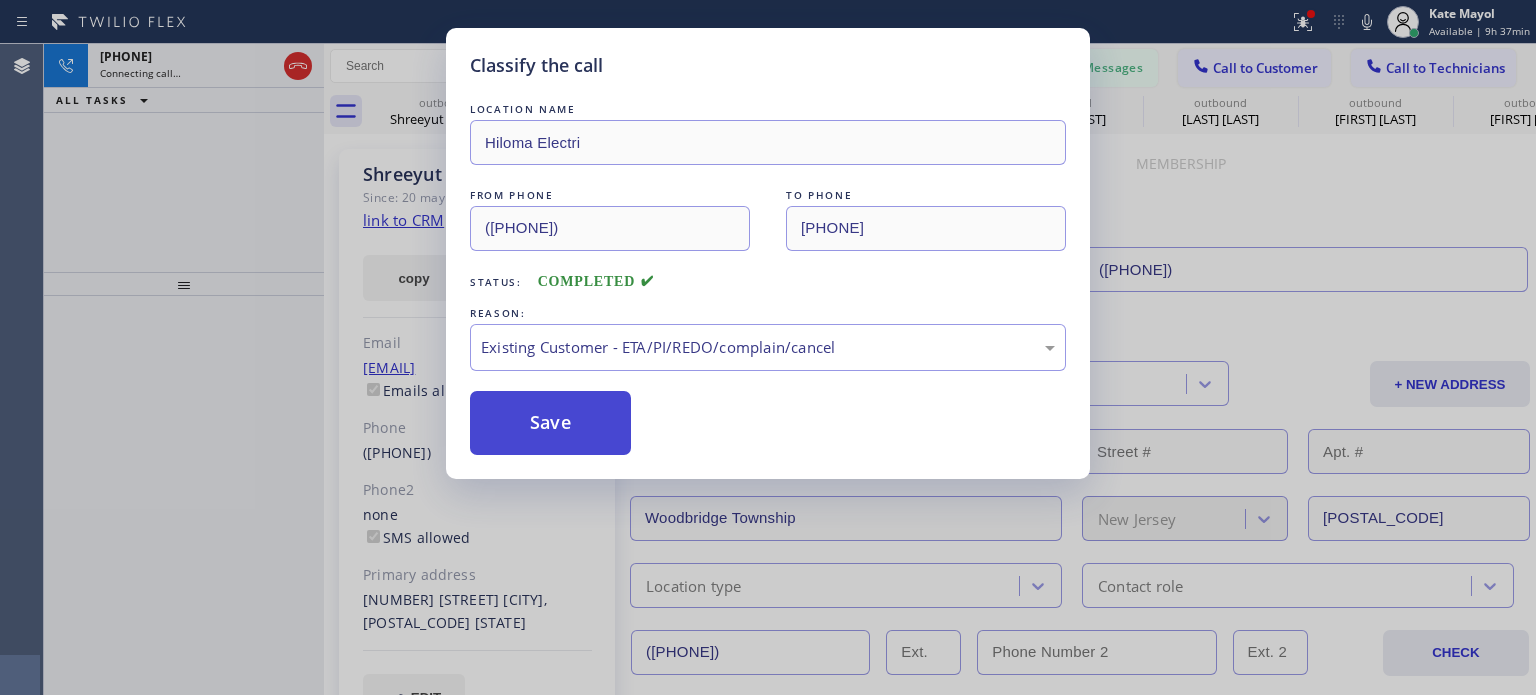 click on "Save" at bounding box center (550, 423) 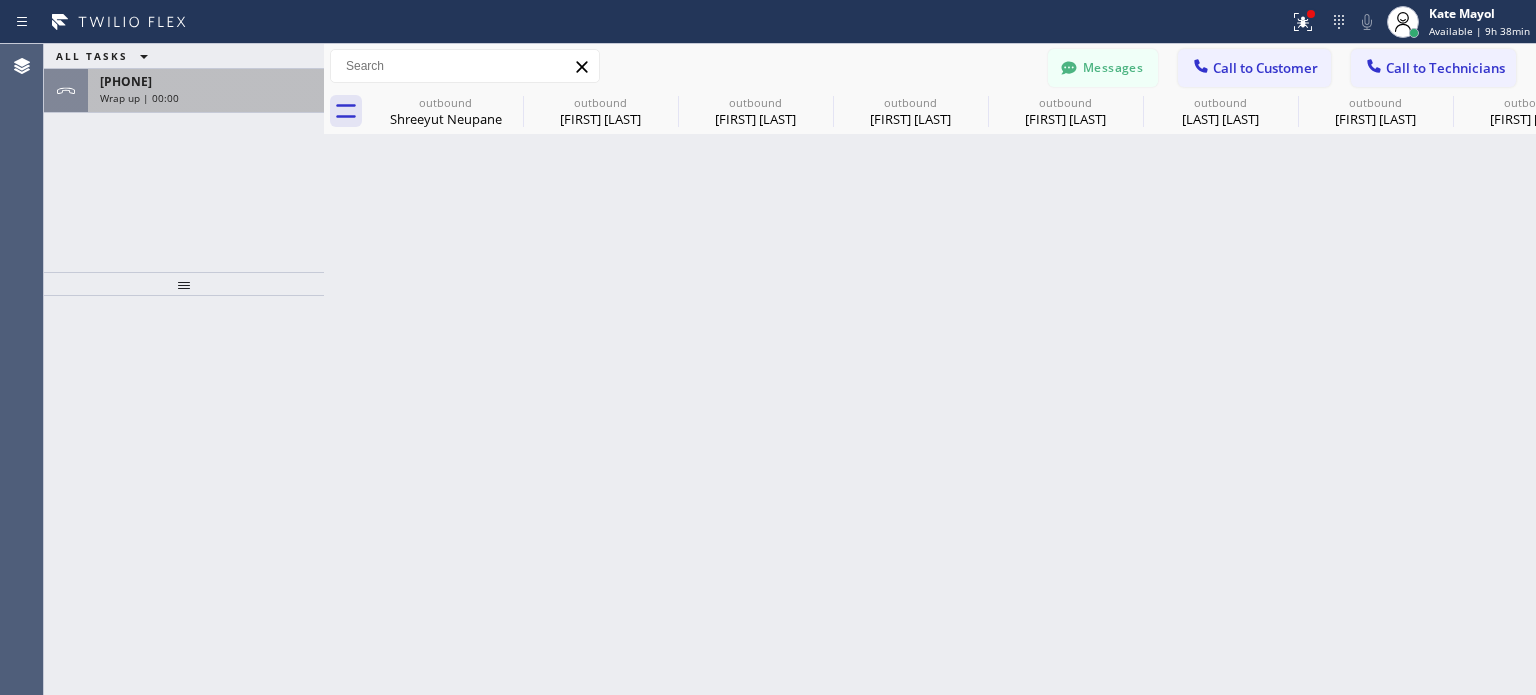 click on "Wrap up | 00:00" at bounding box center [206, 98] 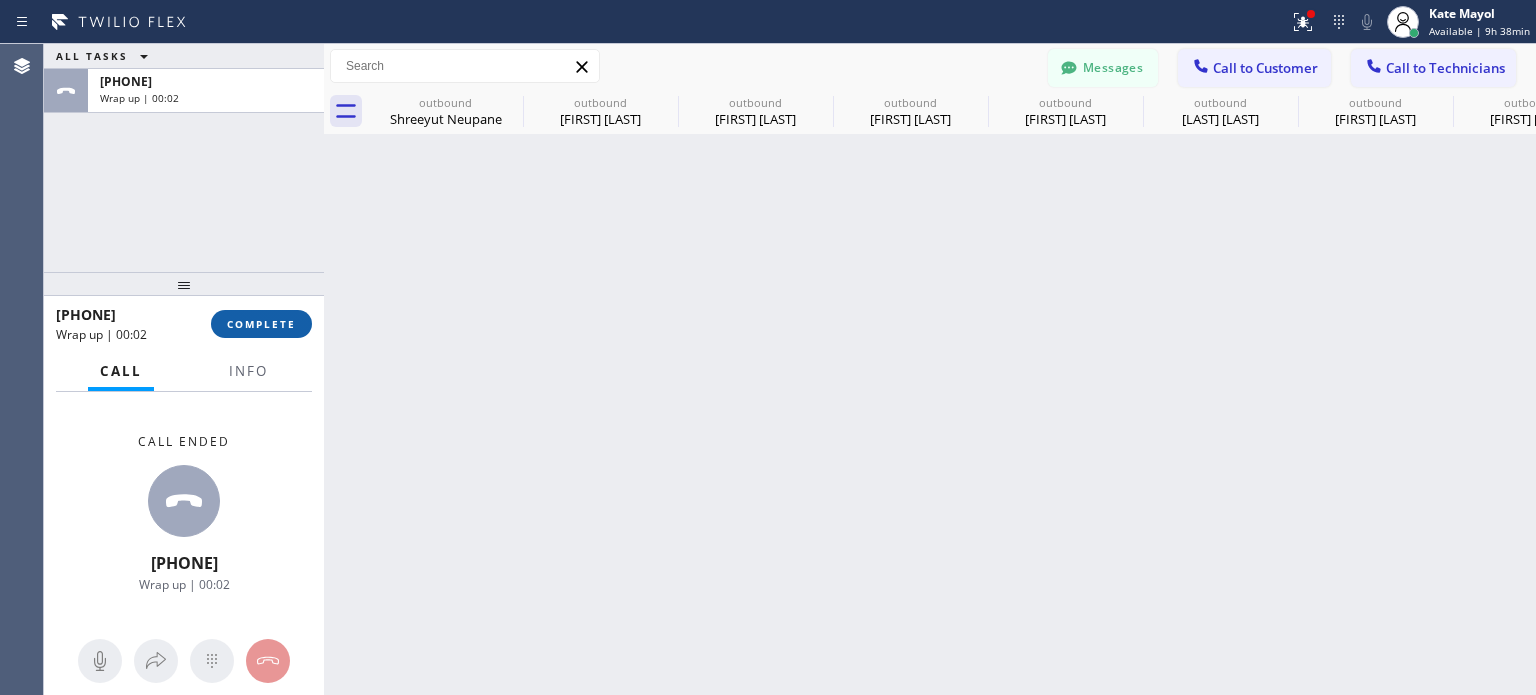 click on "COMPLETE" at bounding box center [261, 324] 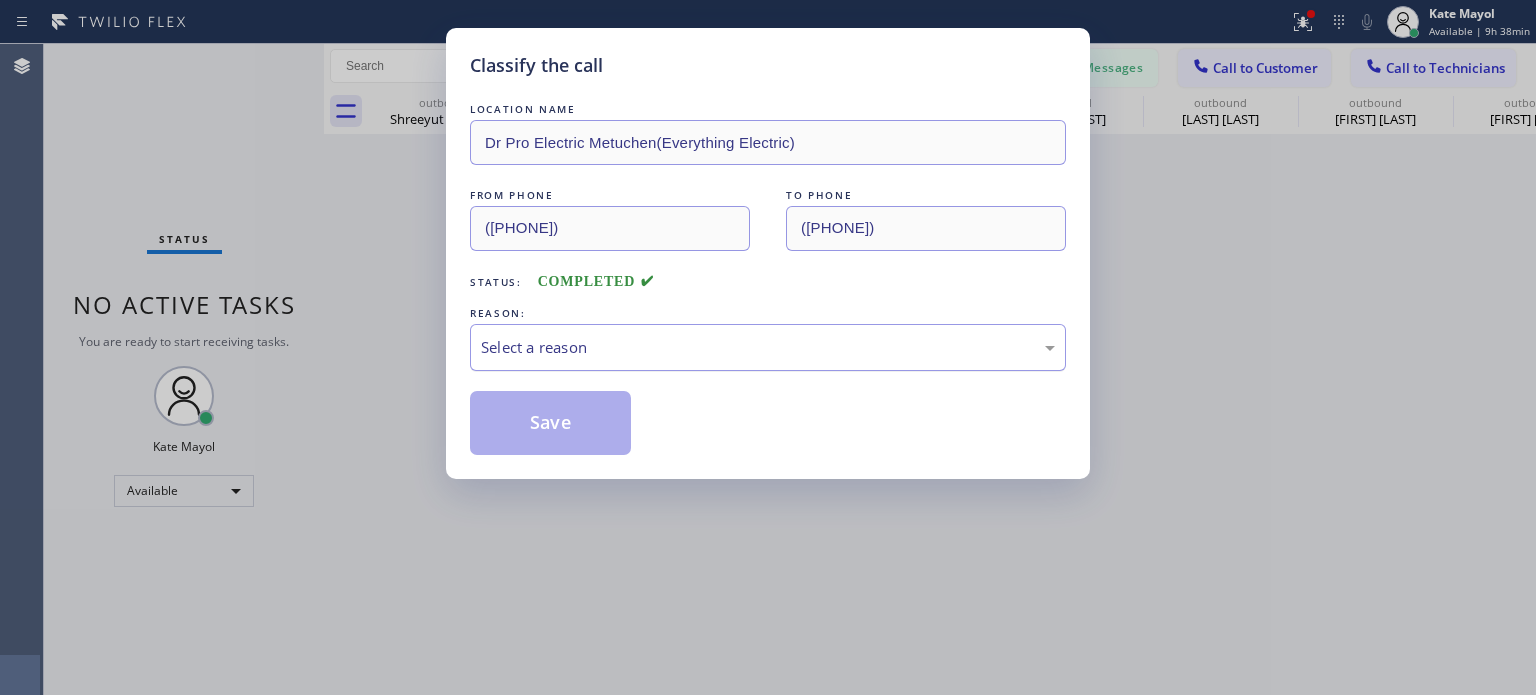 click on "Select a reason" at bounding box center (768, 347) 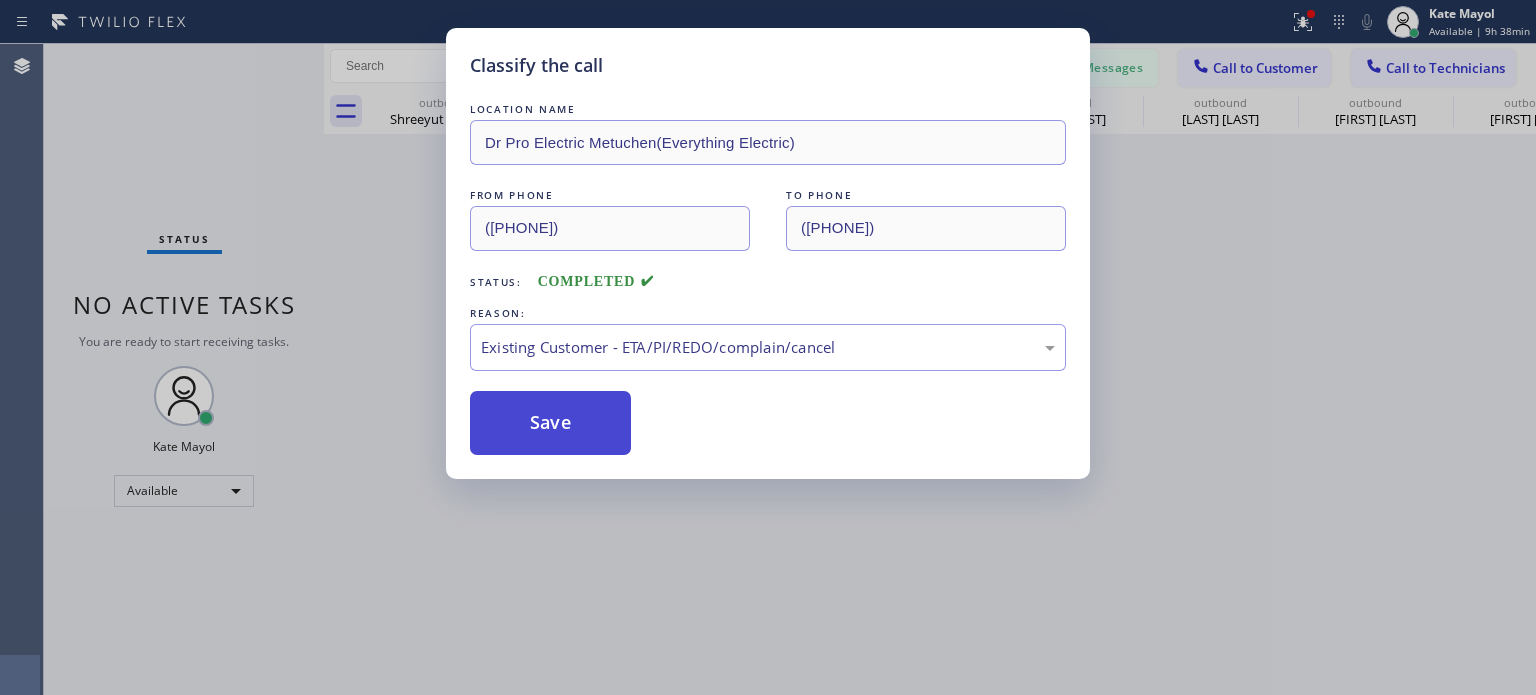 click on "Save" at bounding box center [550, 423] 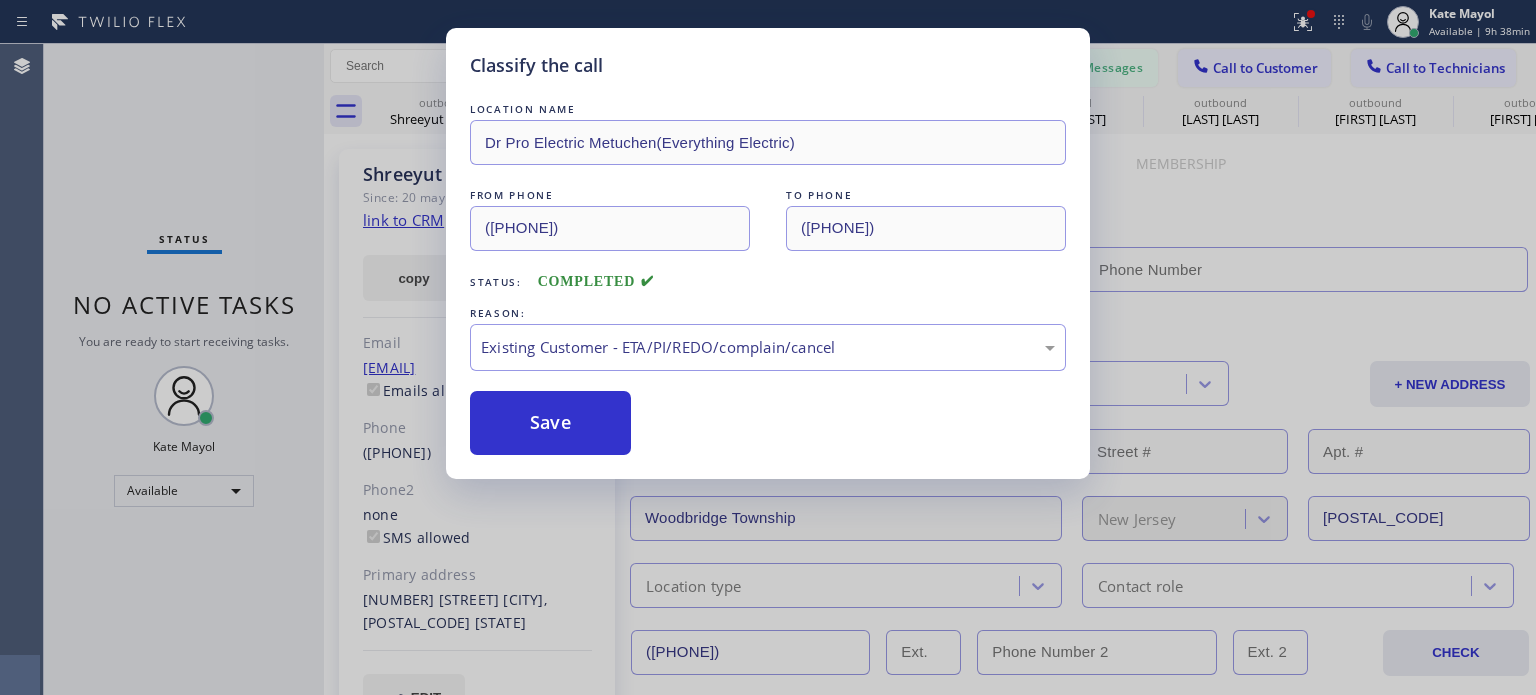 type on "([PHONE])" 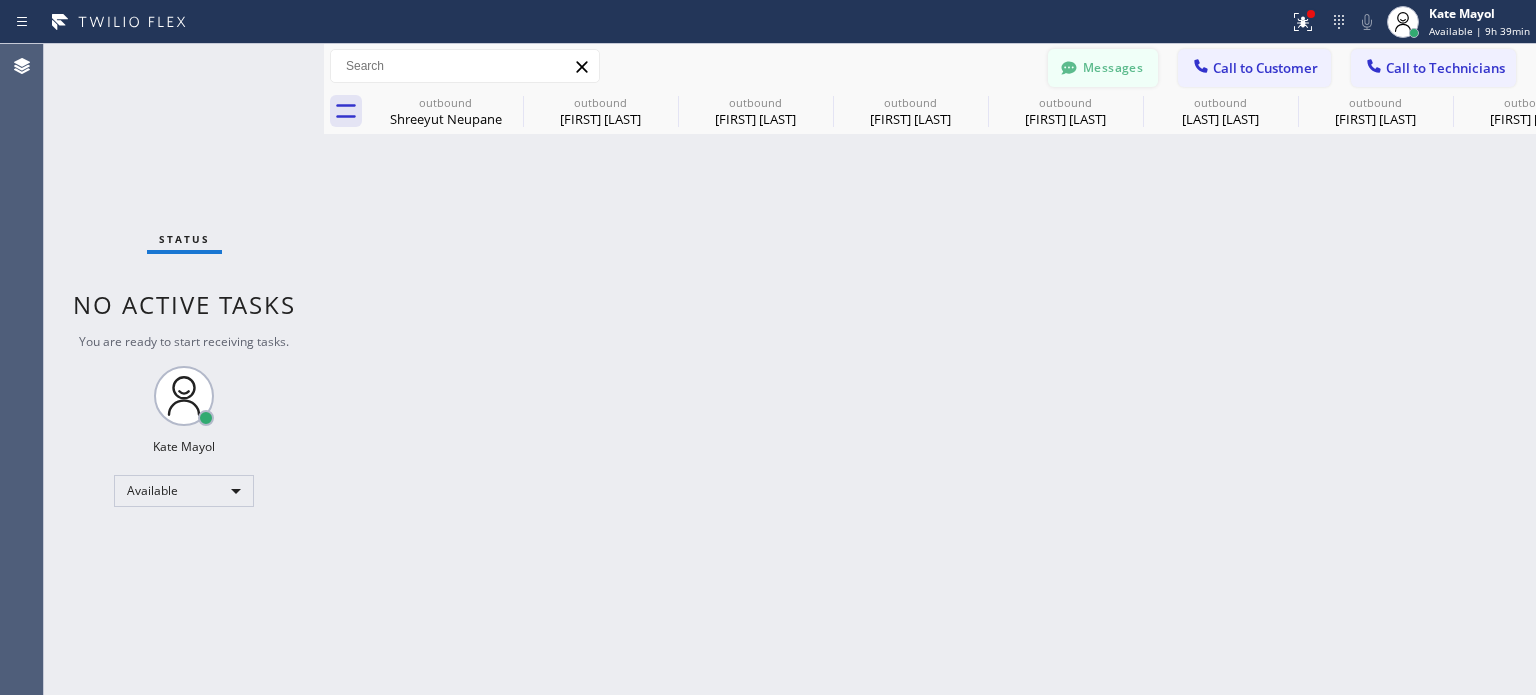 click on "Messages" at bounding box center [1103, 68] 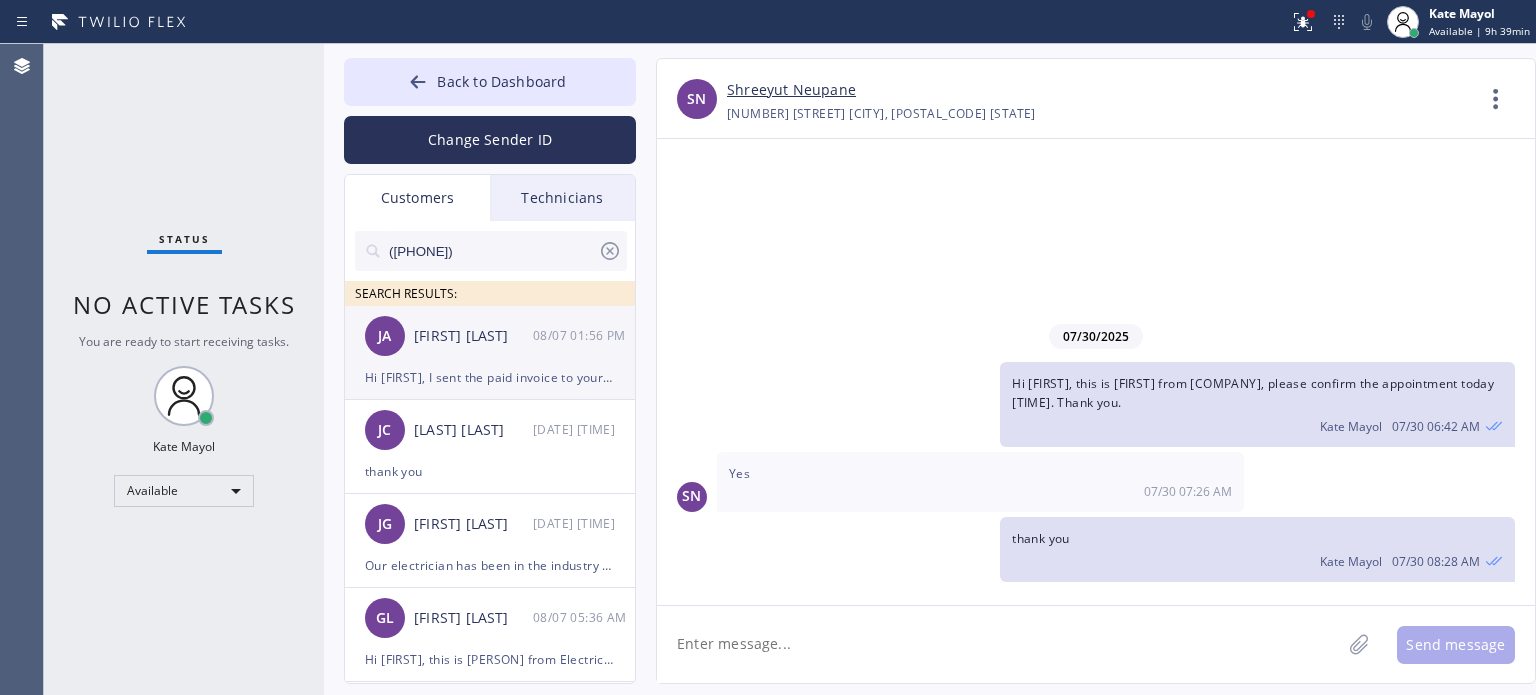click on "[FIRST] [LAST] [DATE] [TIME] Hi [FIRST], I sent the paid invoice to your email. Please sign it to confirm that our electrician did a diagnostic and you paid $150 for troubleshooting the problem. Thank you" 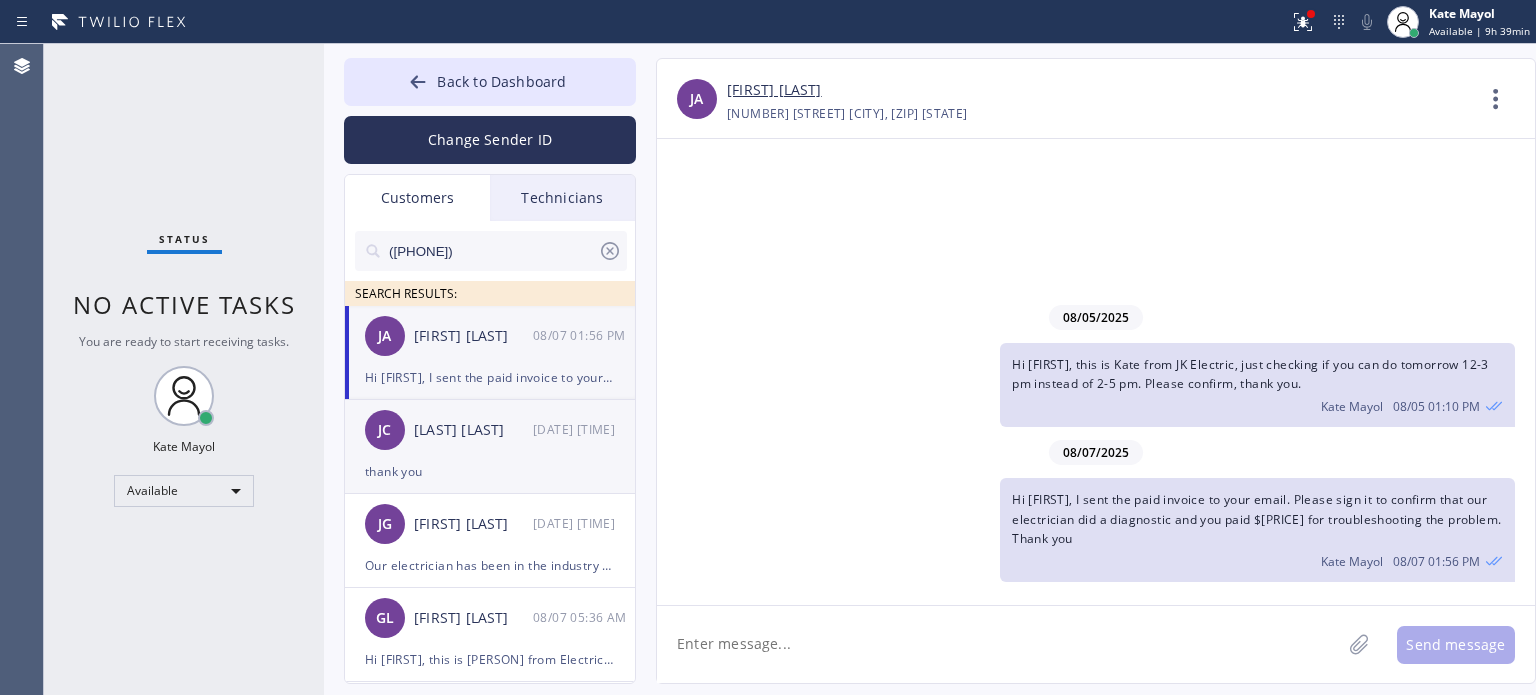click on "thank you" at bounding box center [490, 471] 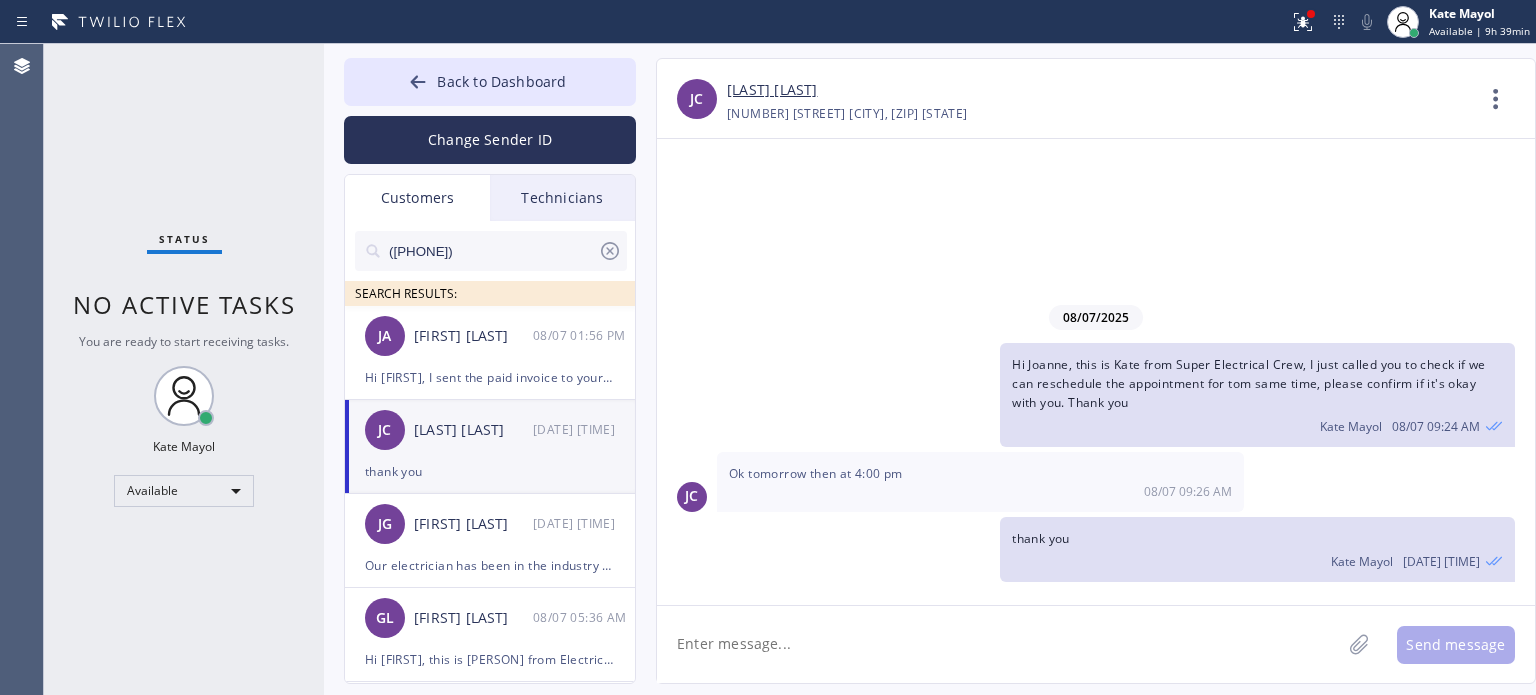 click on "([PHONE])" at bounding box center [492, 251] 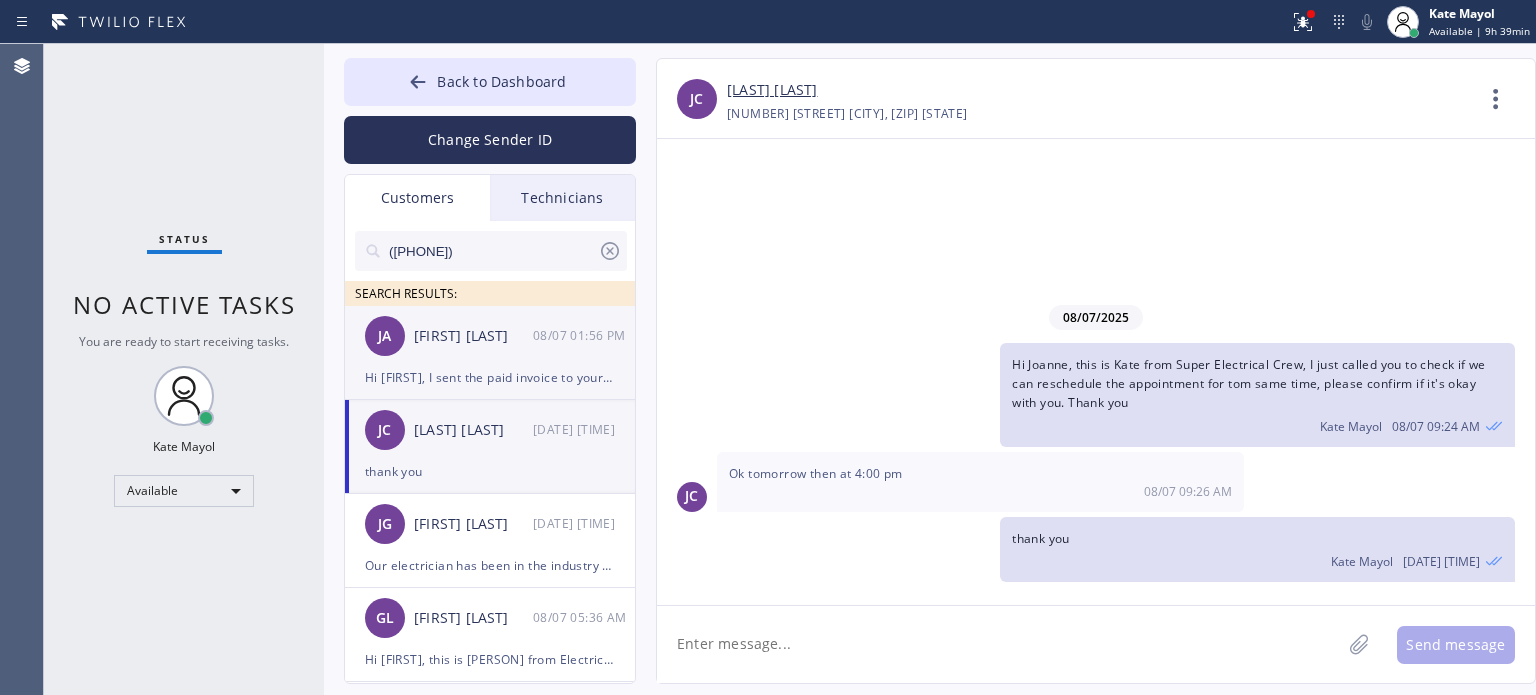 click on "Hi [FIRST], I sent the paid invoice to your email. Please sign it to confirm that our electrician did a diagnostic and you paid $[PRICE] for troubleshooting the problem. Thank you" at bounding box center [490, 377] 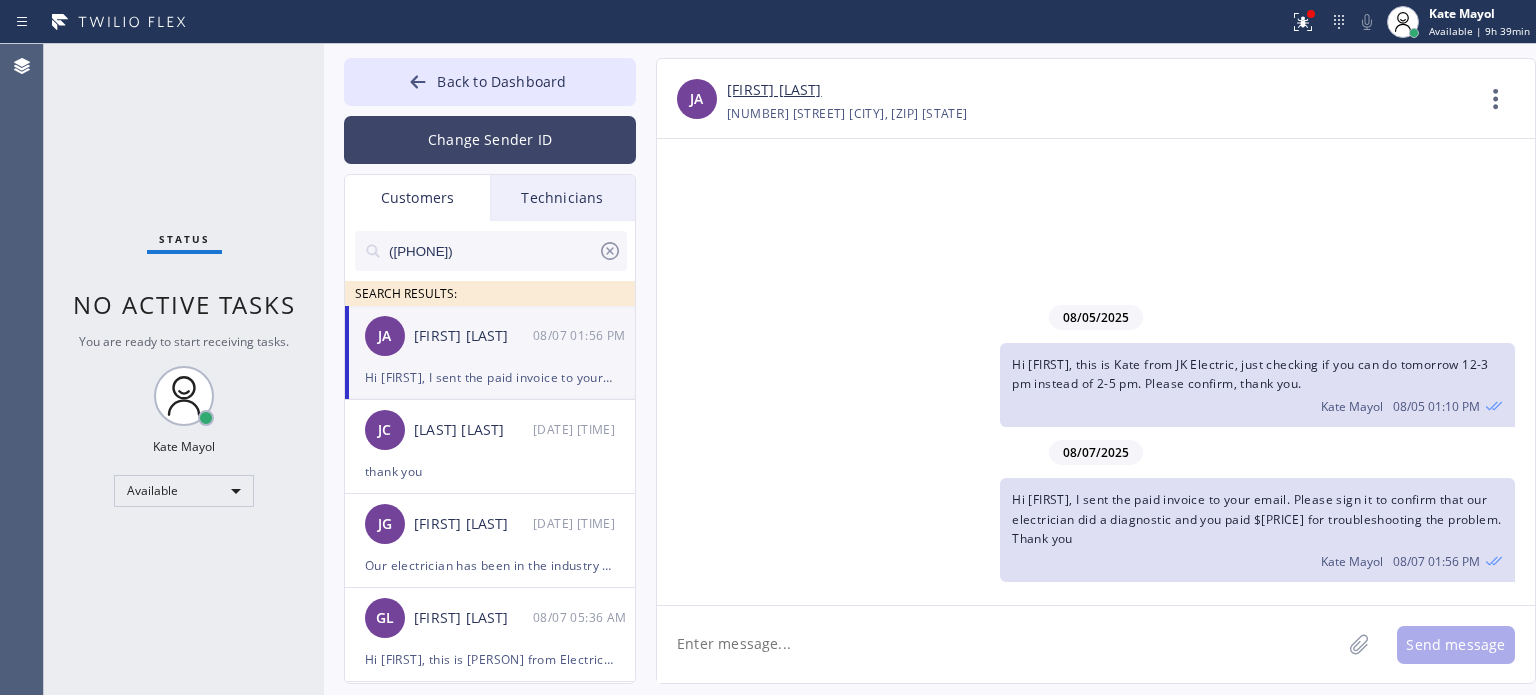 click on "Change Sender ID" at bounding box center (490, 140) 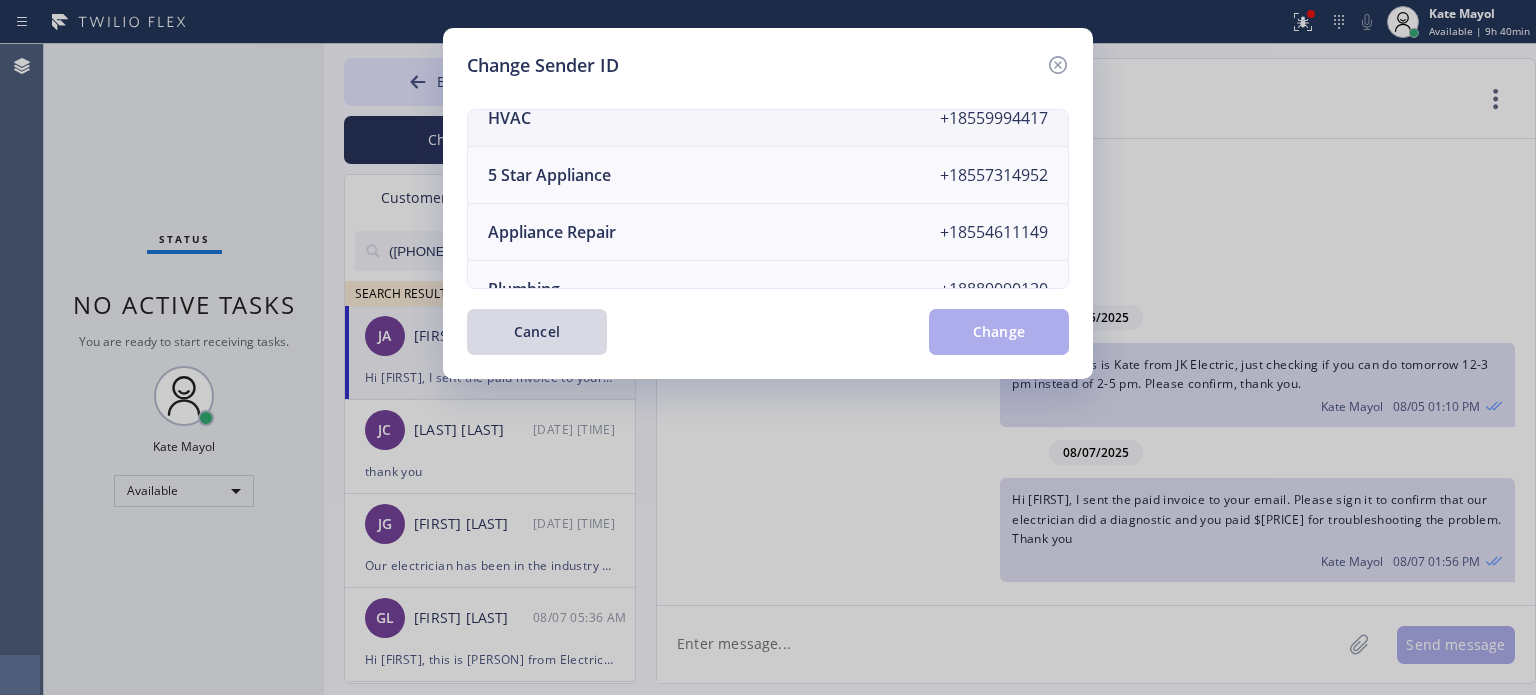 scroll, scrollTop: 0, scrollLeft: 0, axis: both 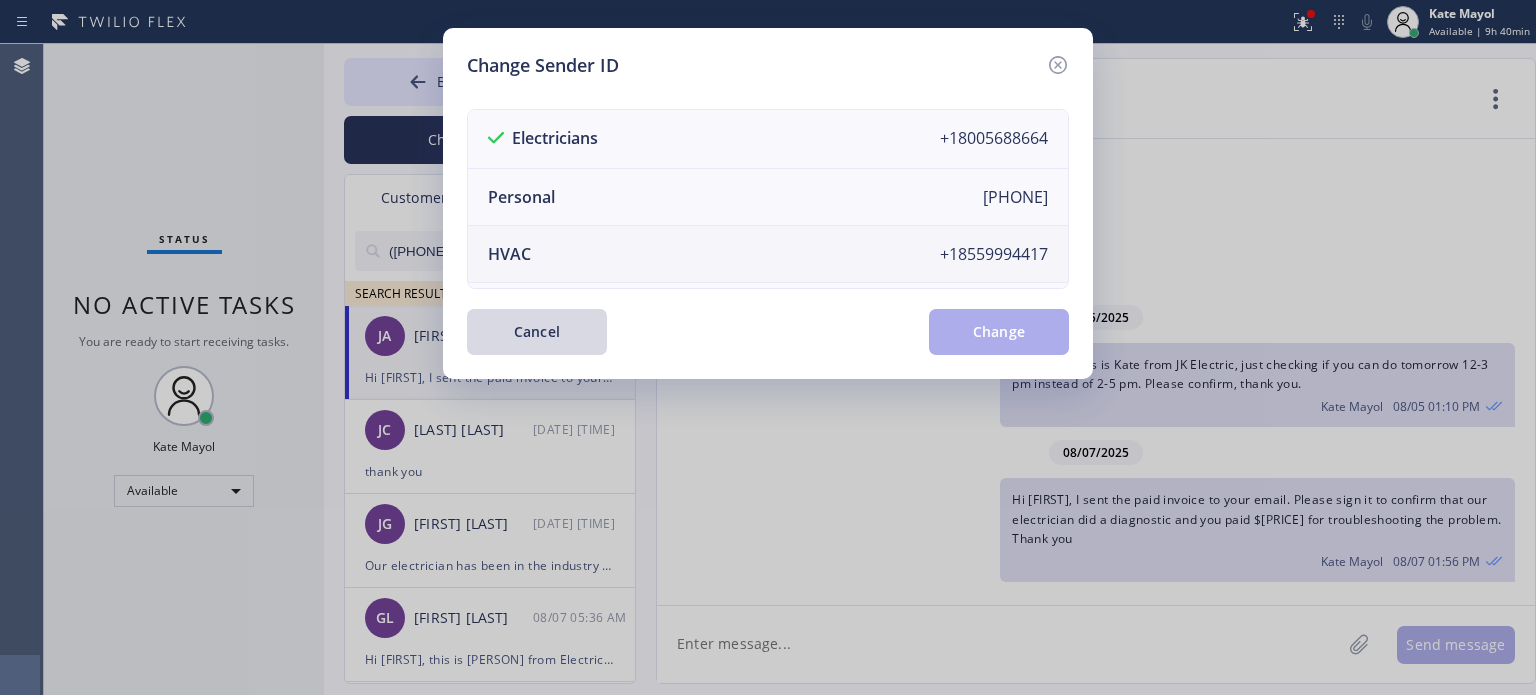 click on "HVAC [PHONE]" at bounding box center (768, 254) 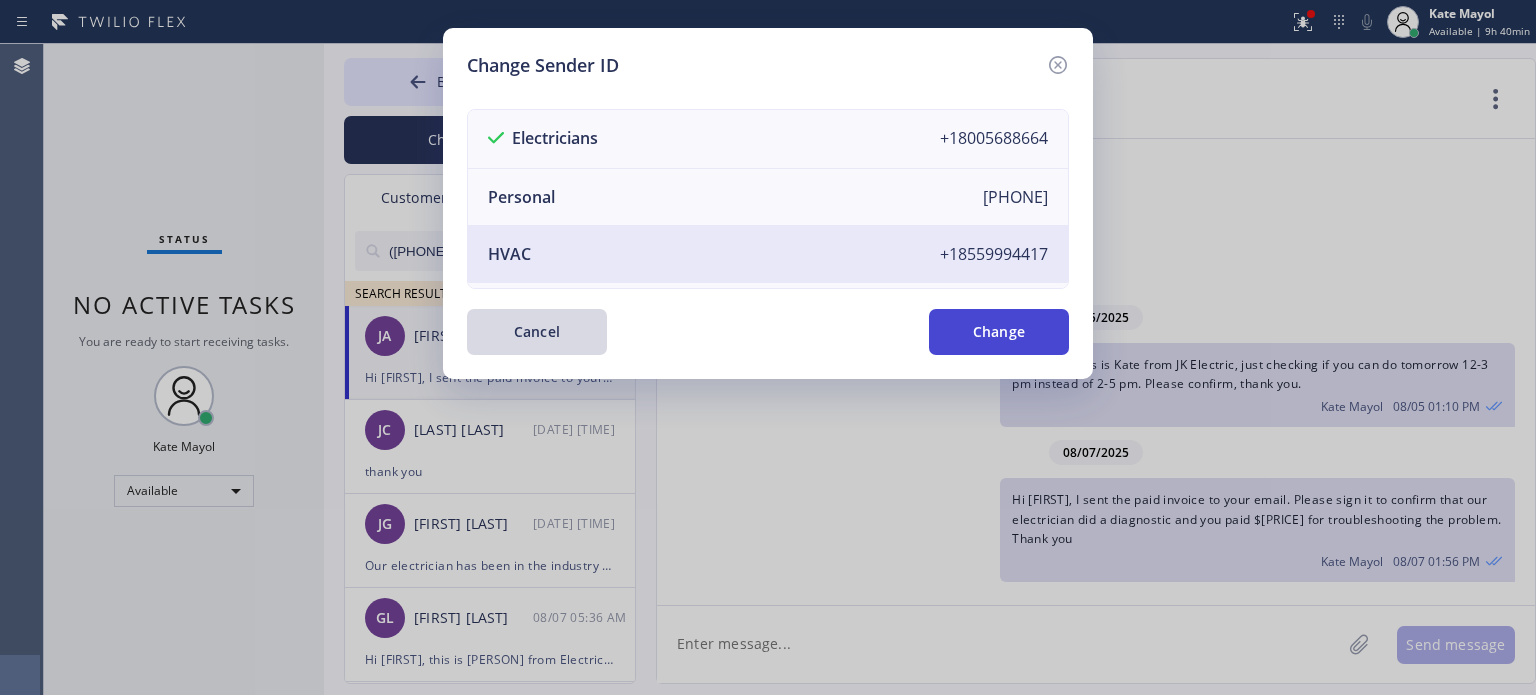 click on "Change" at bounding box center (999, 332) 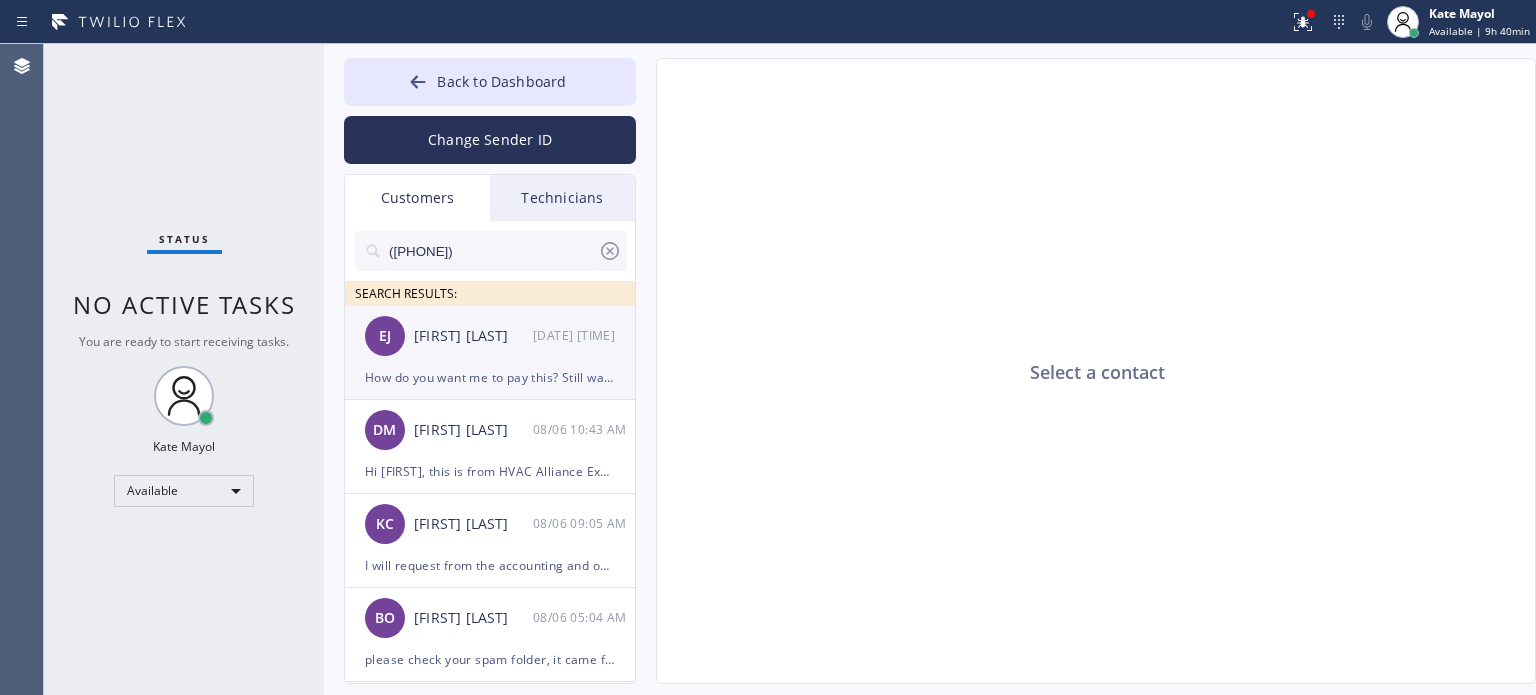 click on "[PERSON] [DATE] [TIME]" at bounding box center [491, 336] 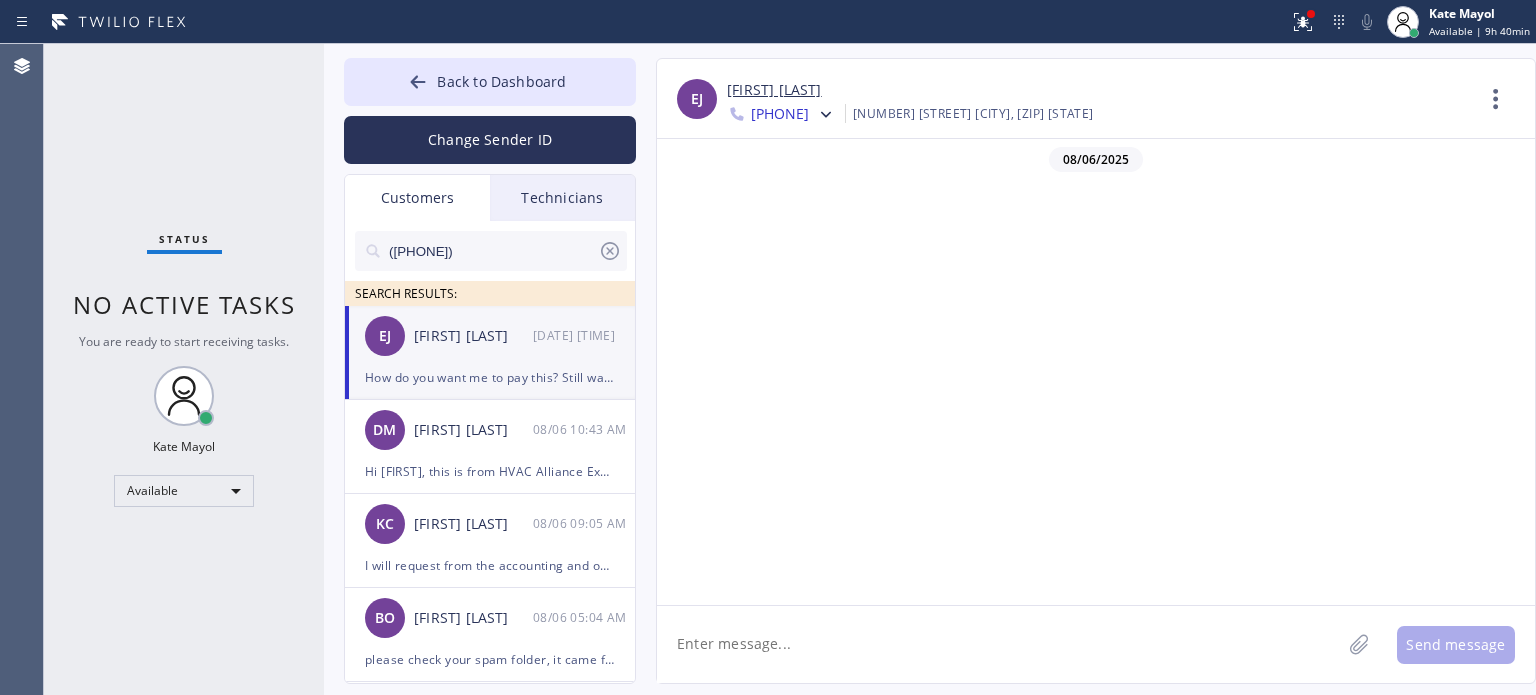 scroll, scrollTop: 575, scrollLeft: 0, axis: vertical 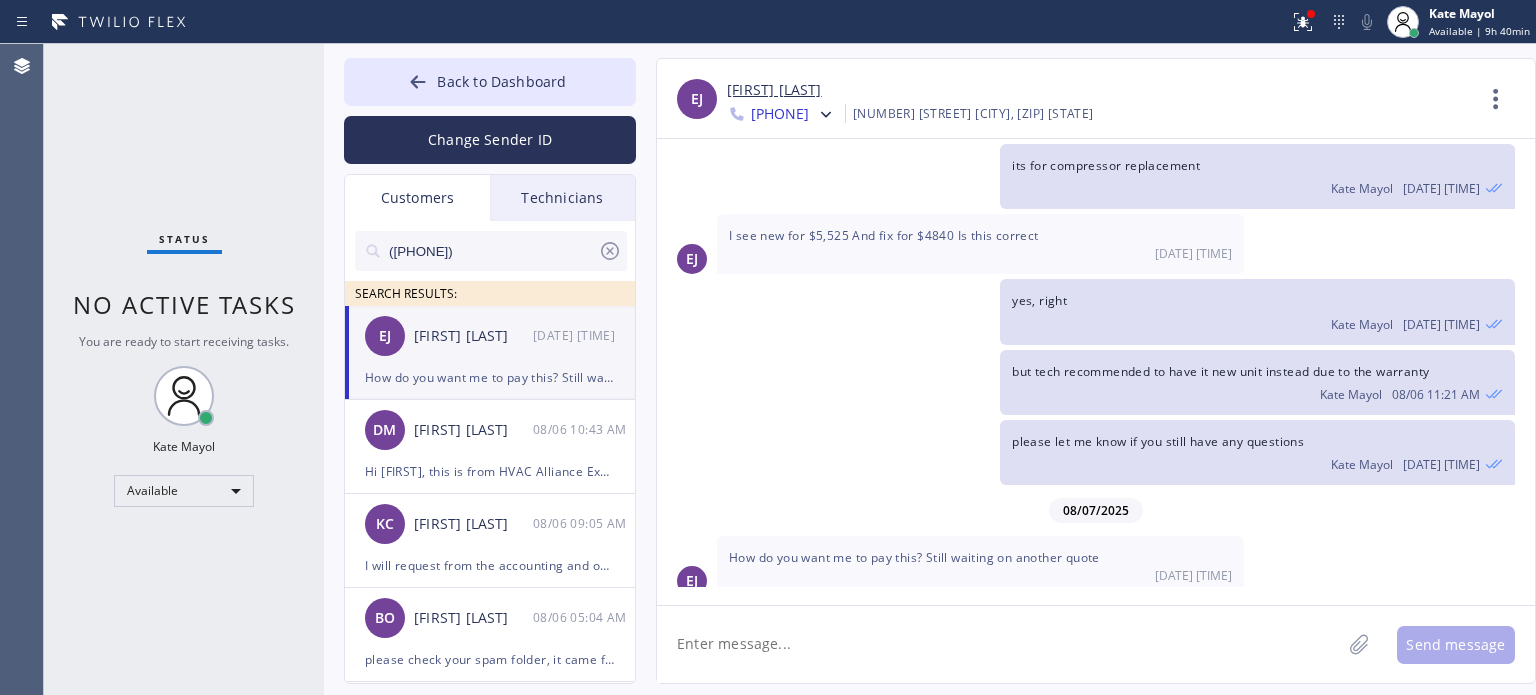 click 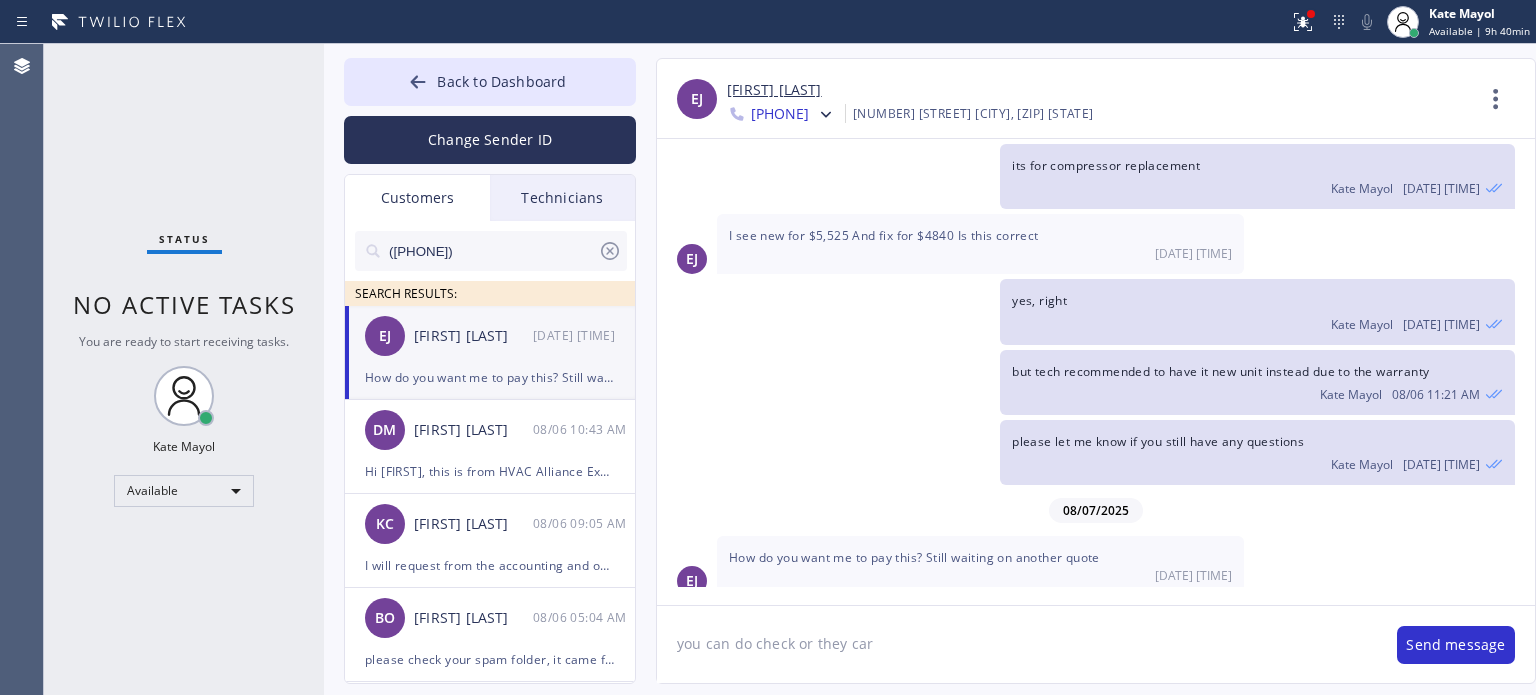 type on "you can do check or they card" 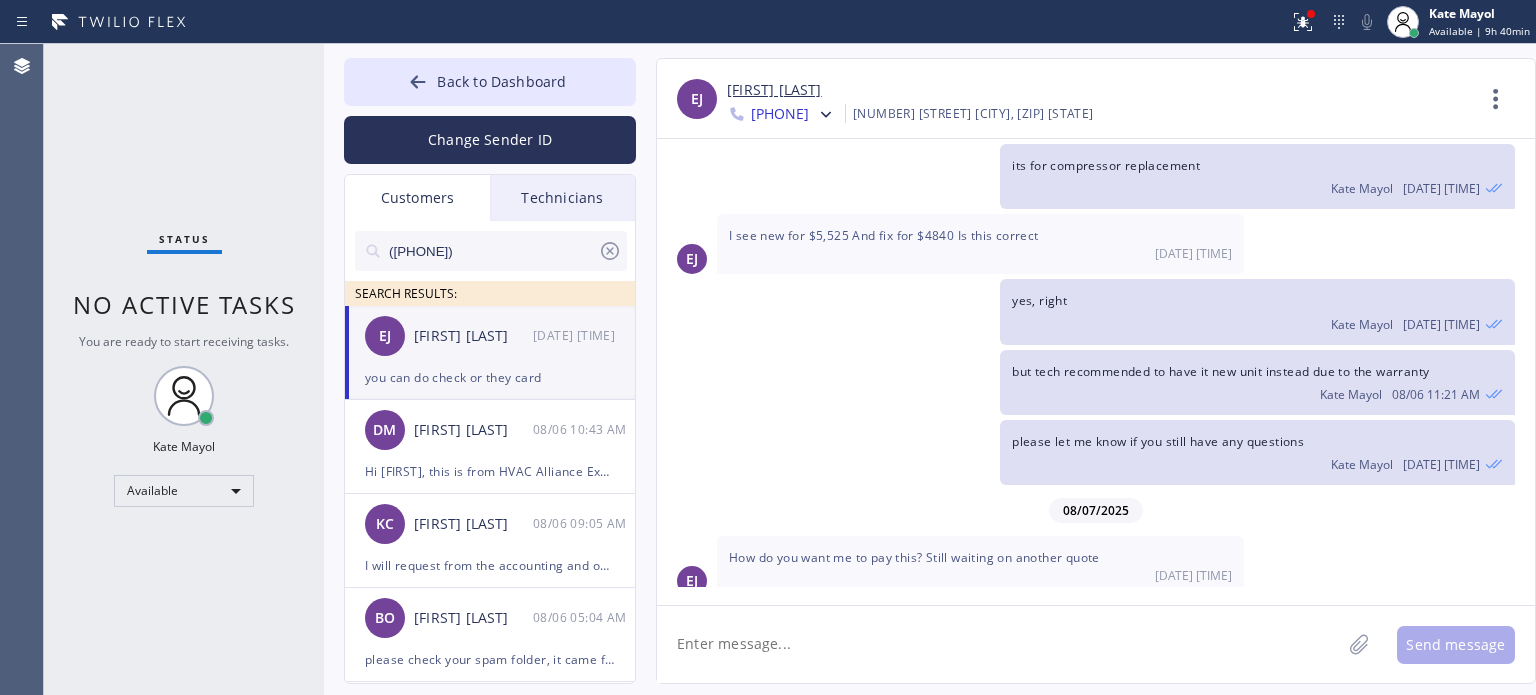 scroll, scrollTop: 644, scrollLeft: 0, axis: vertical 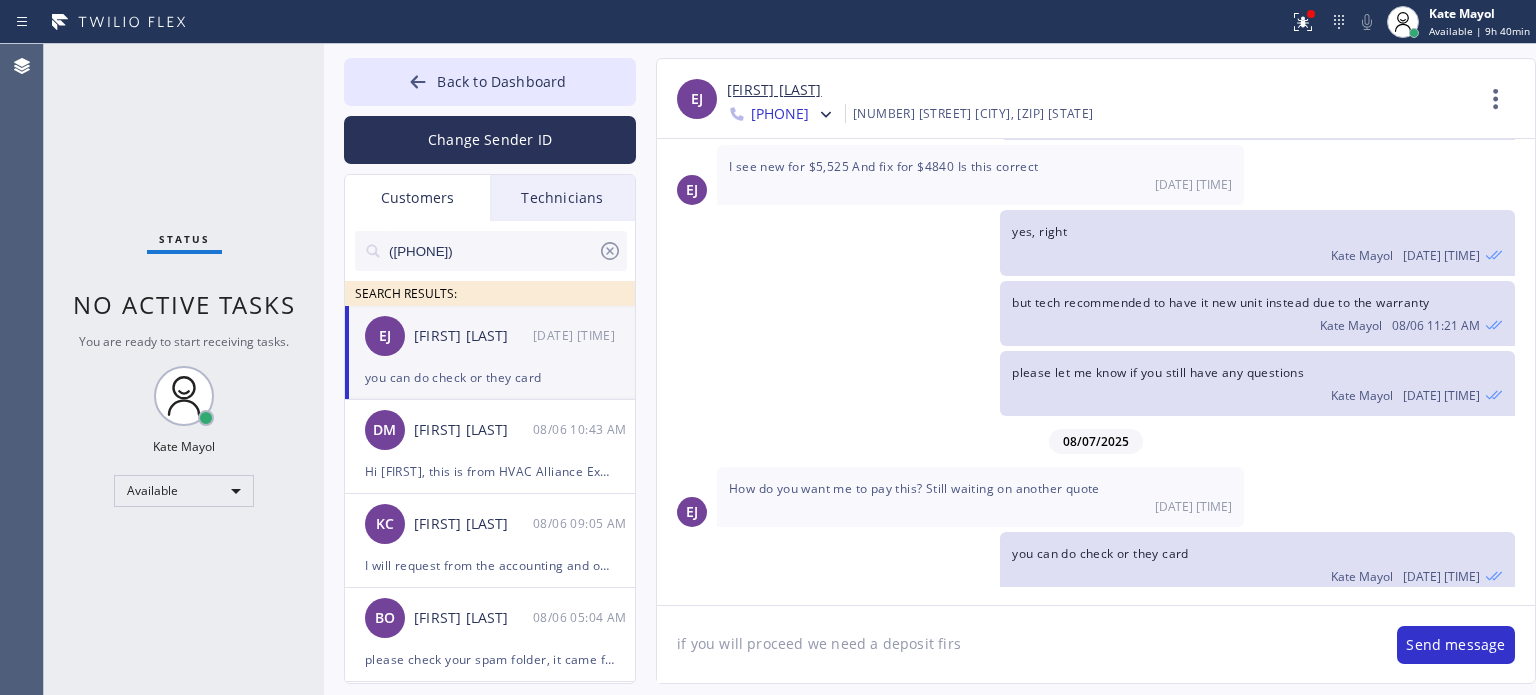 type on "if you will proceed we need a deposit first" 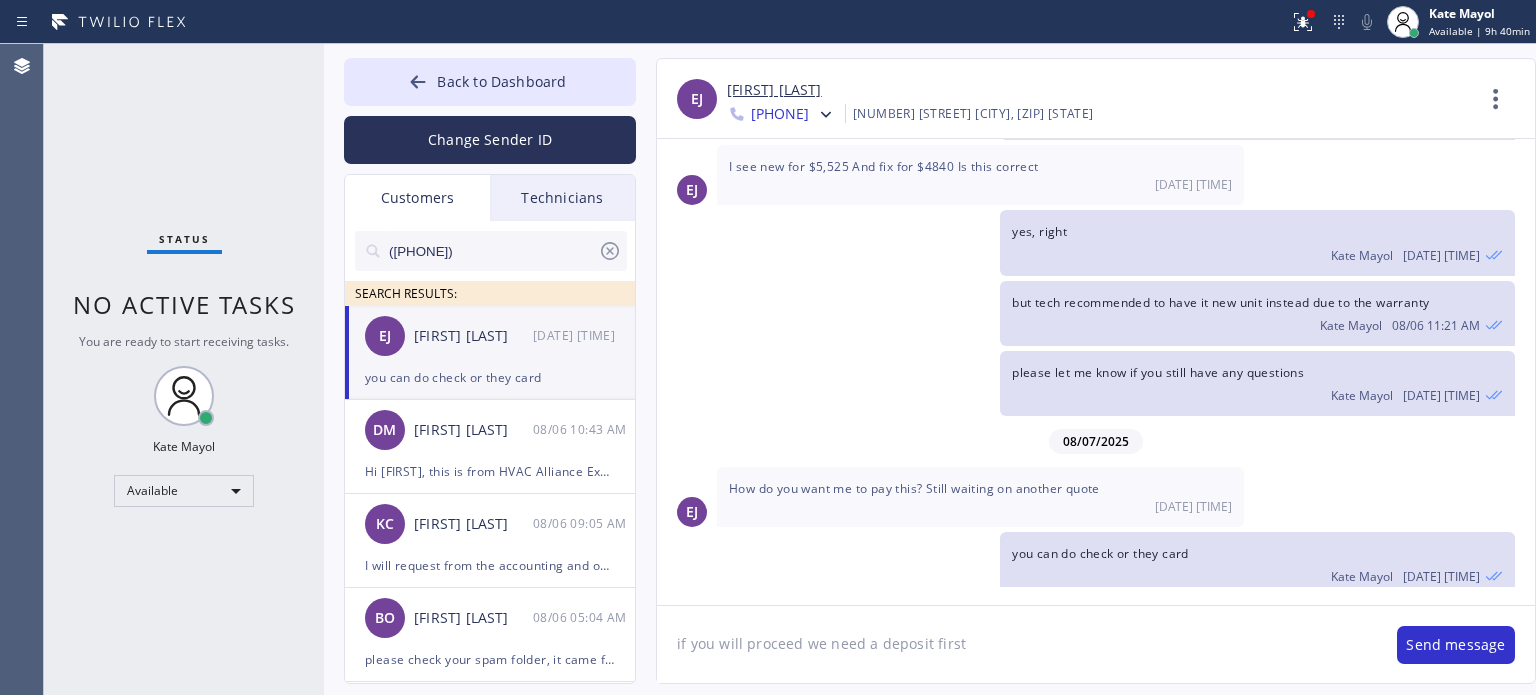 type 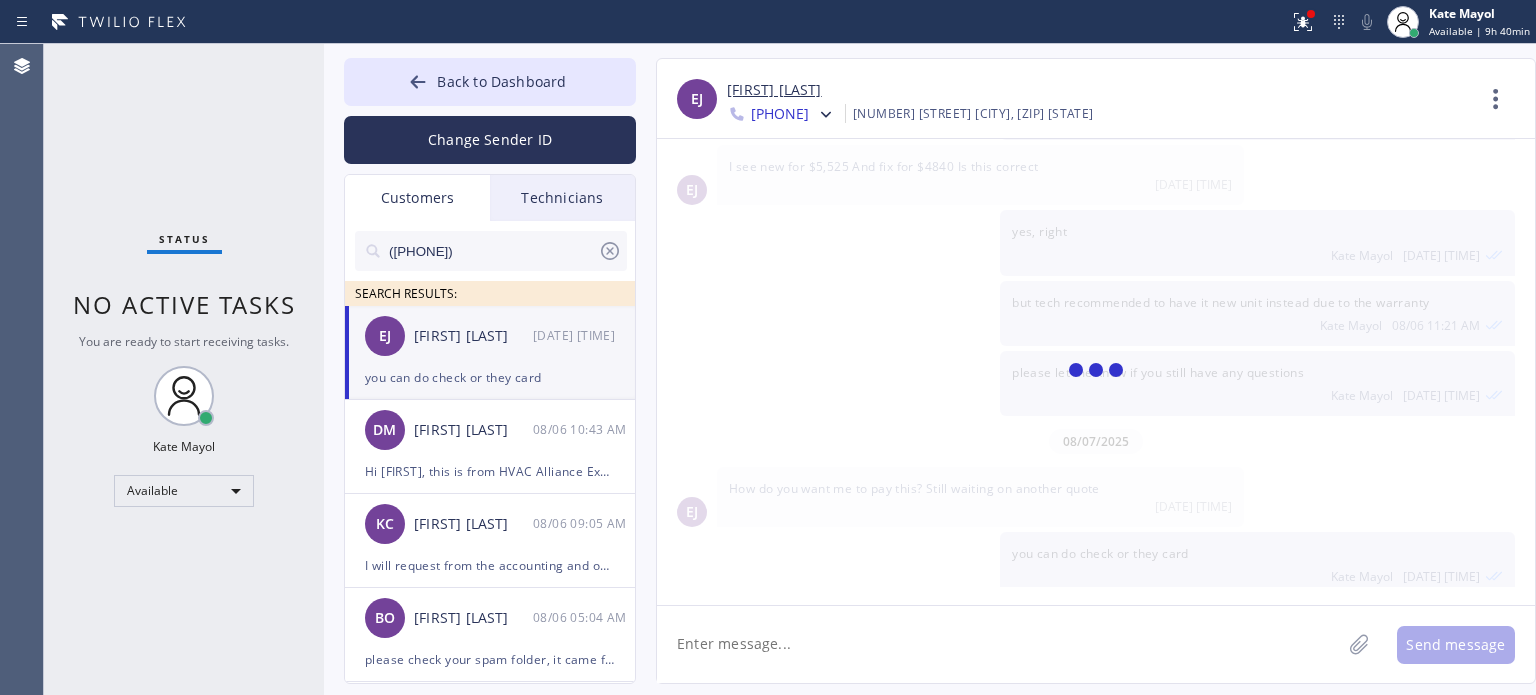 scroll, scrollTop: 713, scrollLeft: 0, axis: vertical 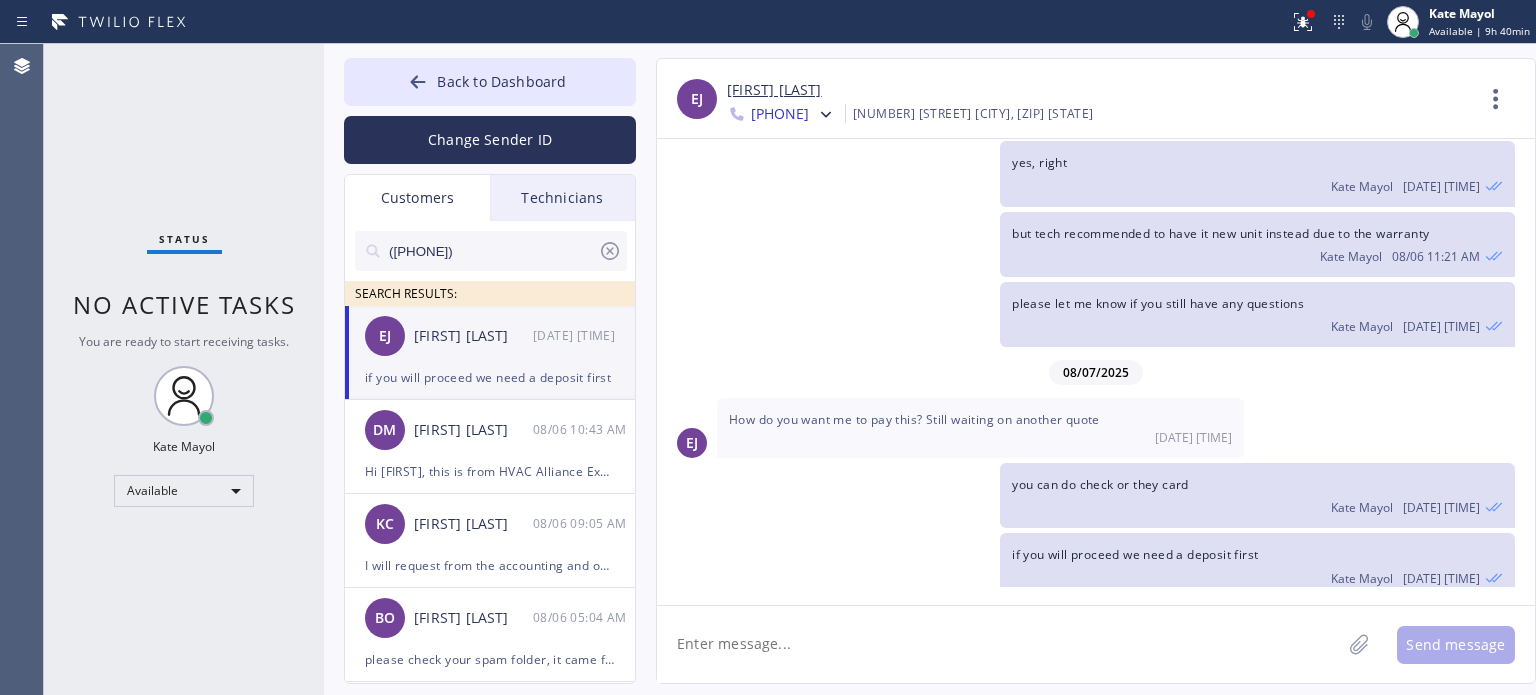 click 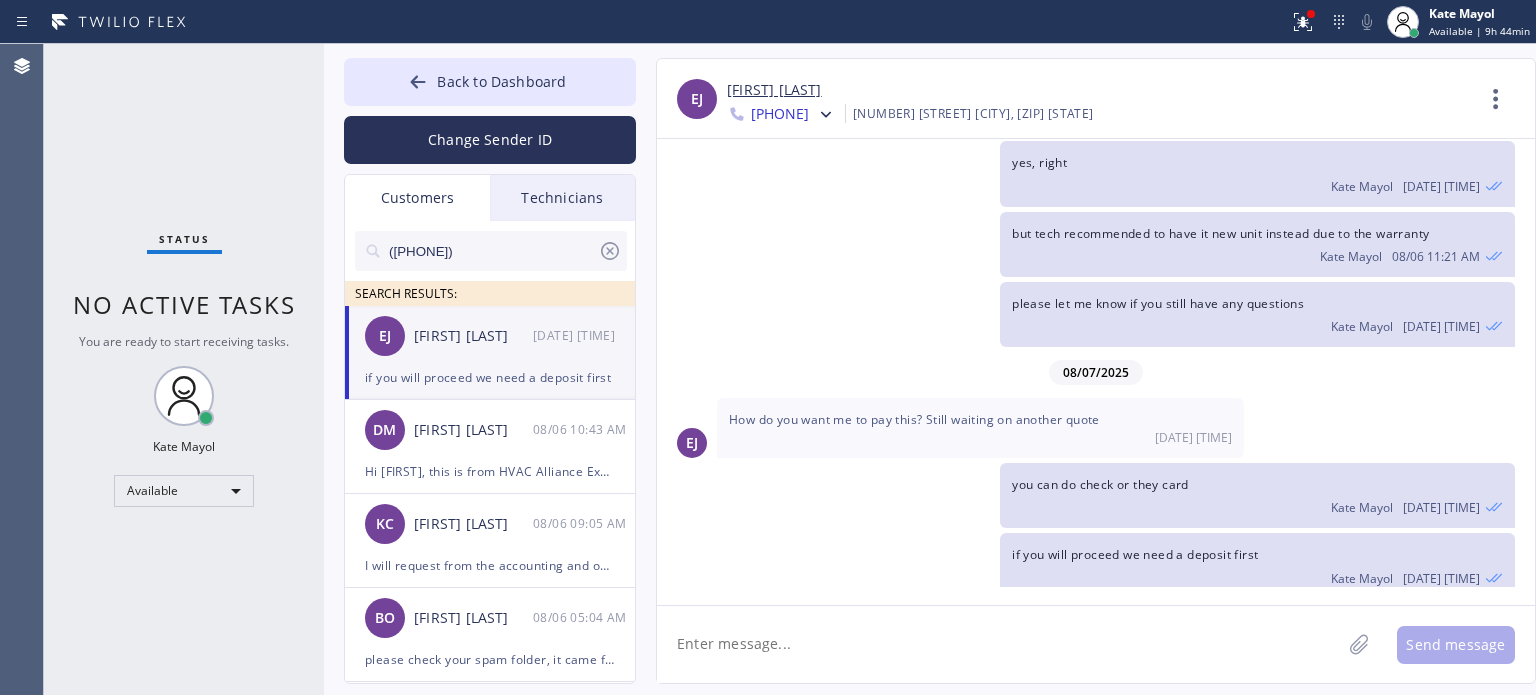 click on "if you will proceed we need a deposit first" at bounding box center [490, 377] 